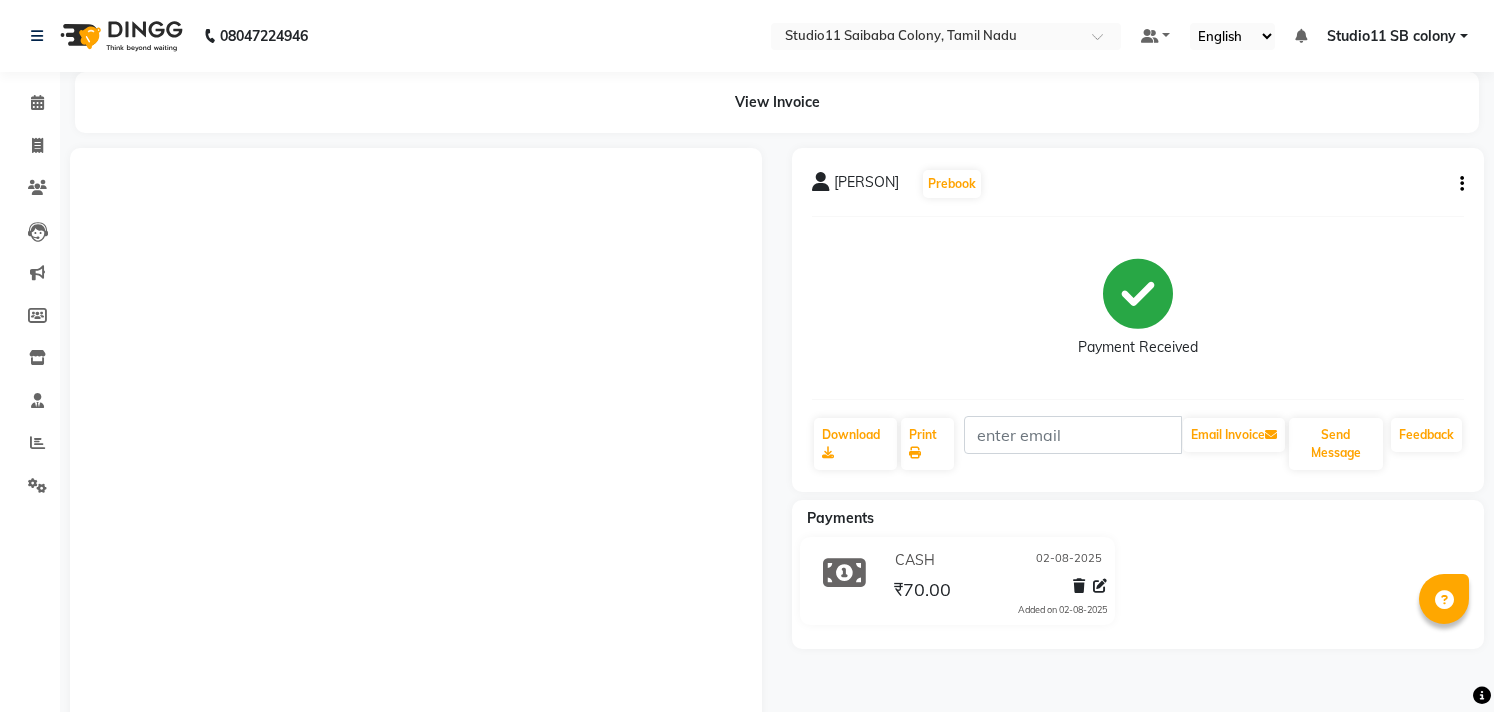 scroll, scrollTop: 0, scrollLeft: 0, axis: both 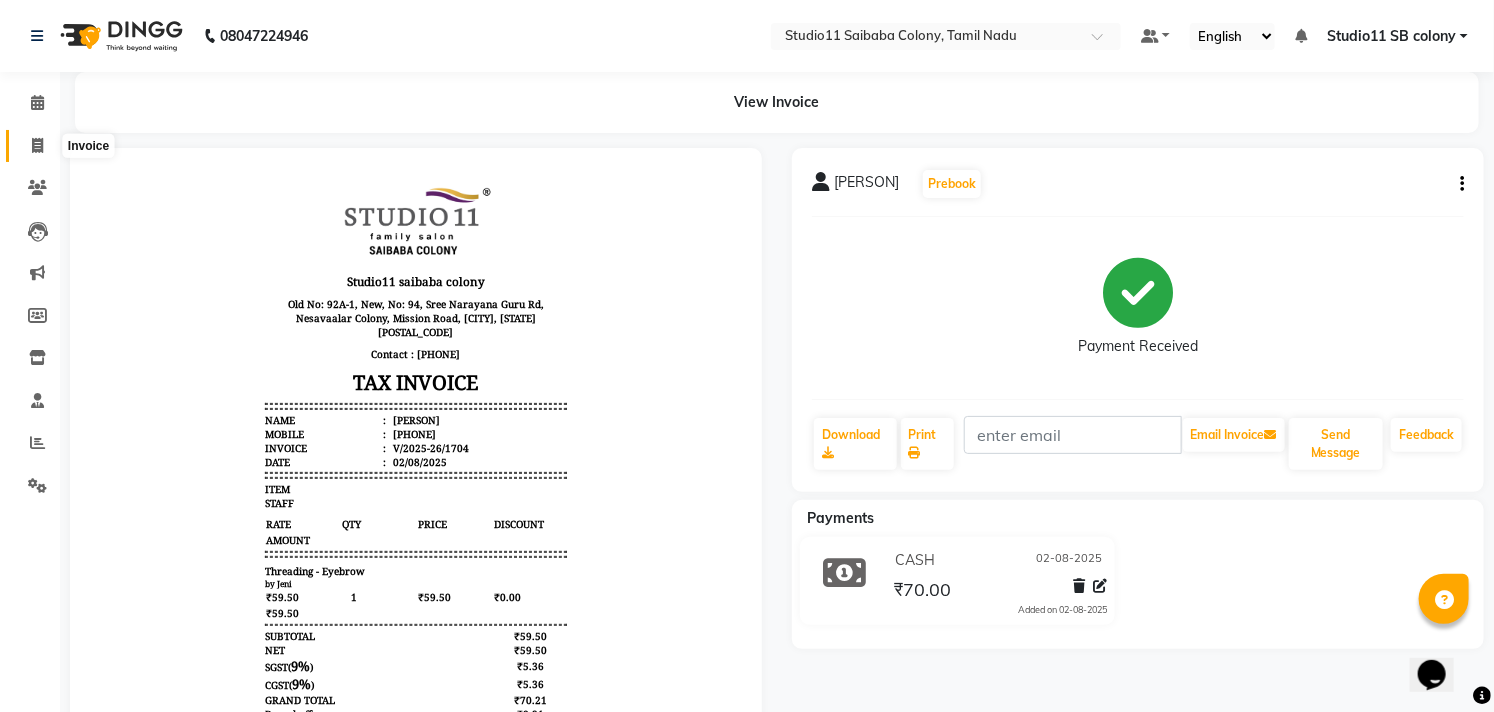 click 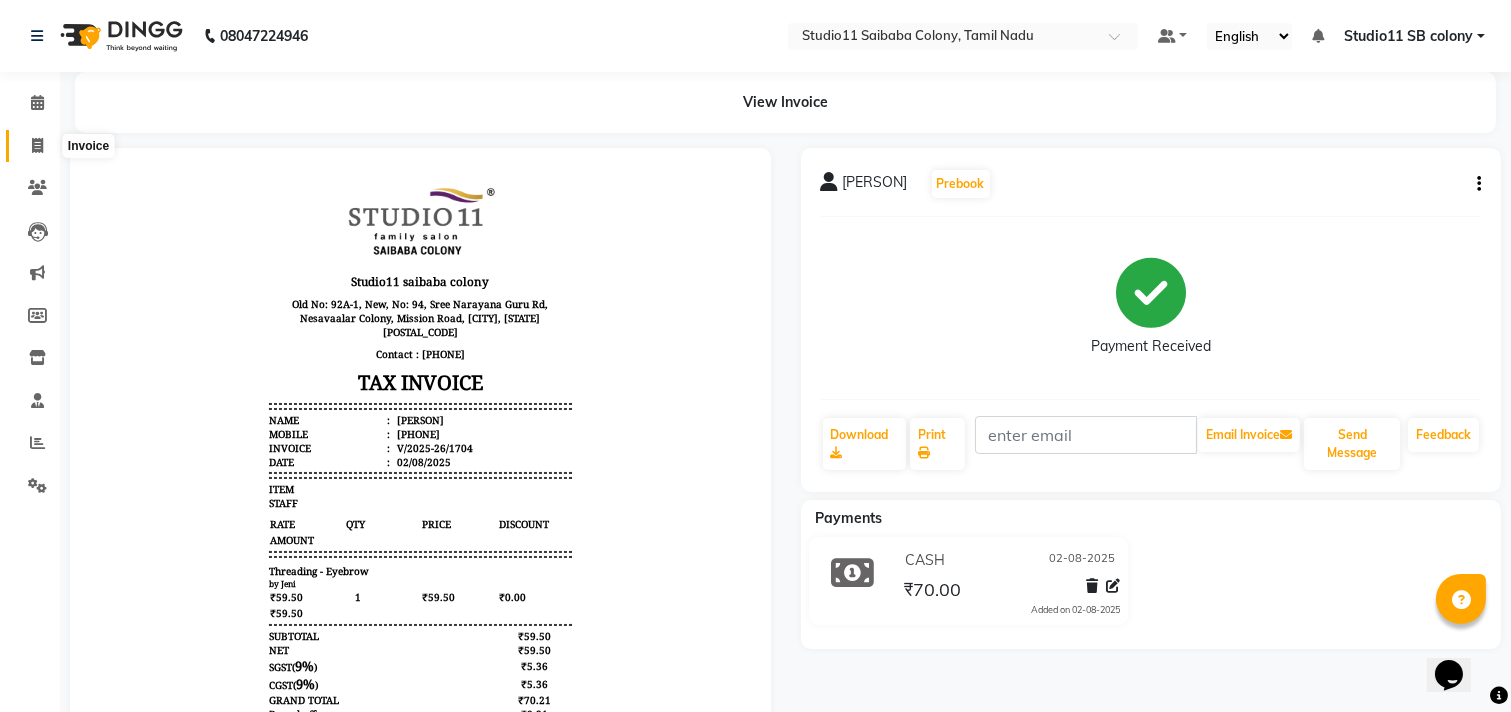 select on "service" 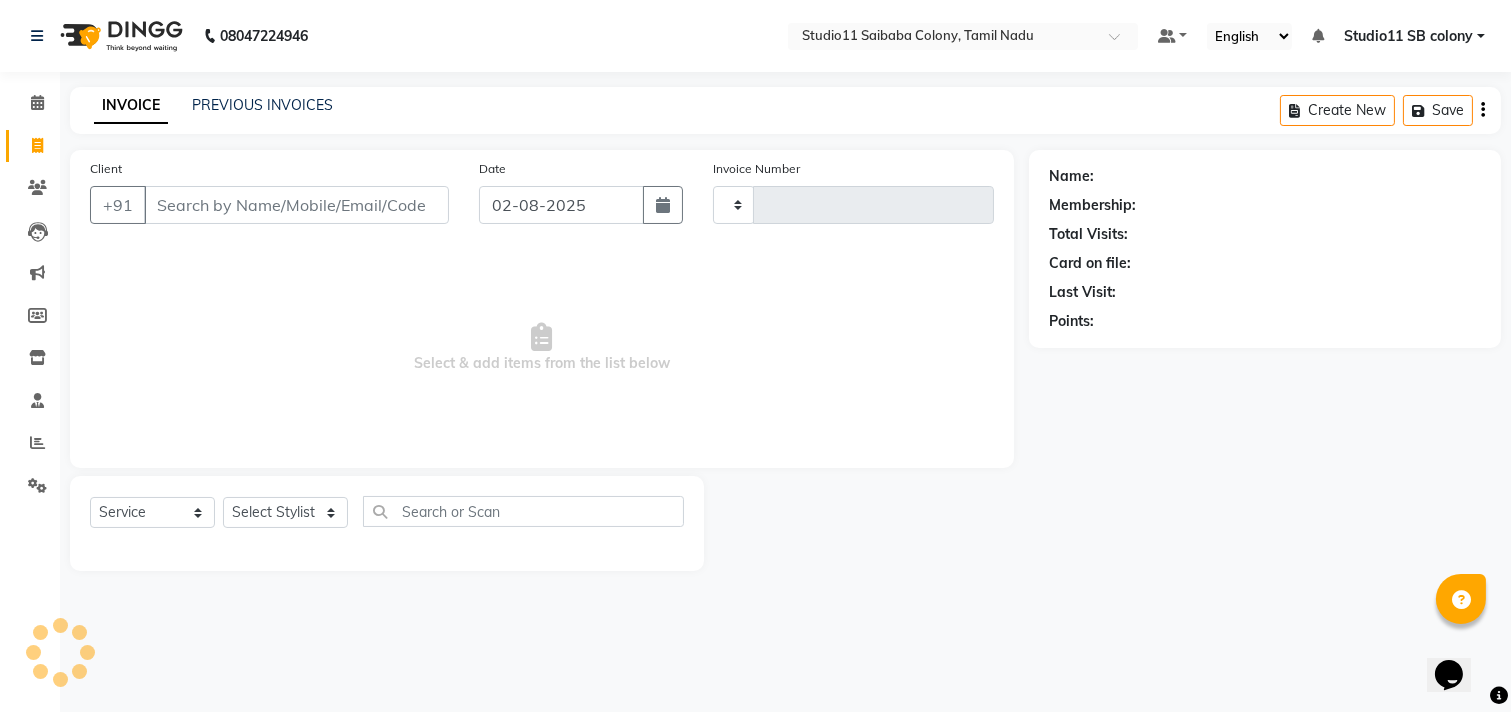 type on "1705" 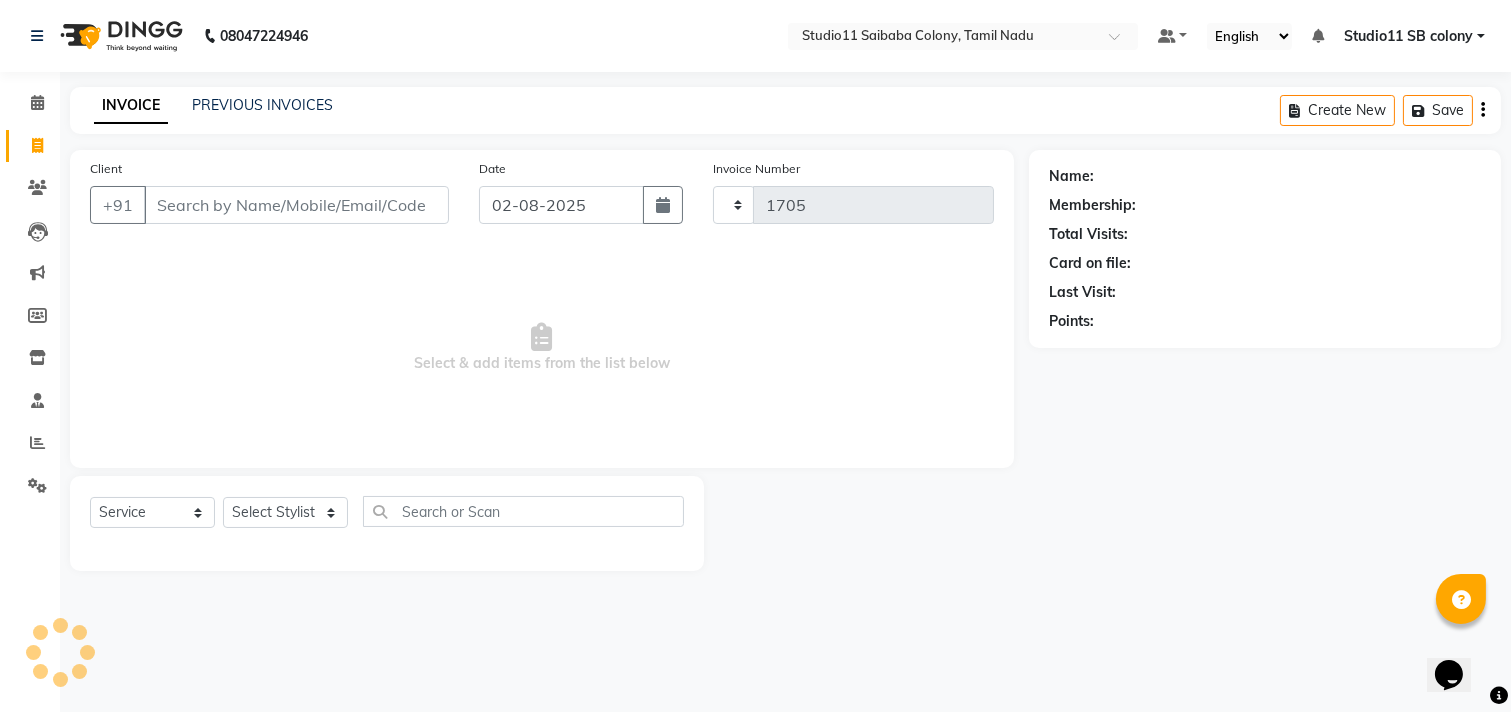 select on "7717" 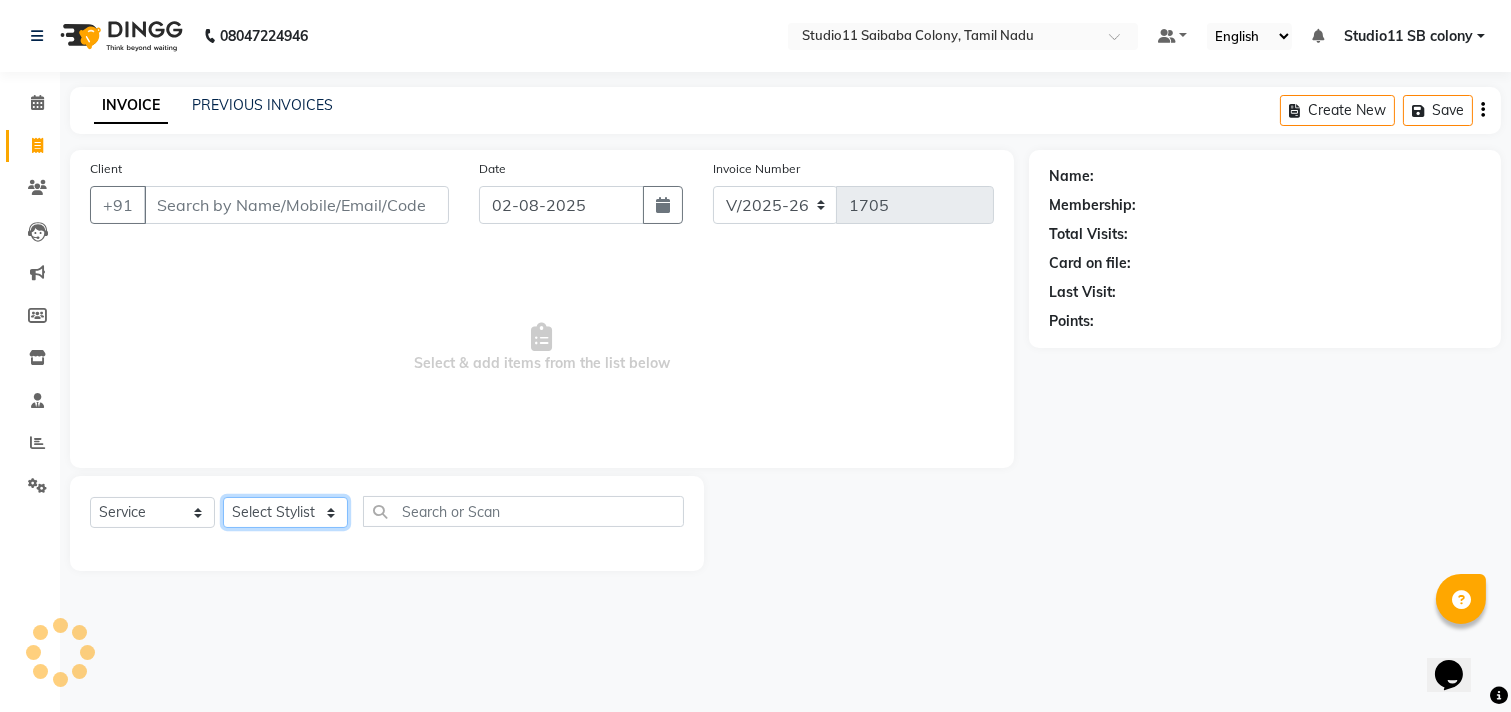 click on "Select Stylist" 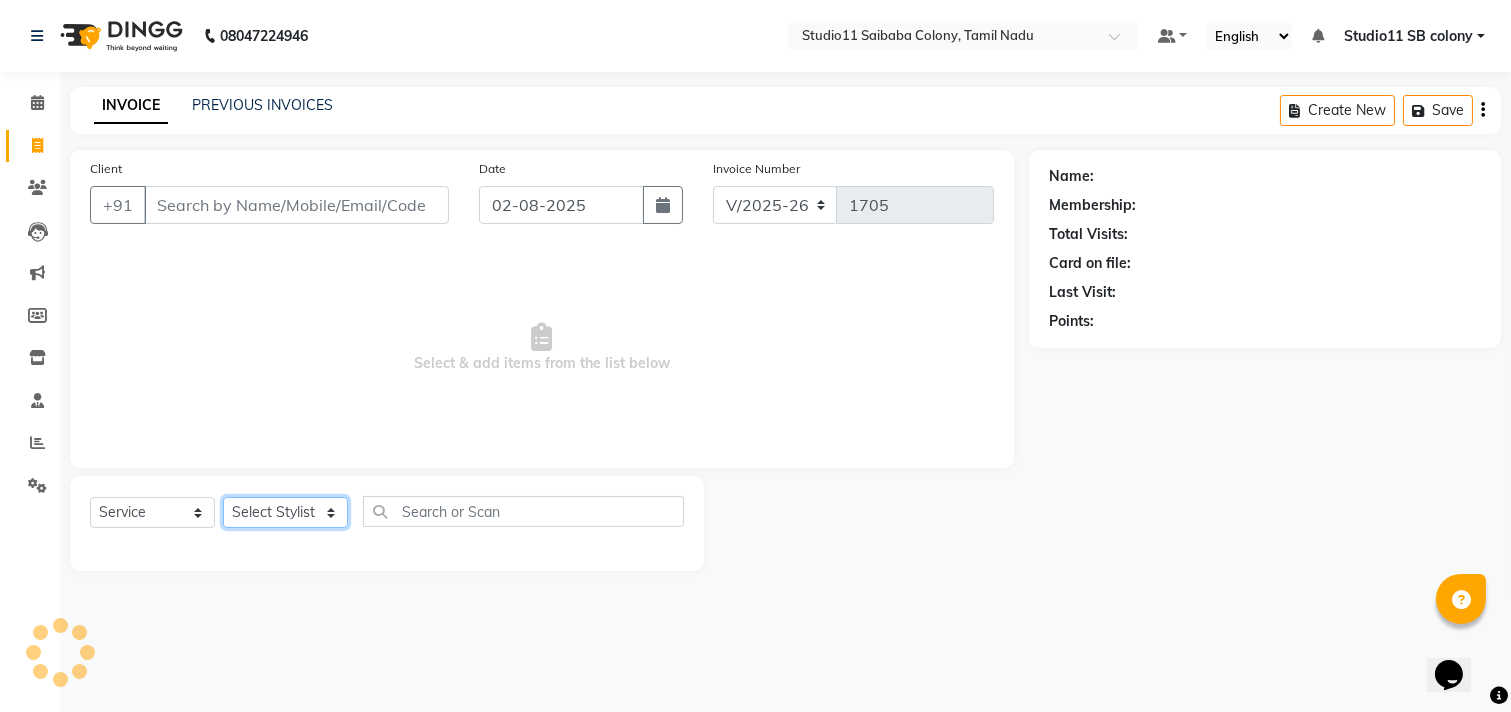 click on "Select Stylist" 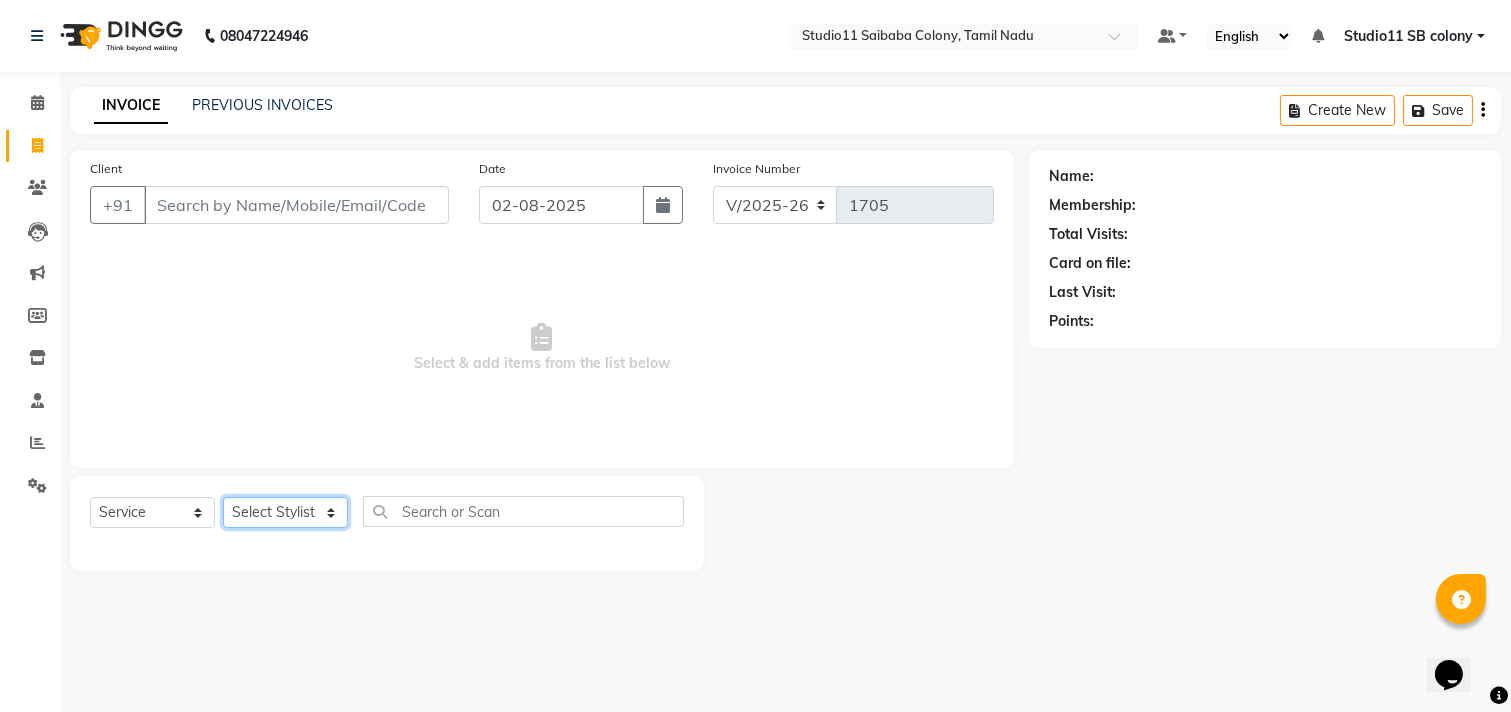 select on "68719" 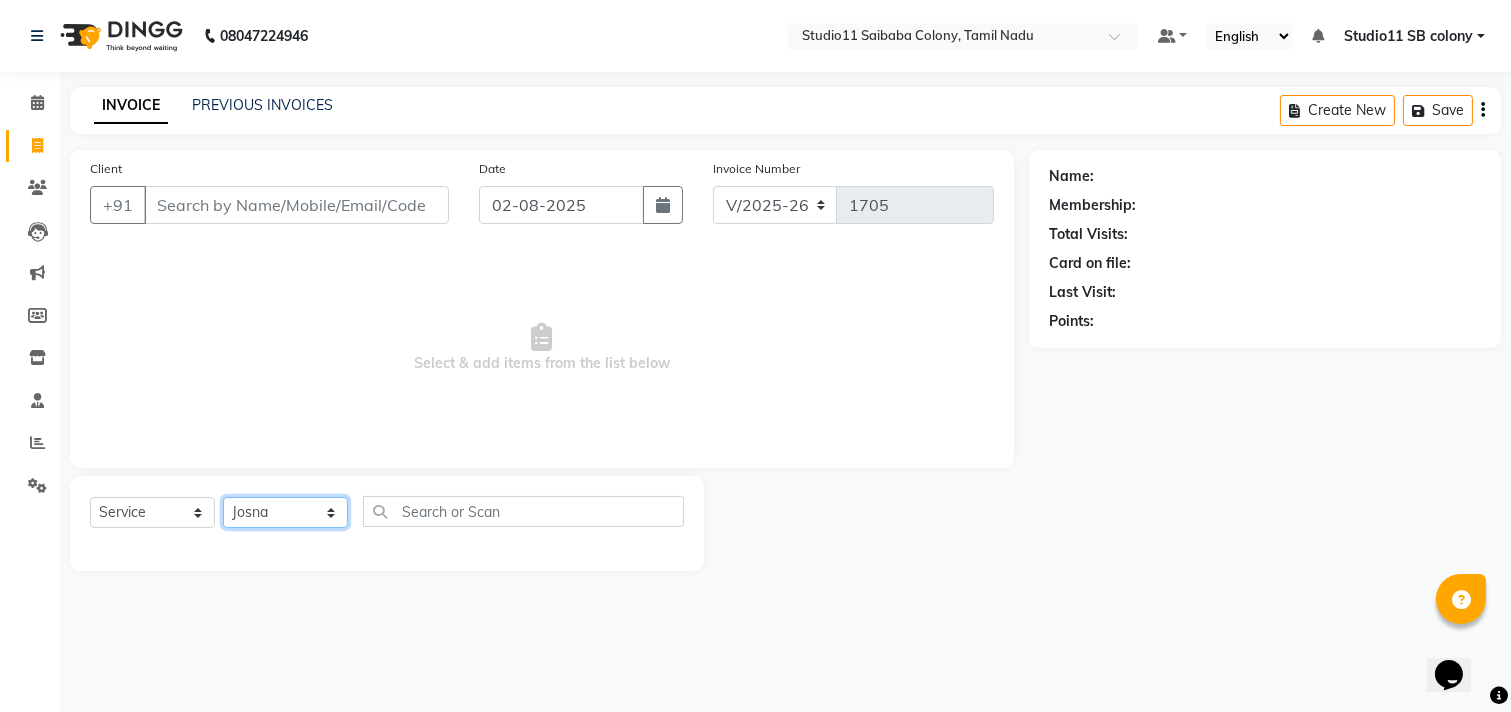 click on "Select Stylist Afzal Akbar Dani Jeni Josna kaif lavanya manimekalai Praveen Sonu Studio11 SB colony Tahir tamil" 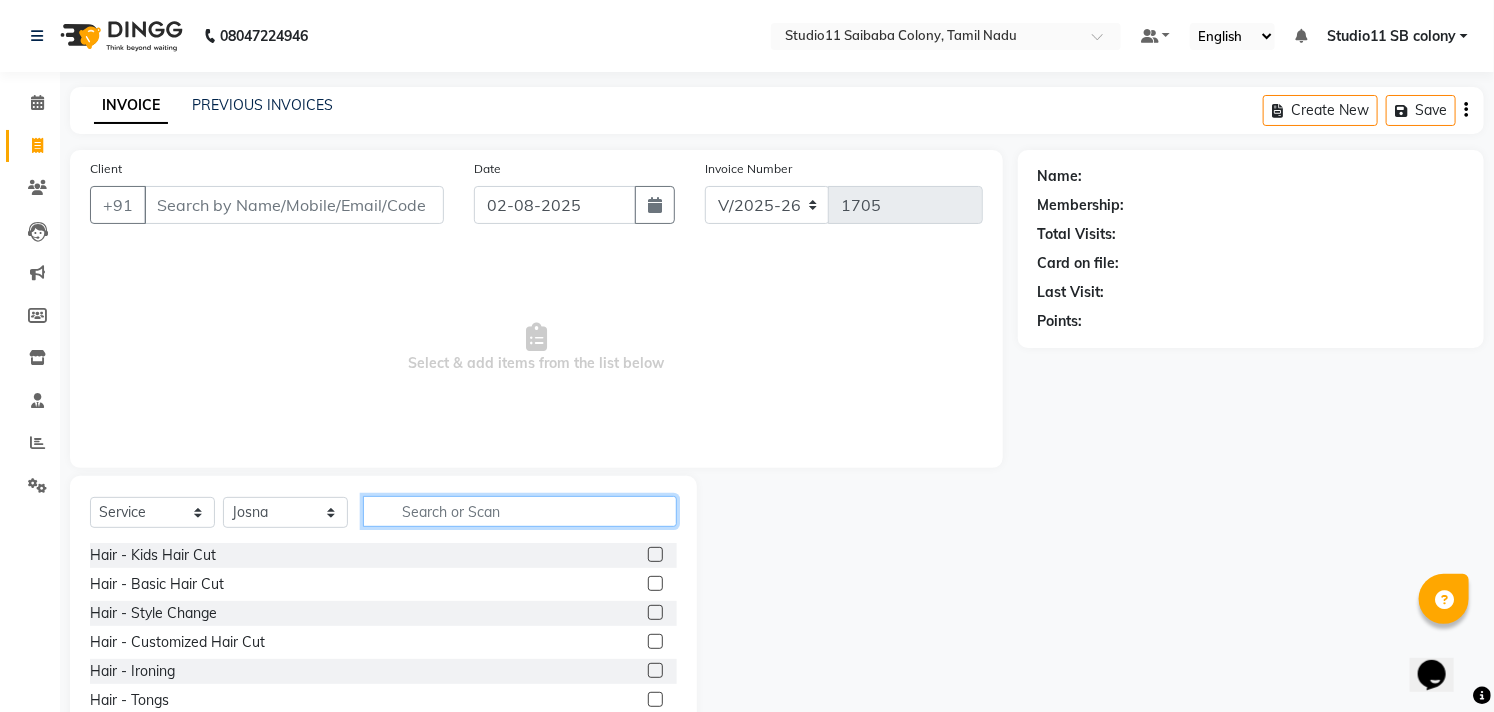 click 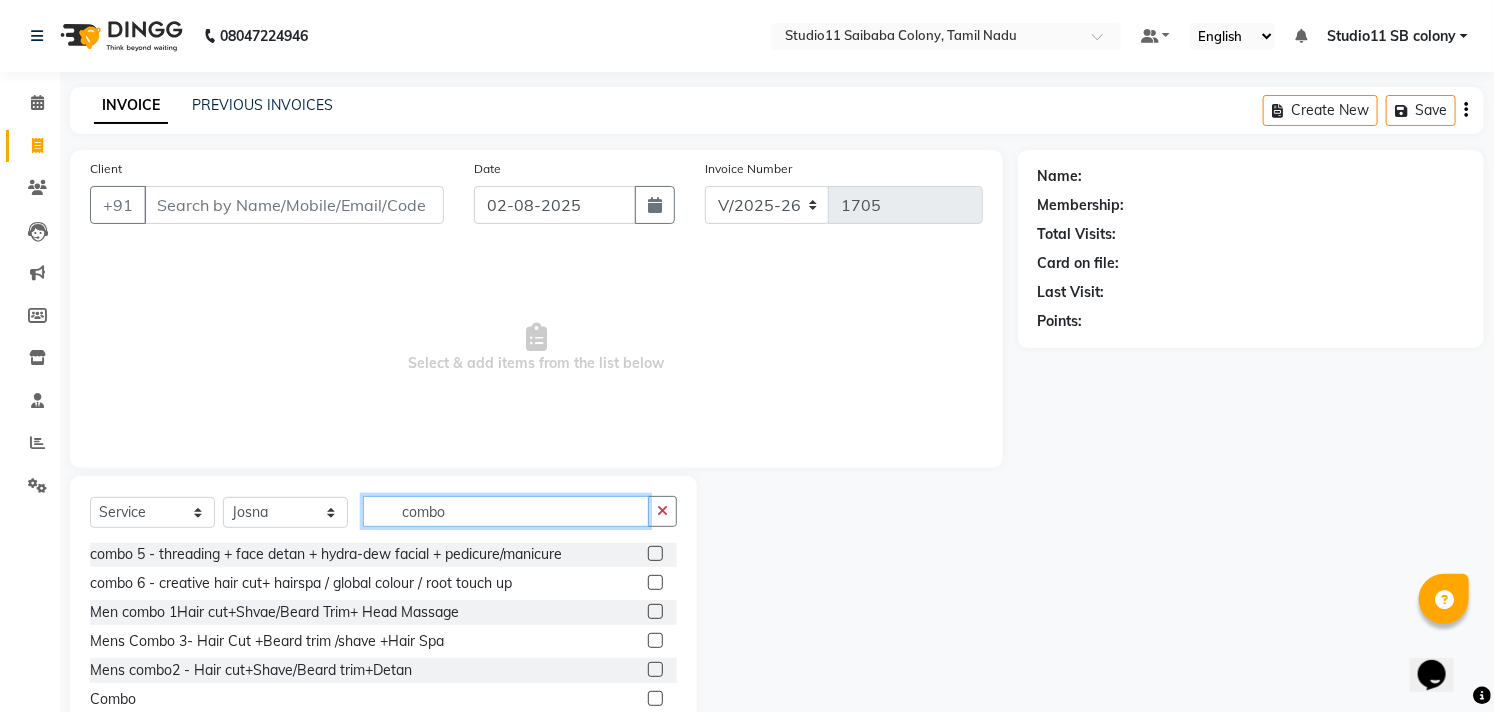 scroll, scrollTop: 118, scrollLeft: 0, axis: vertical 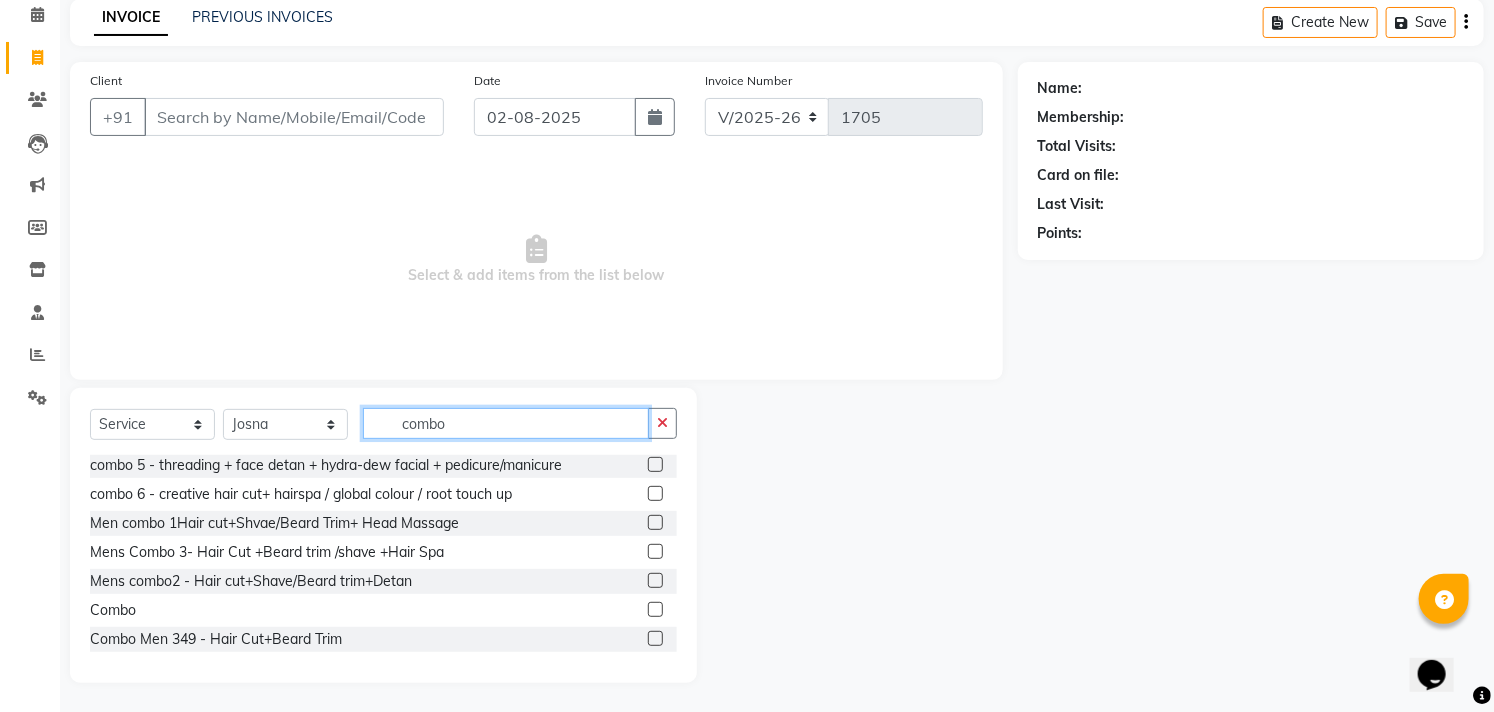 type on "combo" 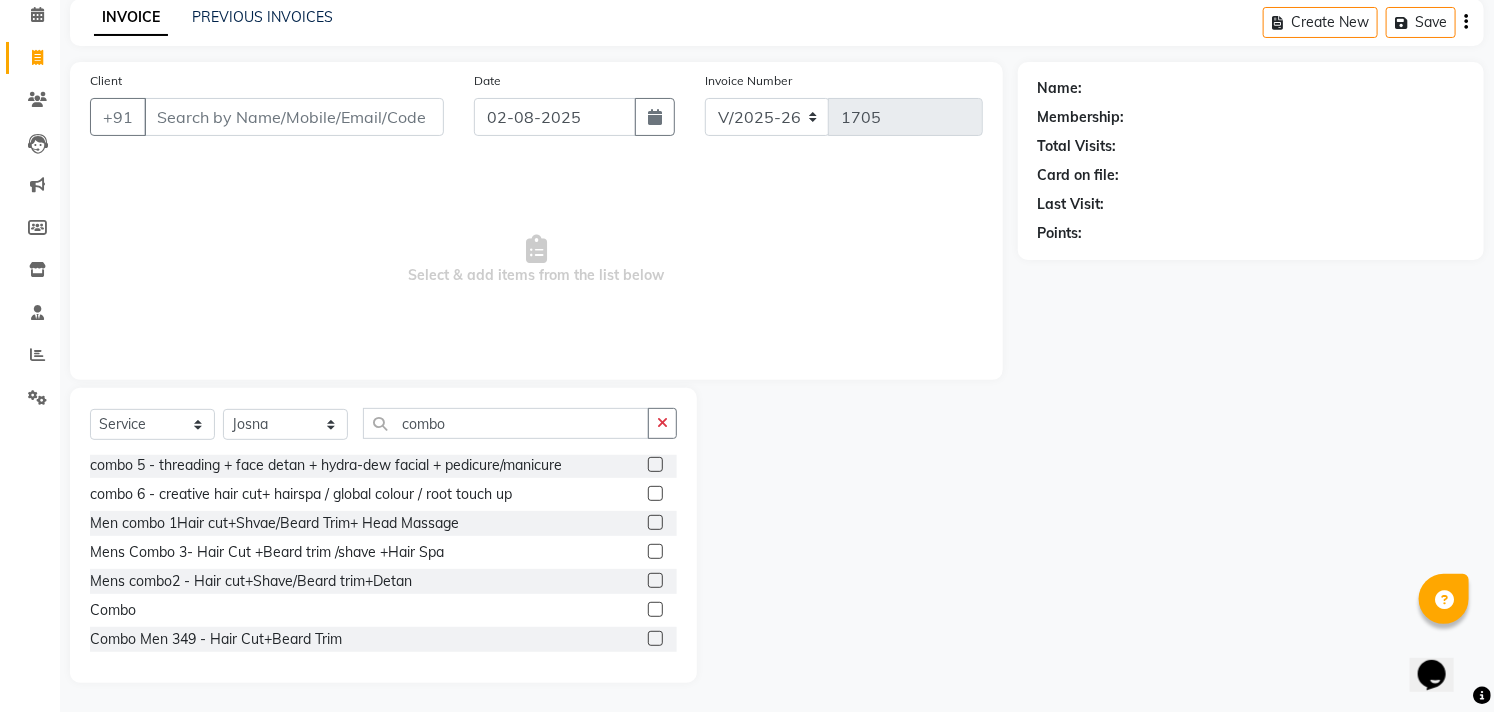 click 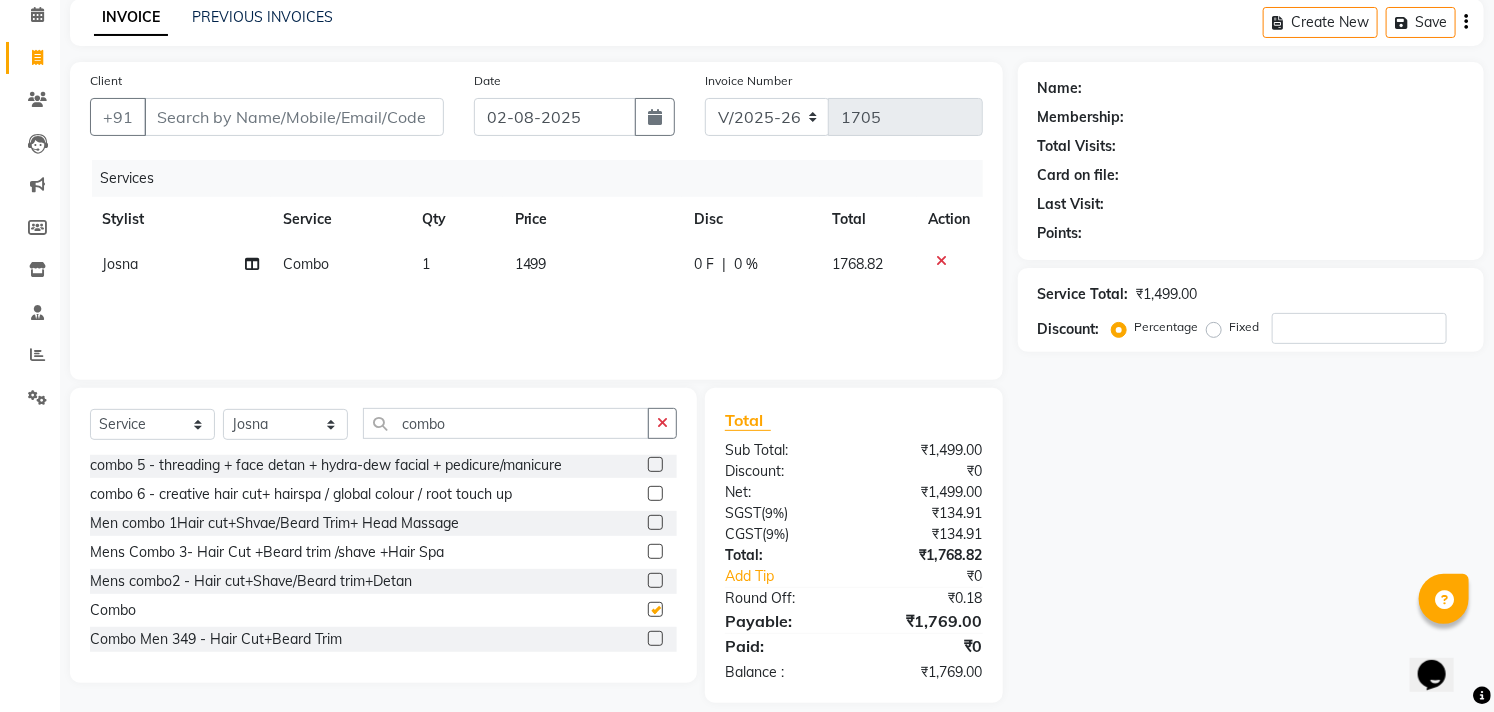checkbox on "false" 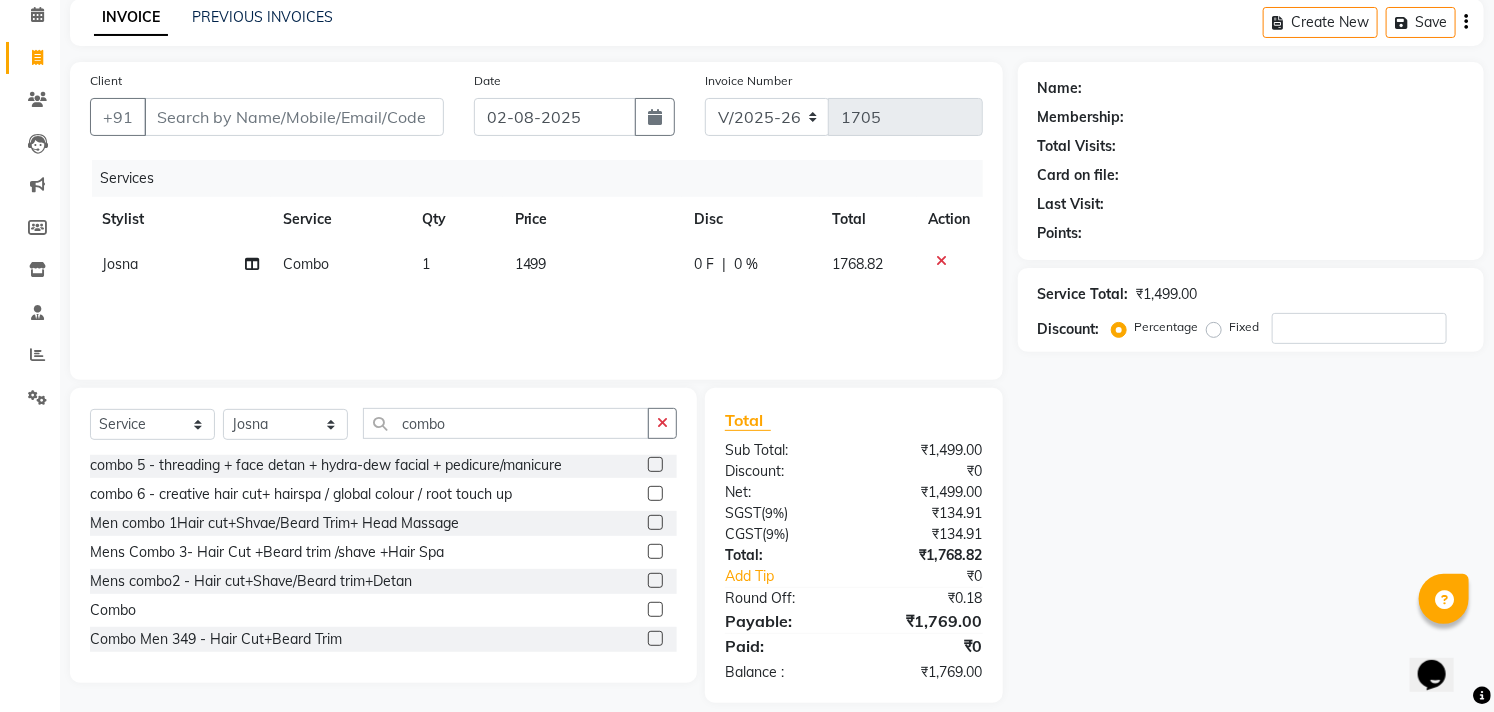 click on "1499" 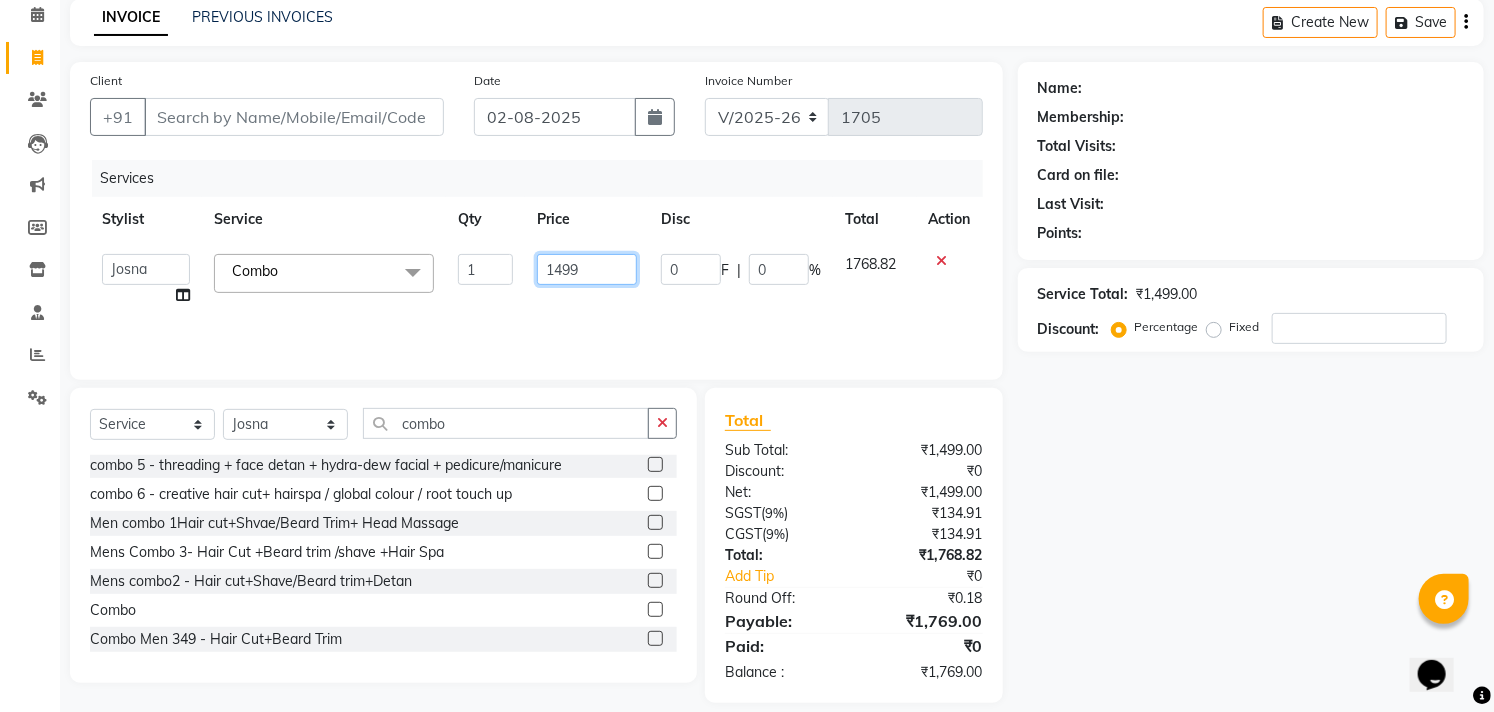 click on "1499" 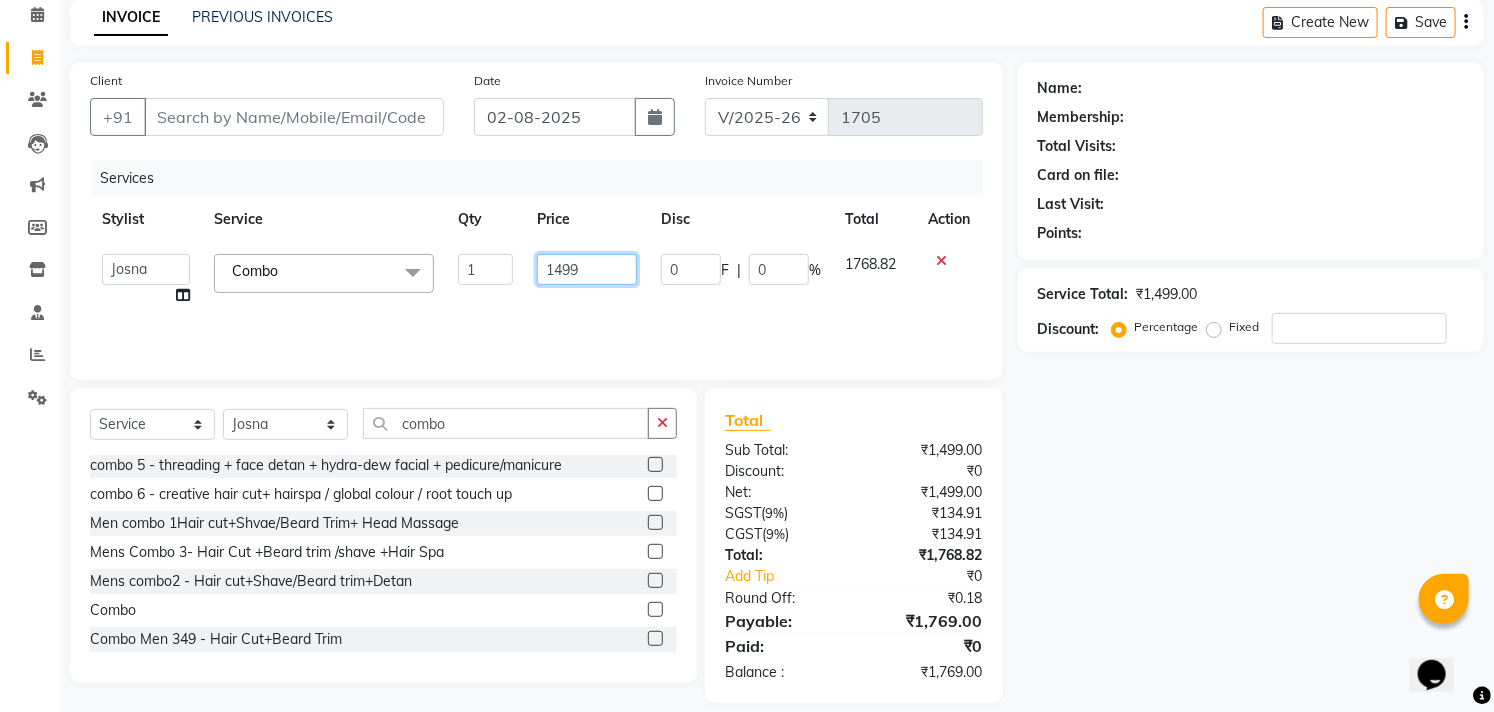 click on "1499" 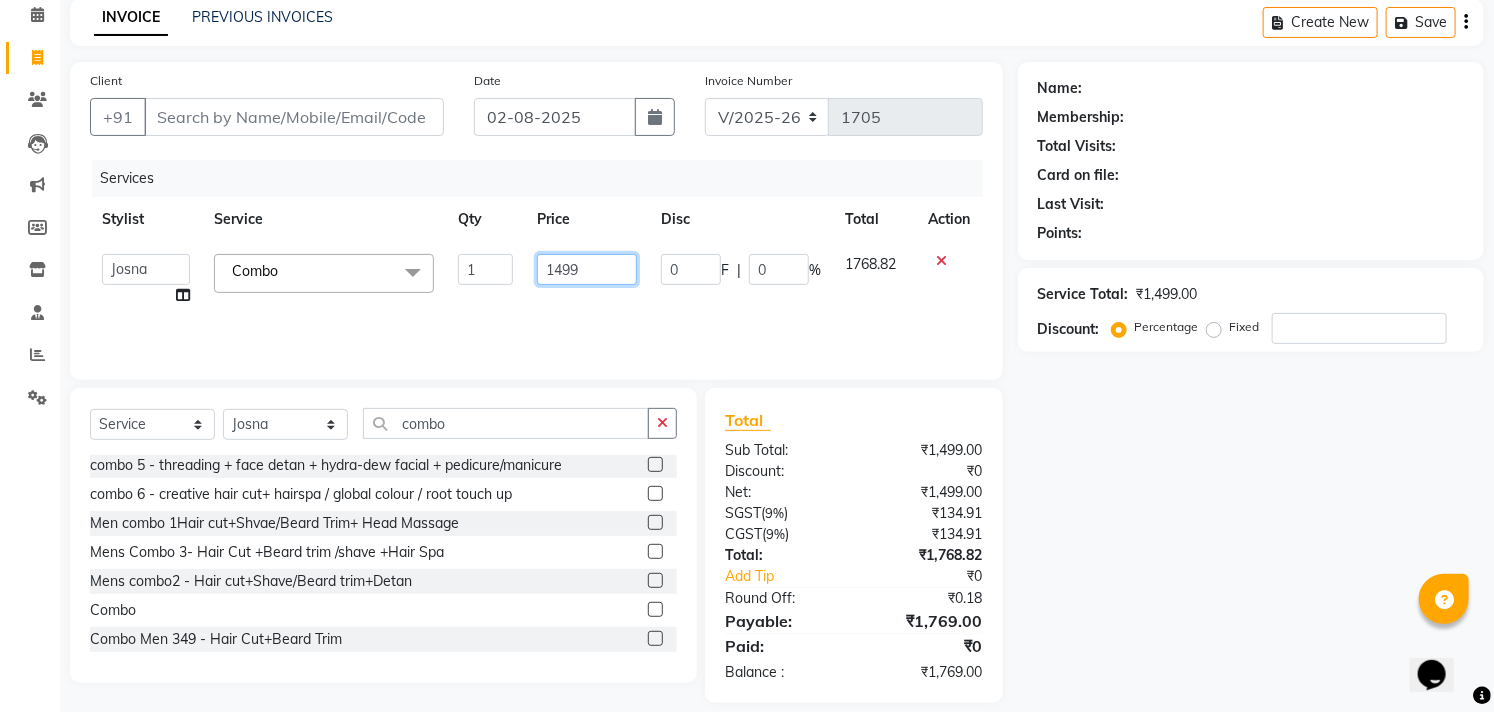 click on "1499" 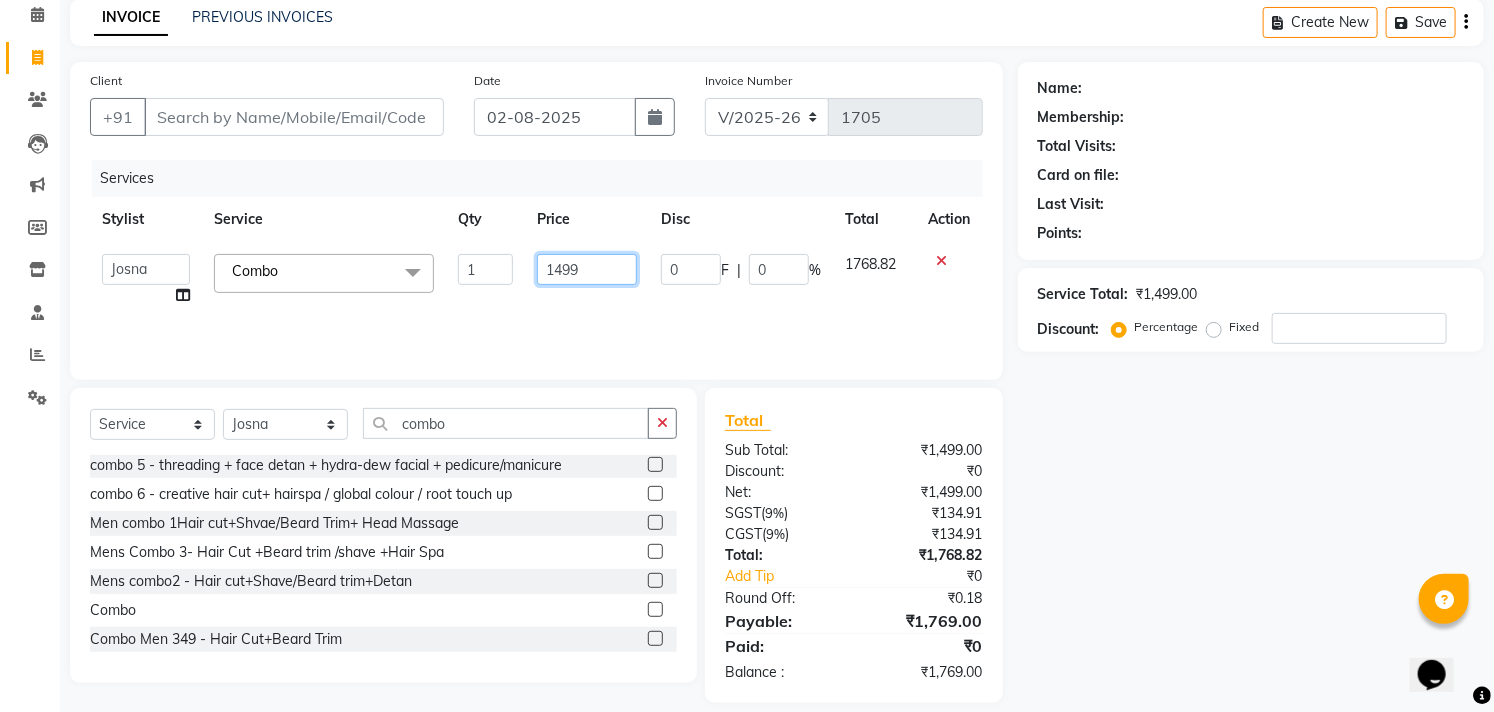 click on "1499" 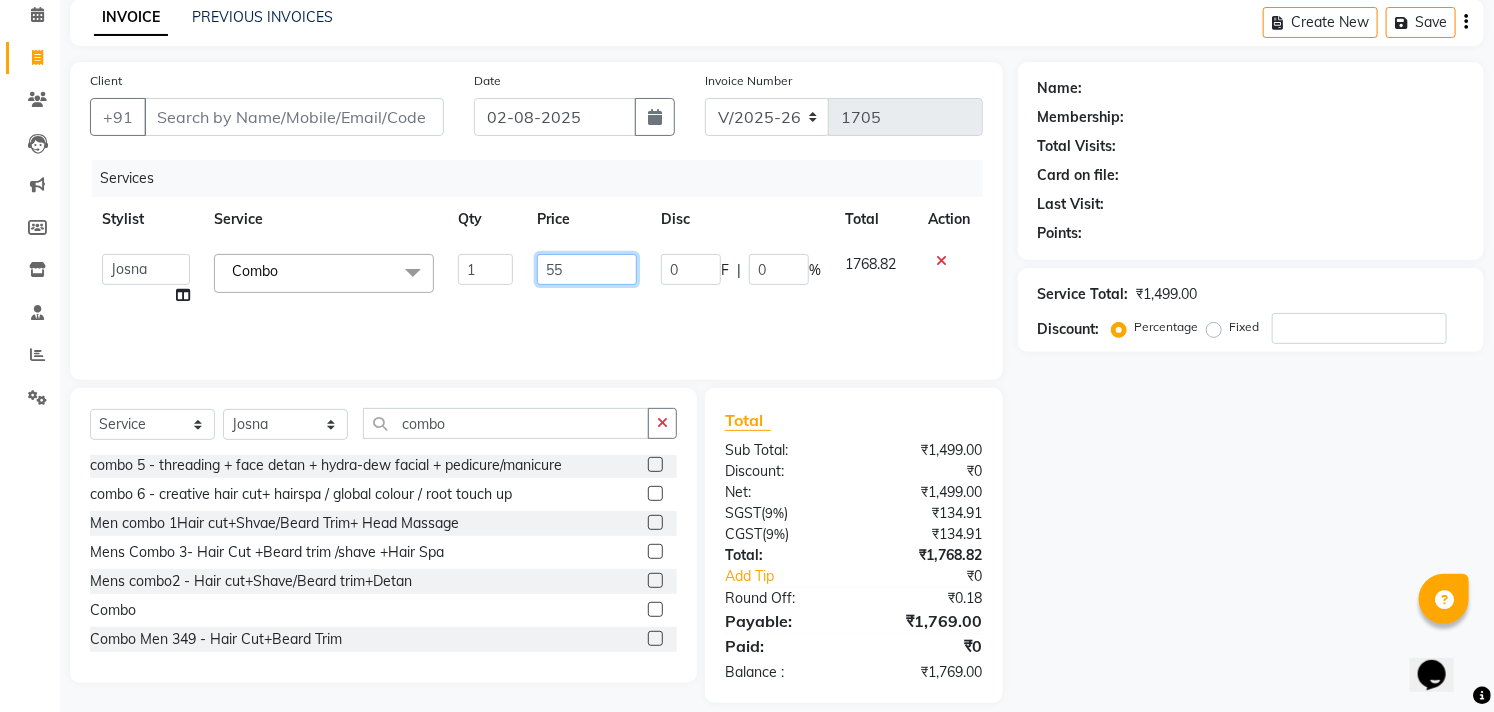 type on "555" 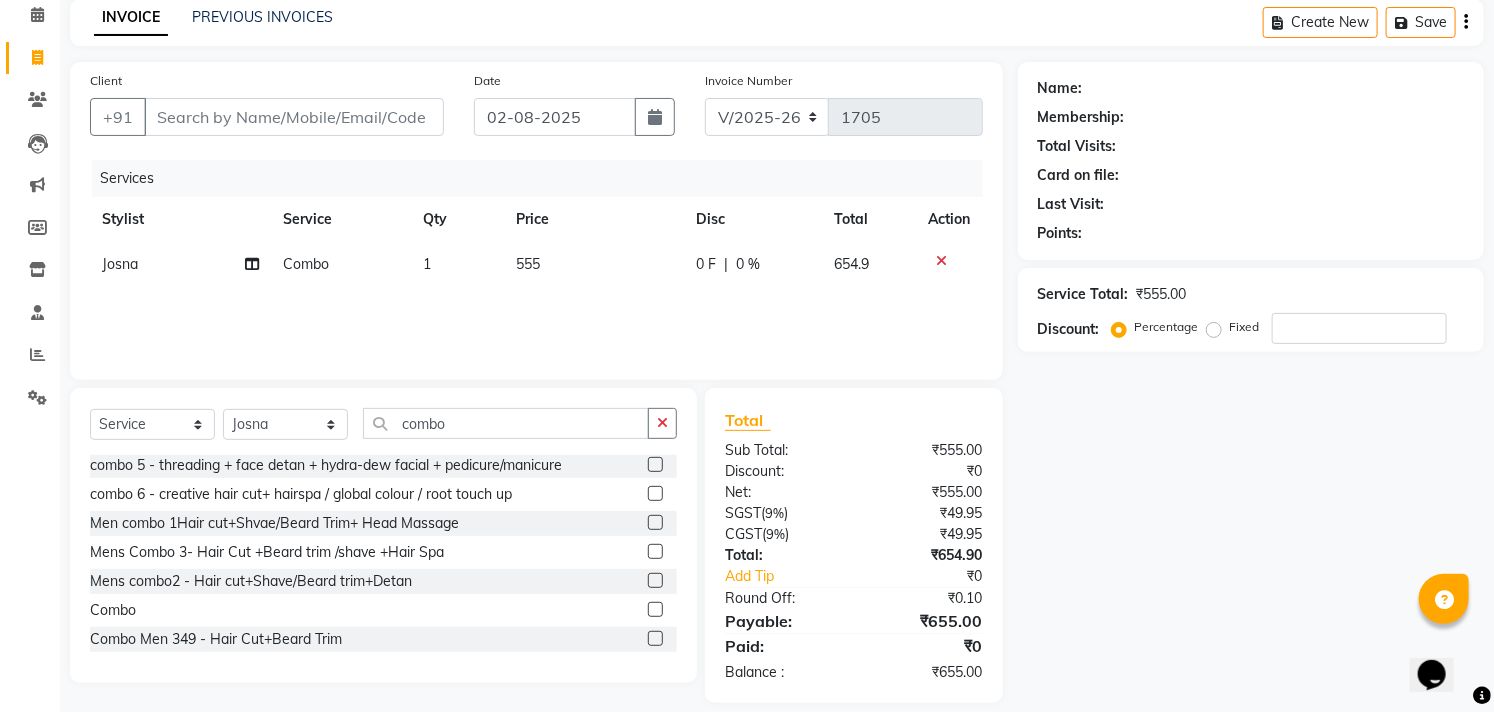 click on "Services" 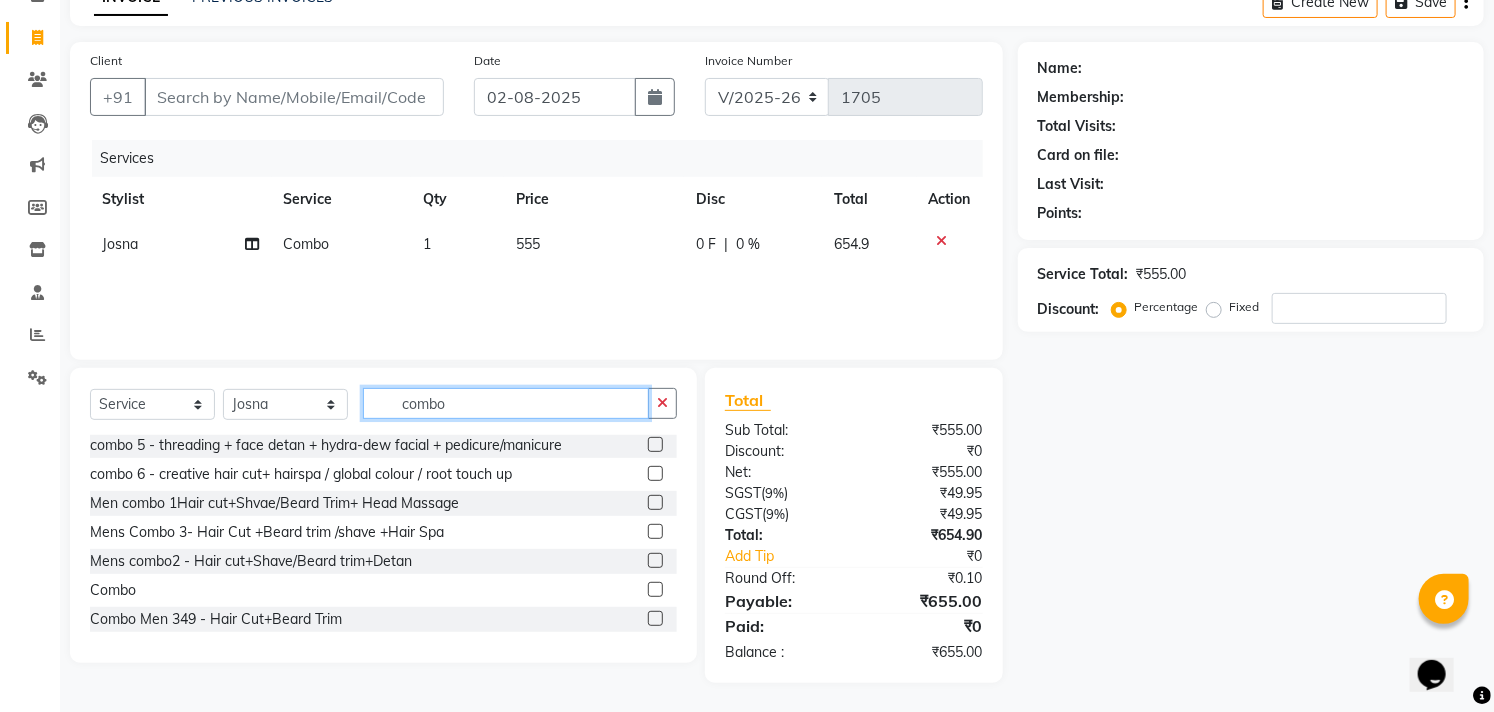 click on "combo" 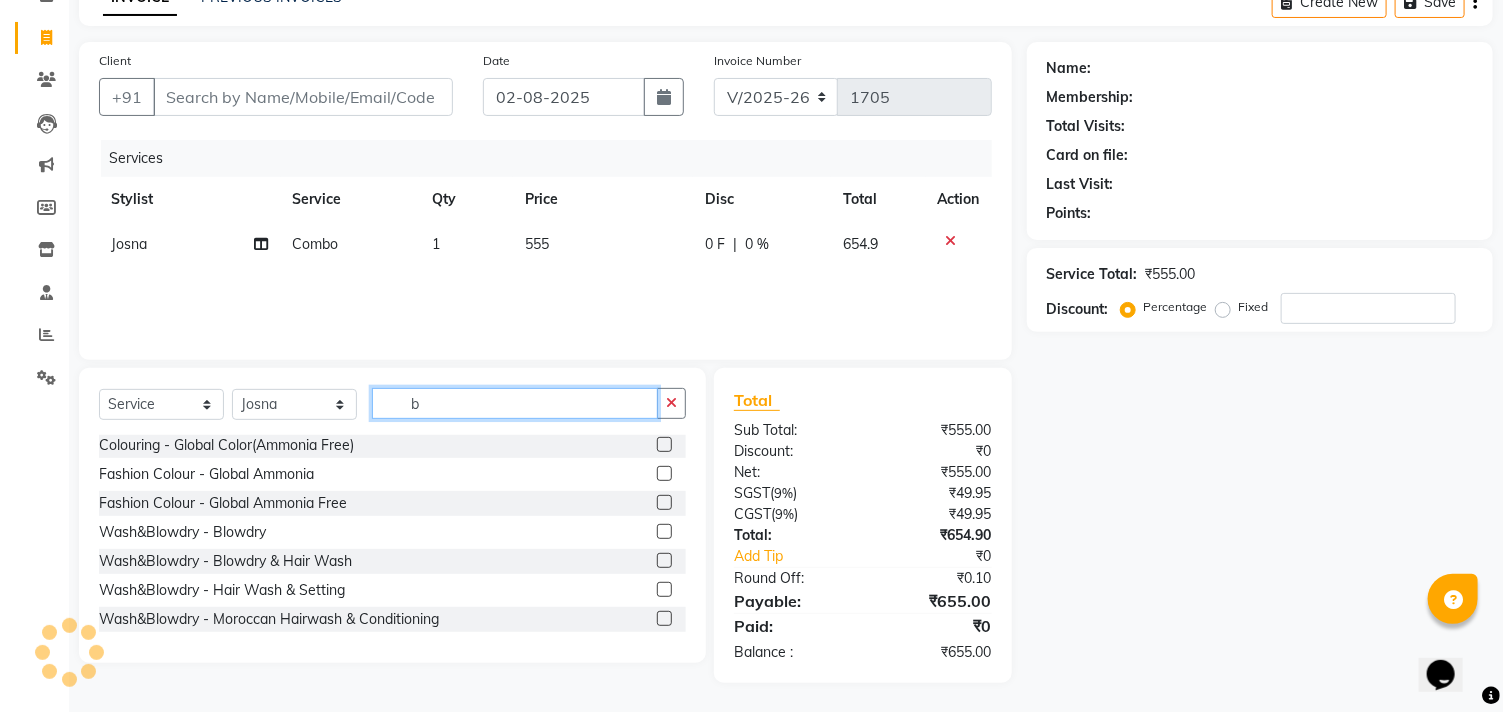 scroll, scrollTop: 0, scrollLeft: 0, axis: both 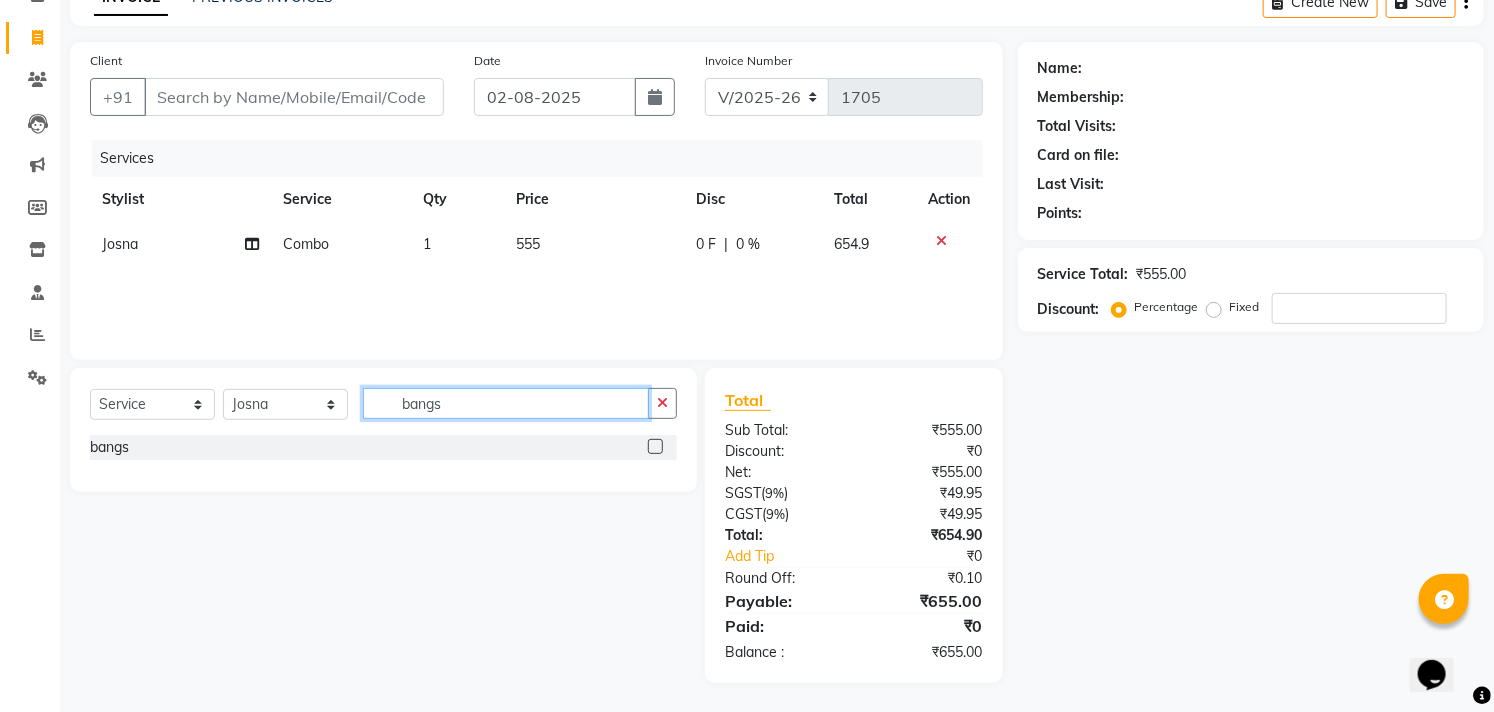type on "bangs" 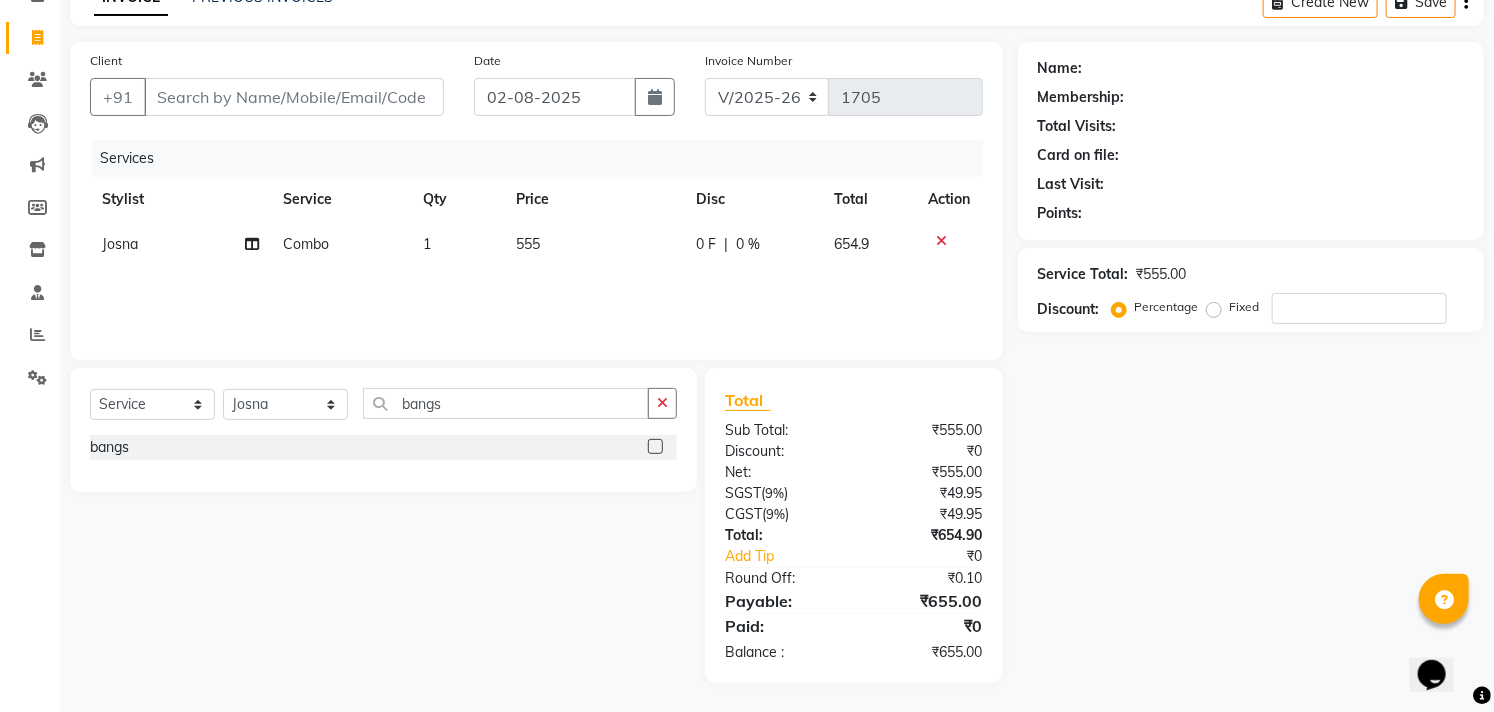 click 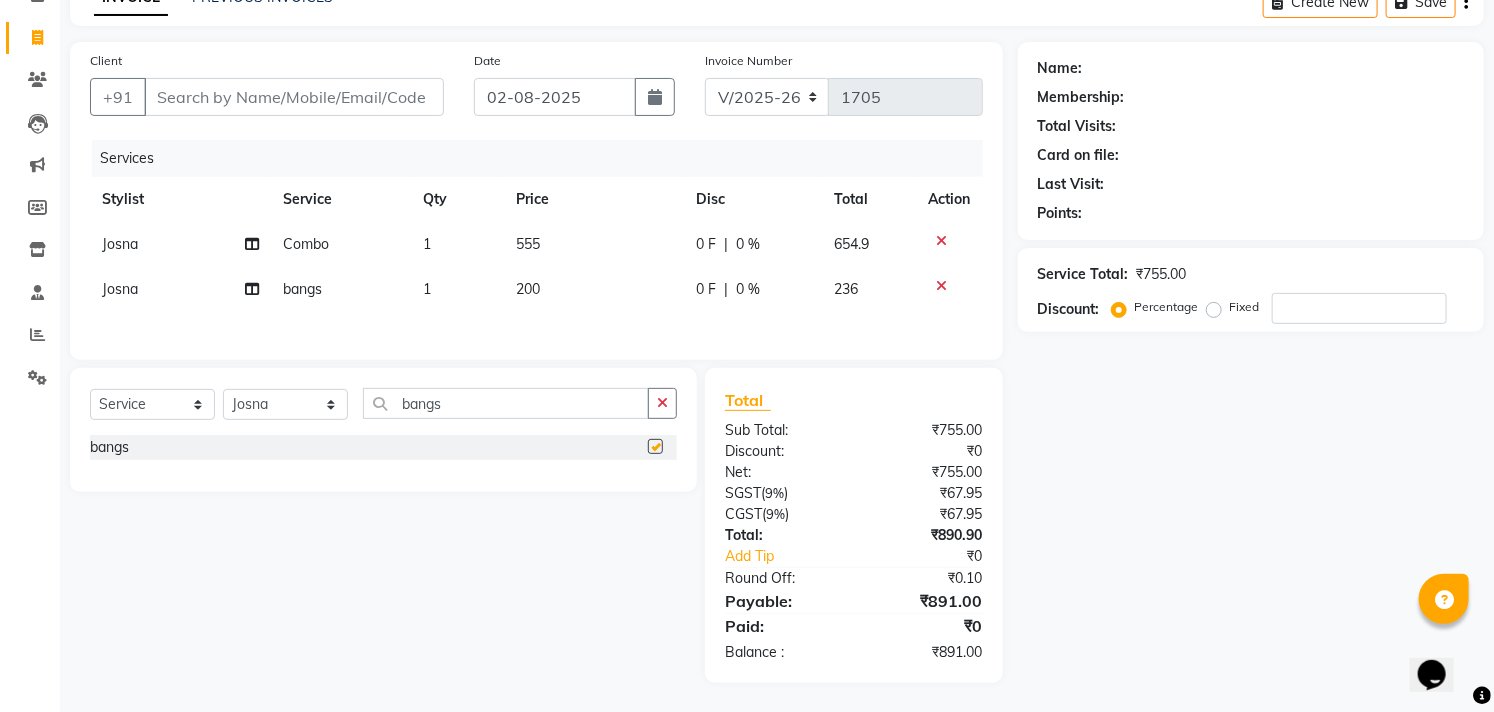 checkbox on "false" 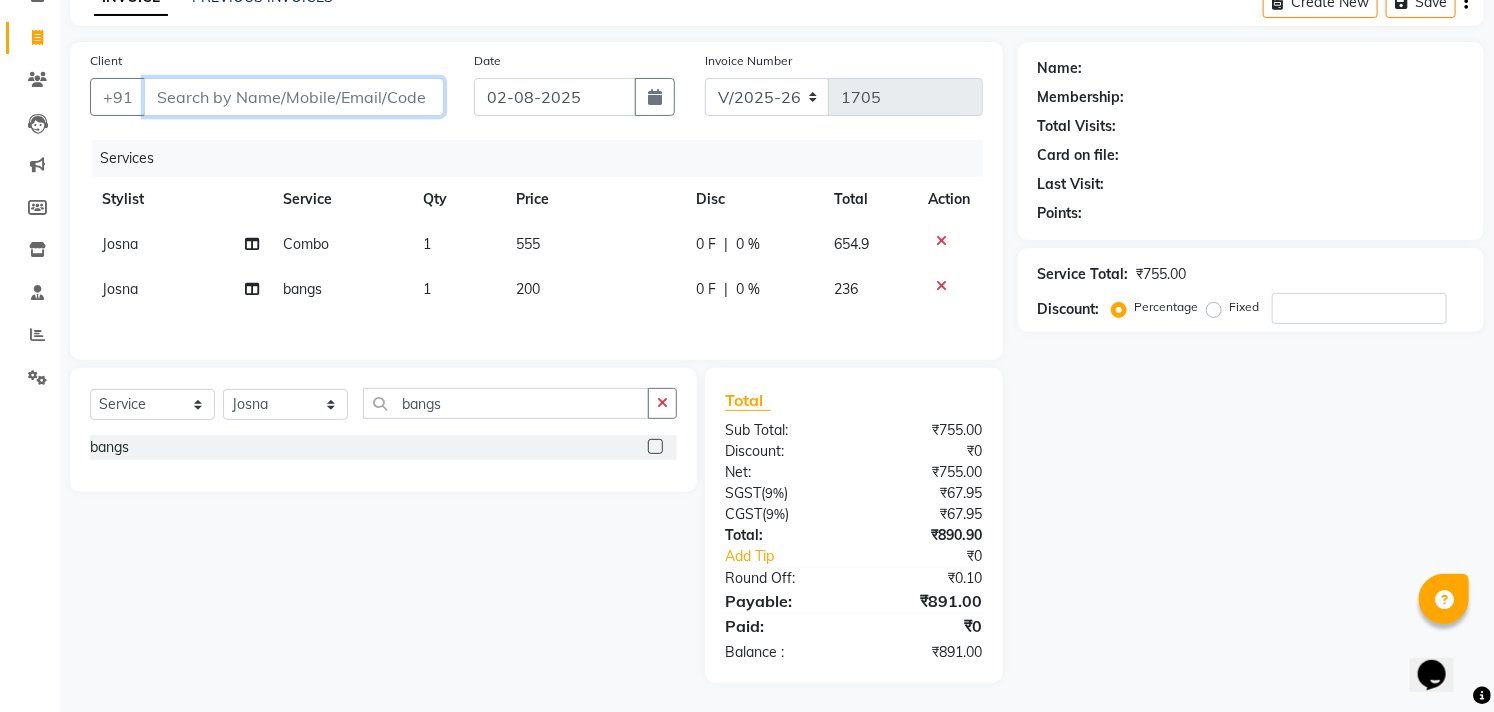 click on "Client" at bounding box center [294, 97] 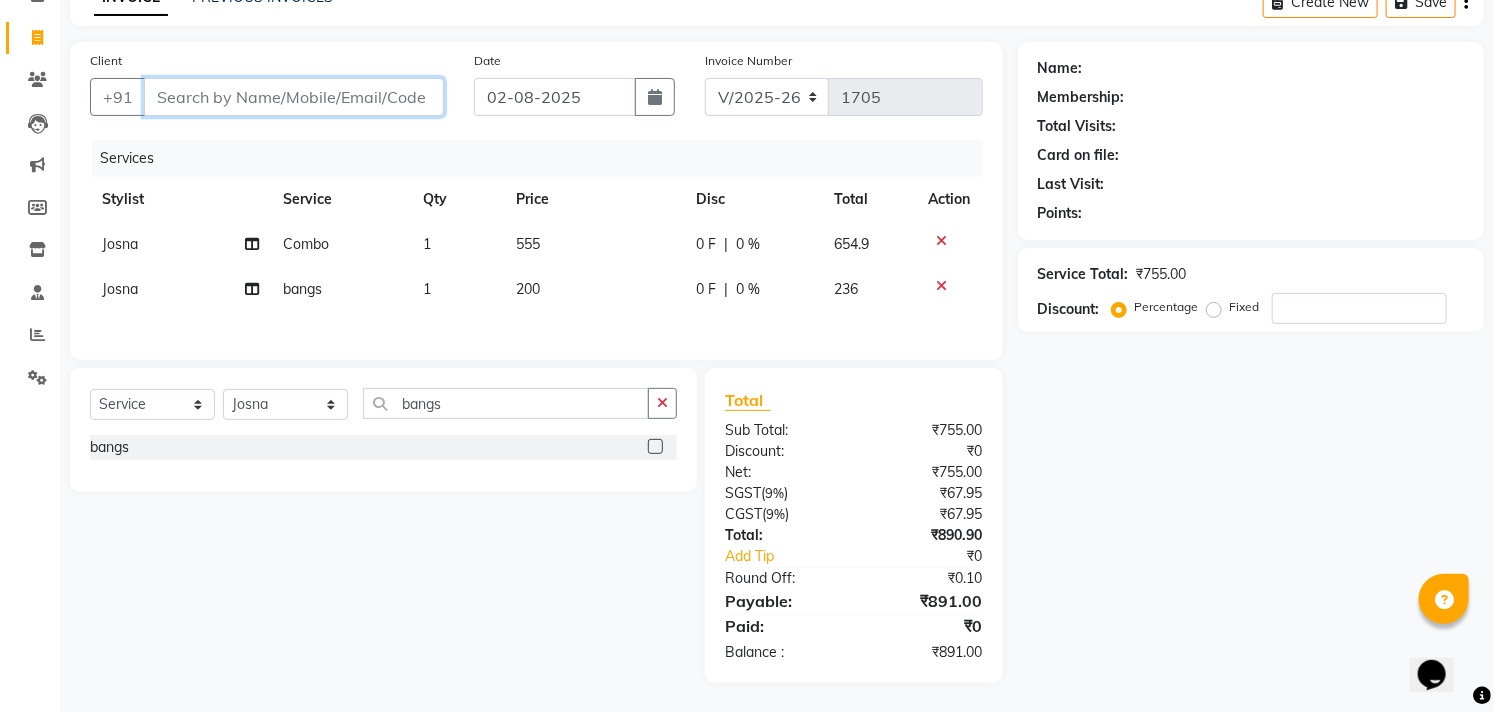click on "Client" at bounding box center [294, 97] 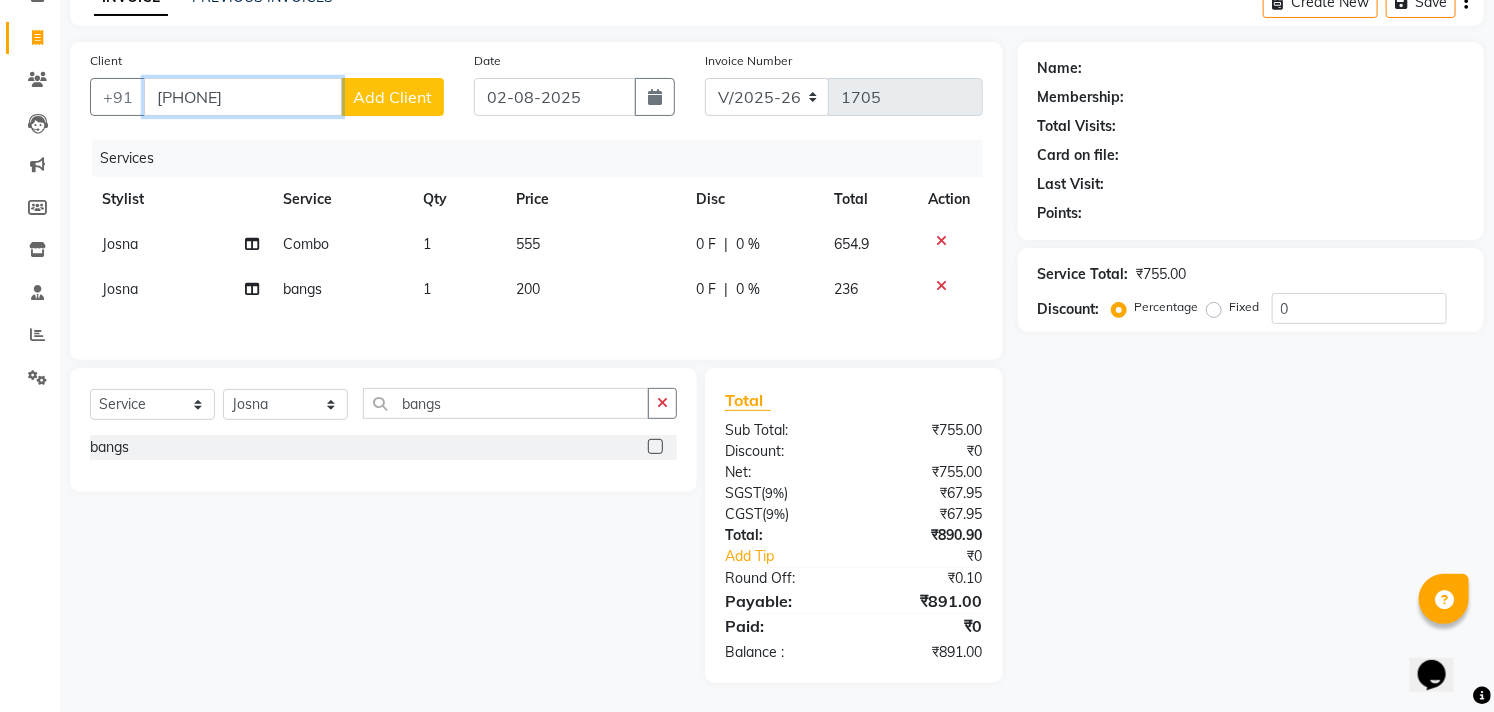 type on "[PHONE]" 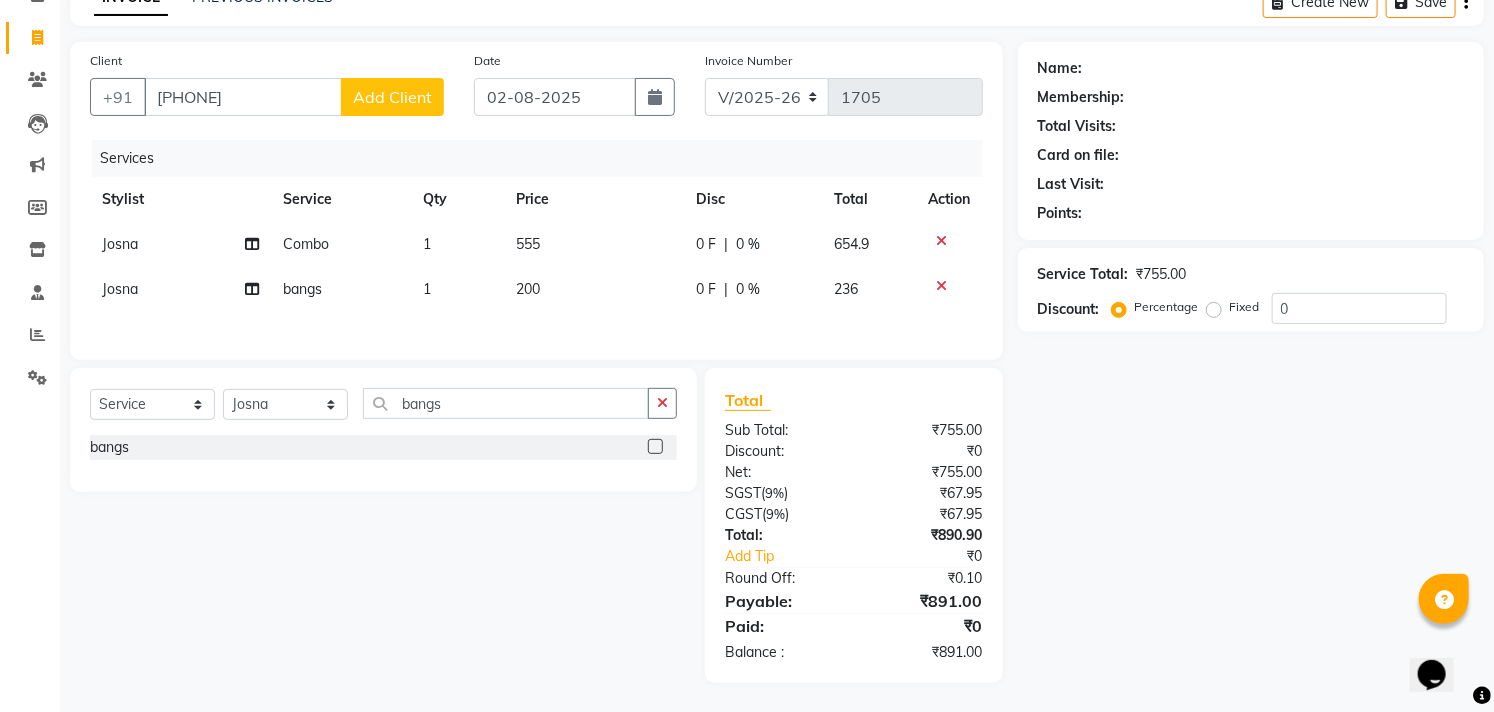 click on "Add Client" 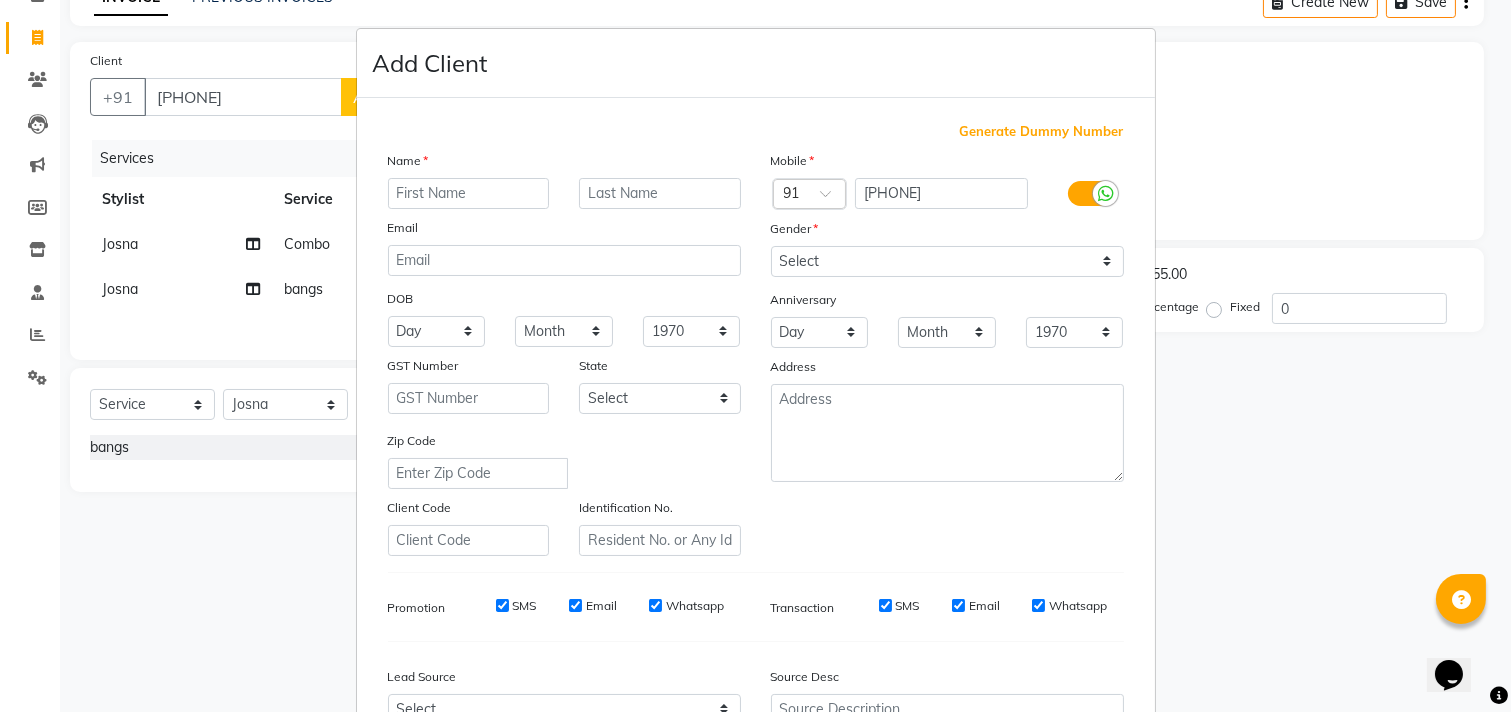 click at bounding box center (469, 193) 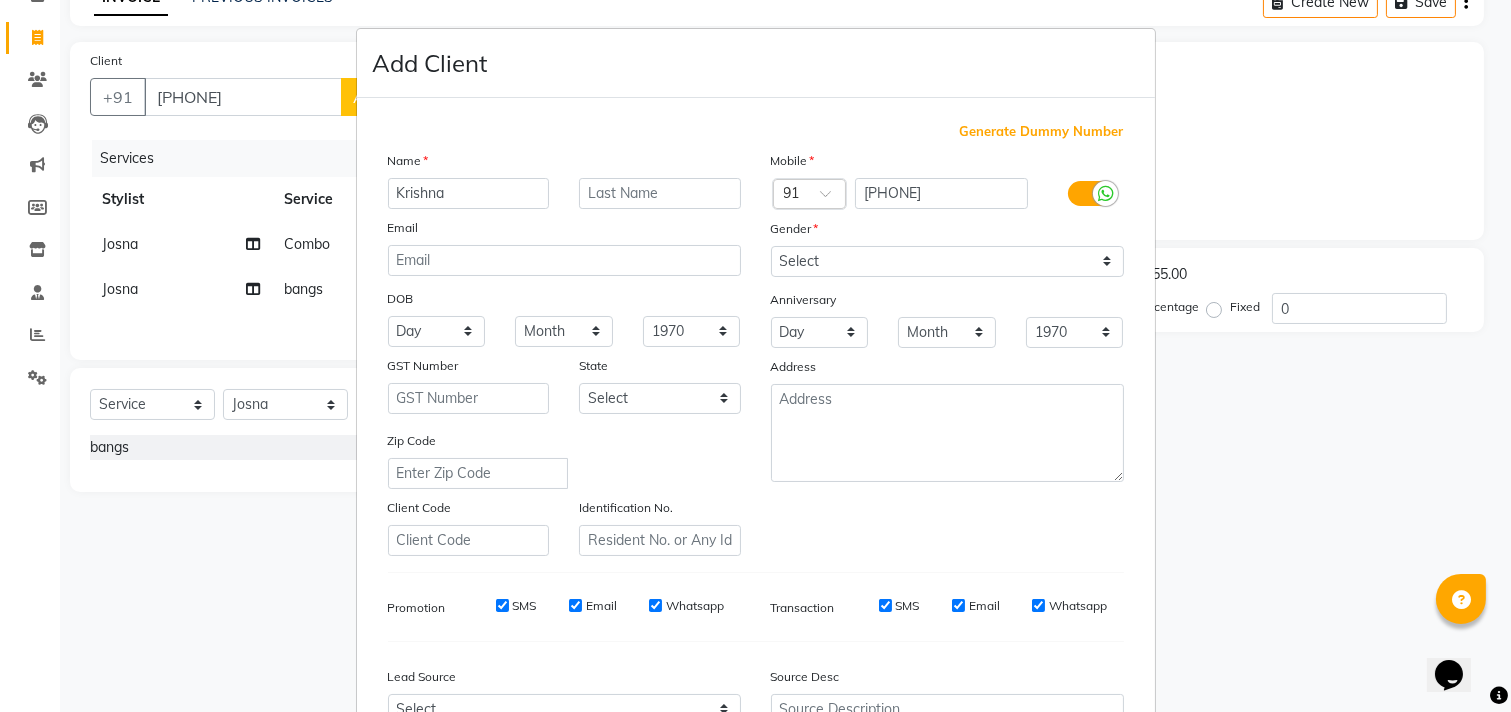 type on "Krishna" 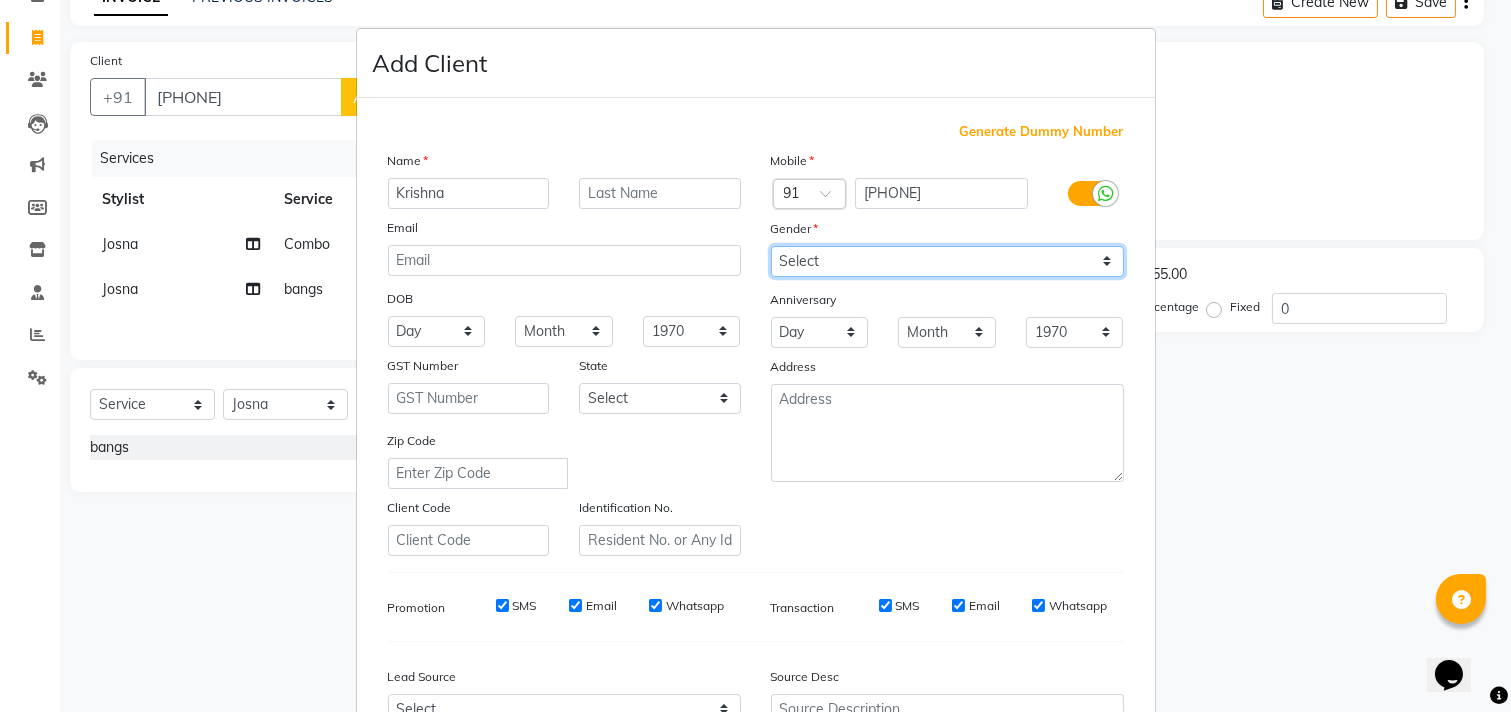 click on "Select Male Female Other Prefer Not To Say" at bounding box center [947, 261] 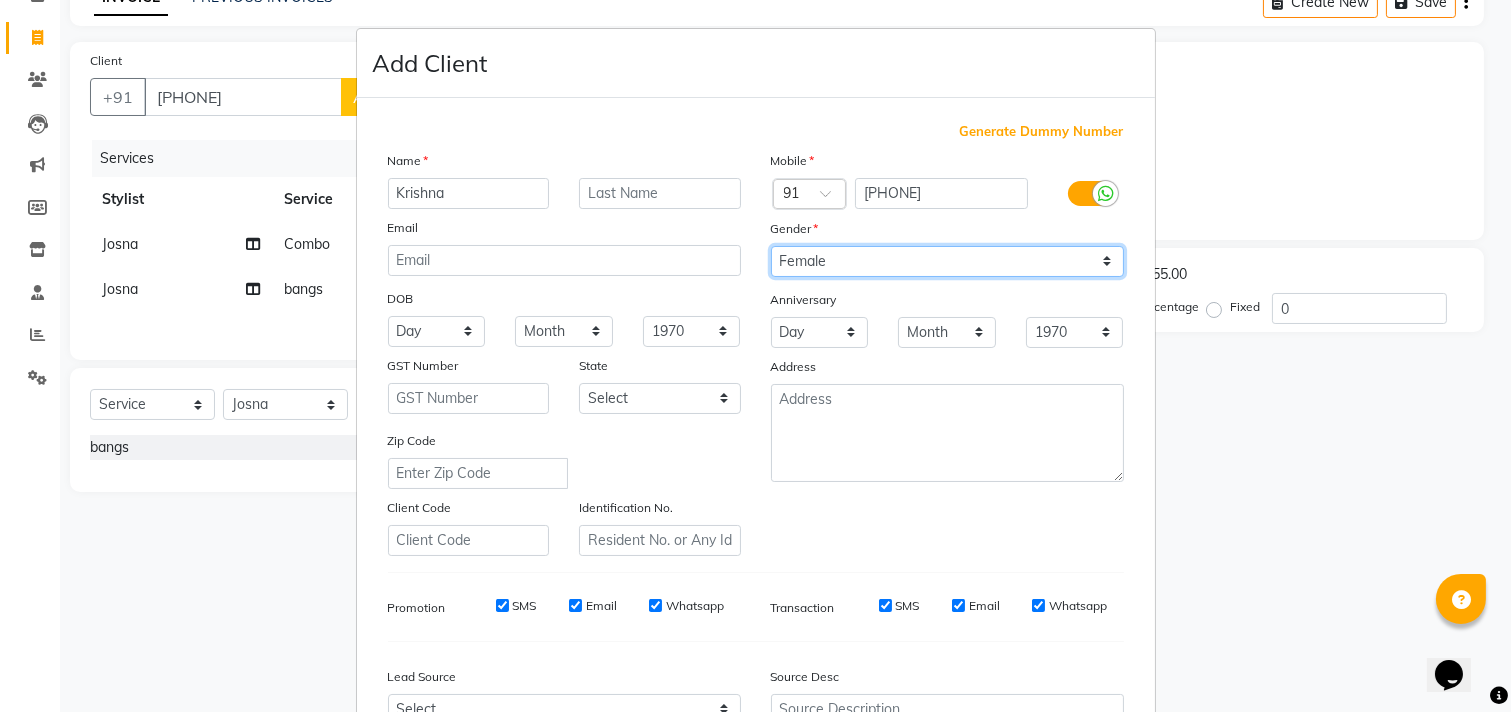 click on "Select Male Female Other Prefer Not To Say" at bounding box center [947, 261] 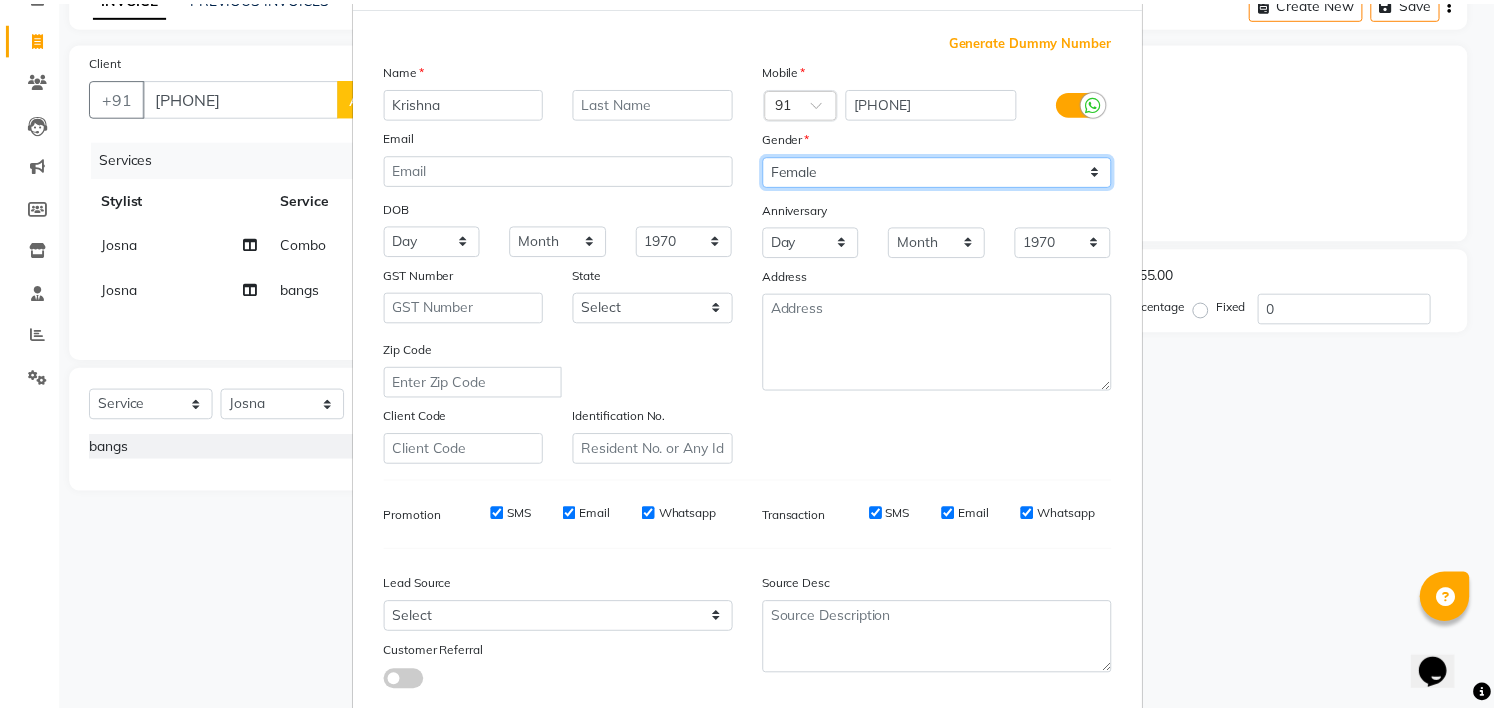 scroll, scrollTop: 212, scrollLeft: 0, axis: vertical 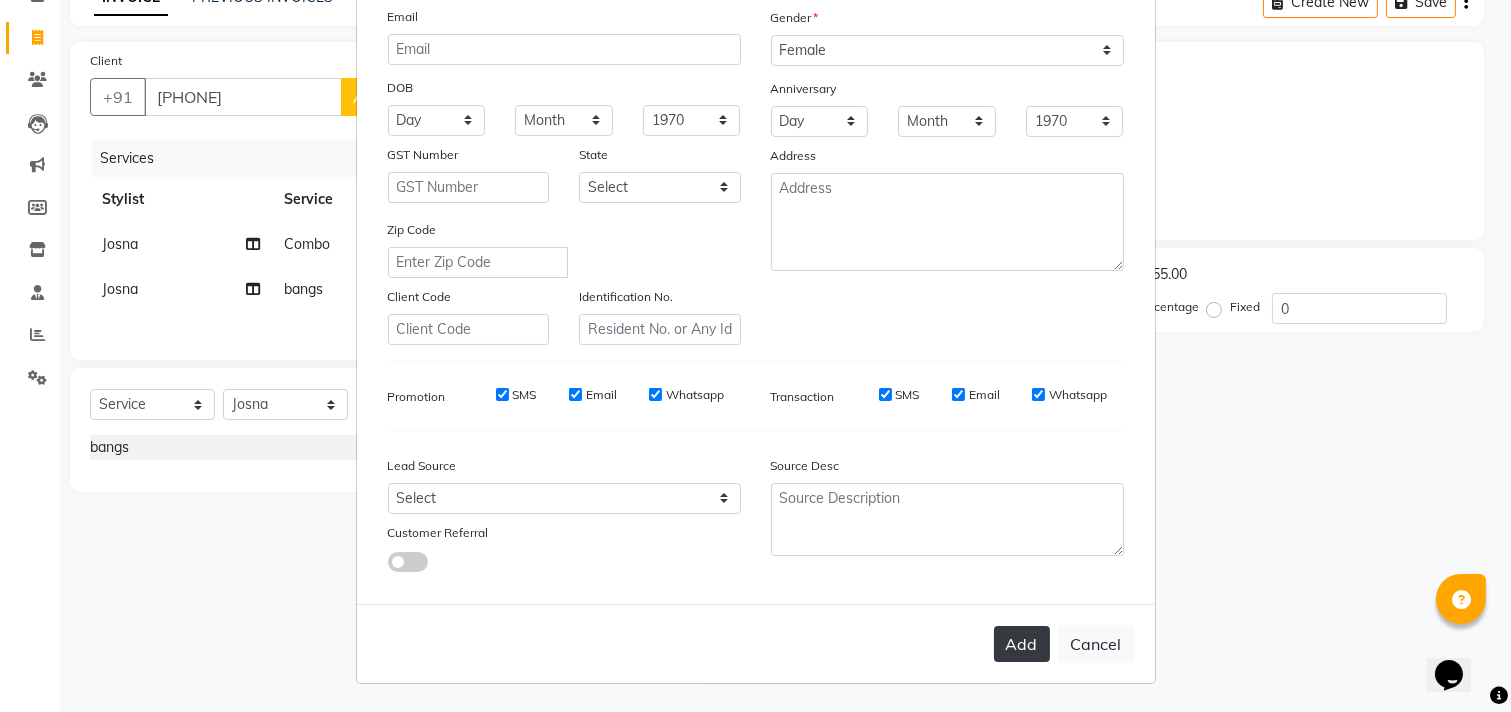 click on "Add" at bounding box center (1022, 644) 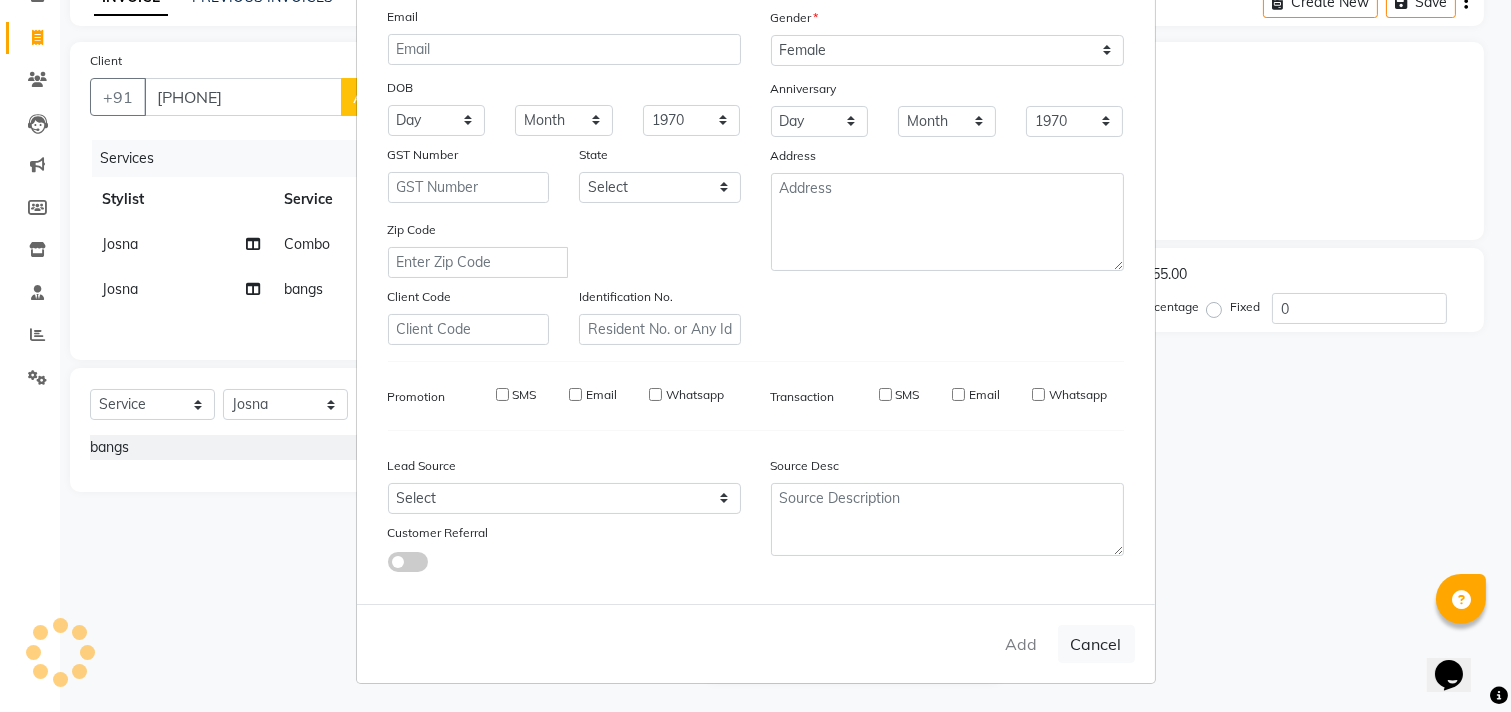 type 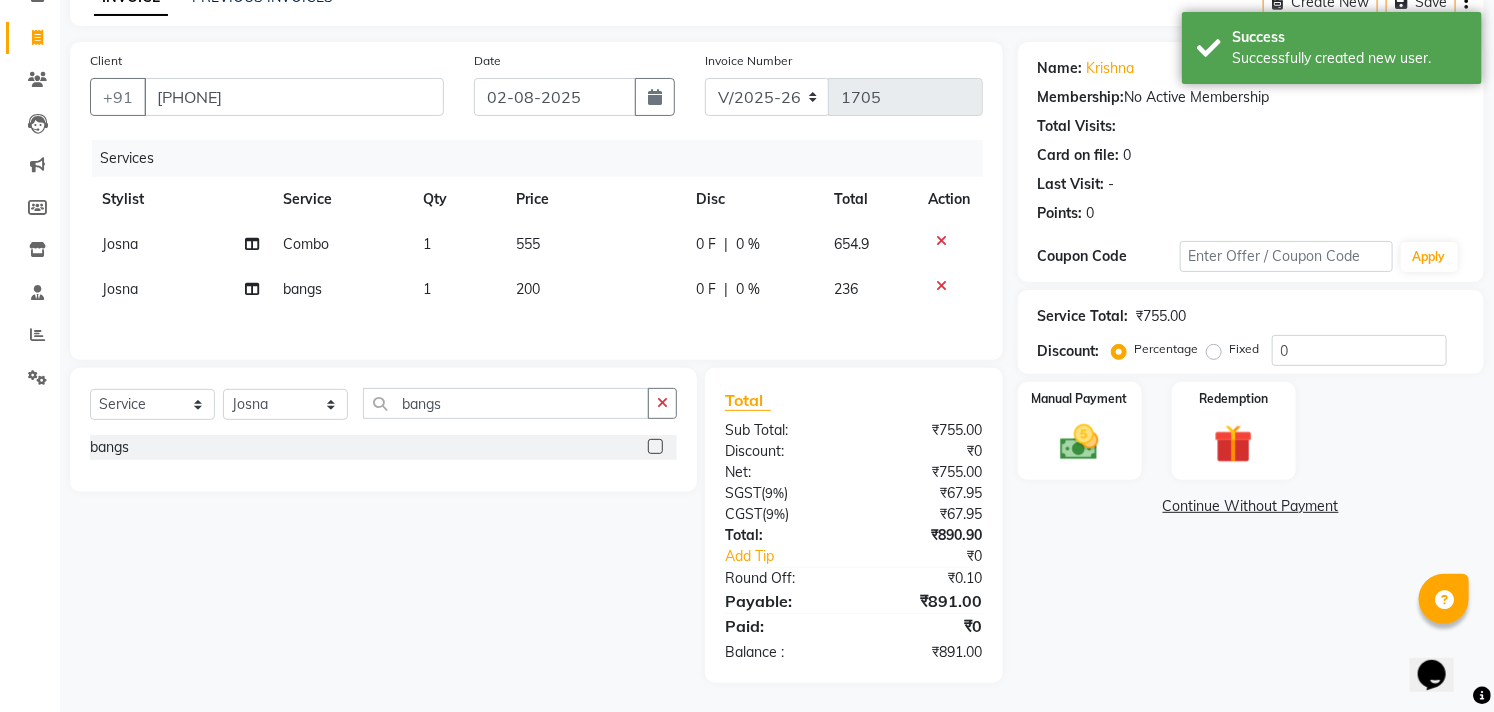 scroll, scrollTop: 113, scrollLeft: 0, axis: vertical 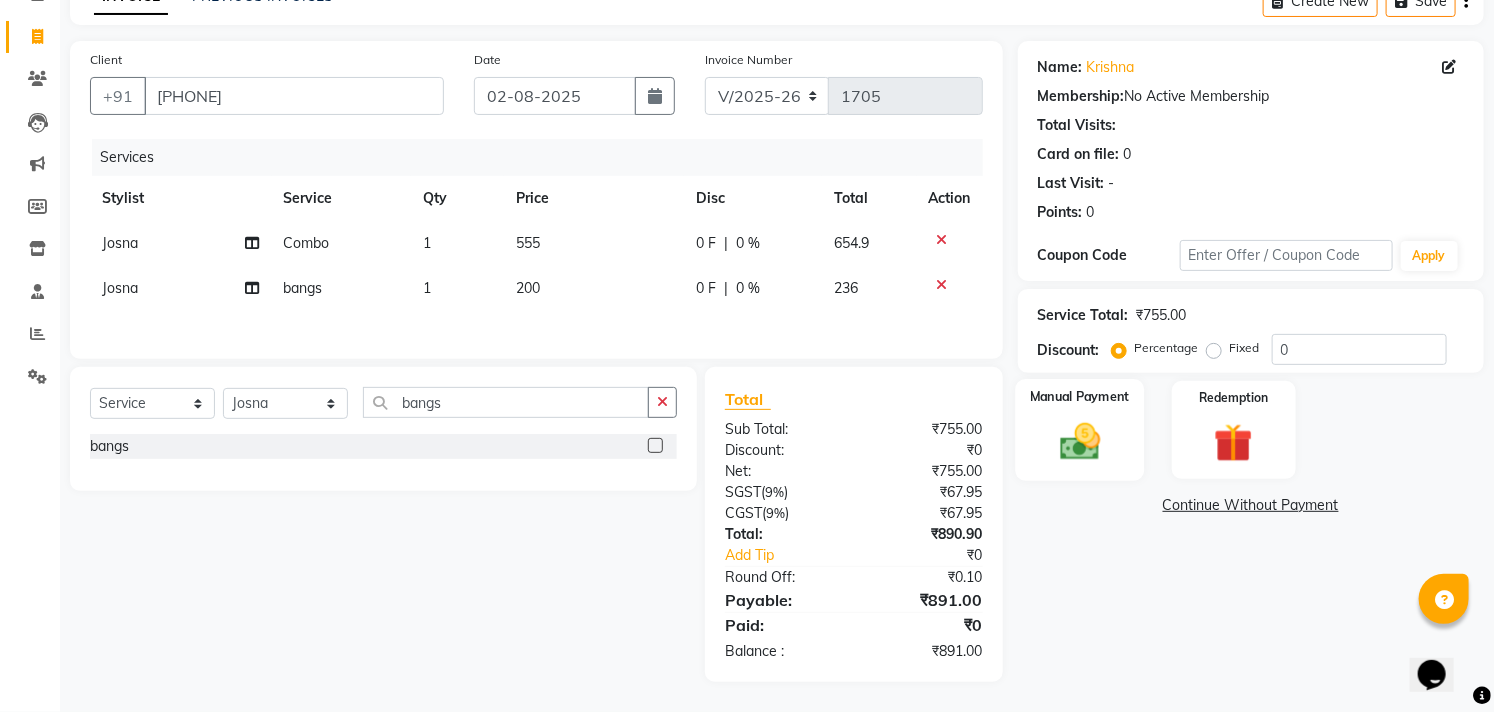 click 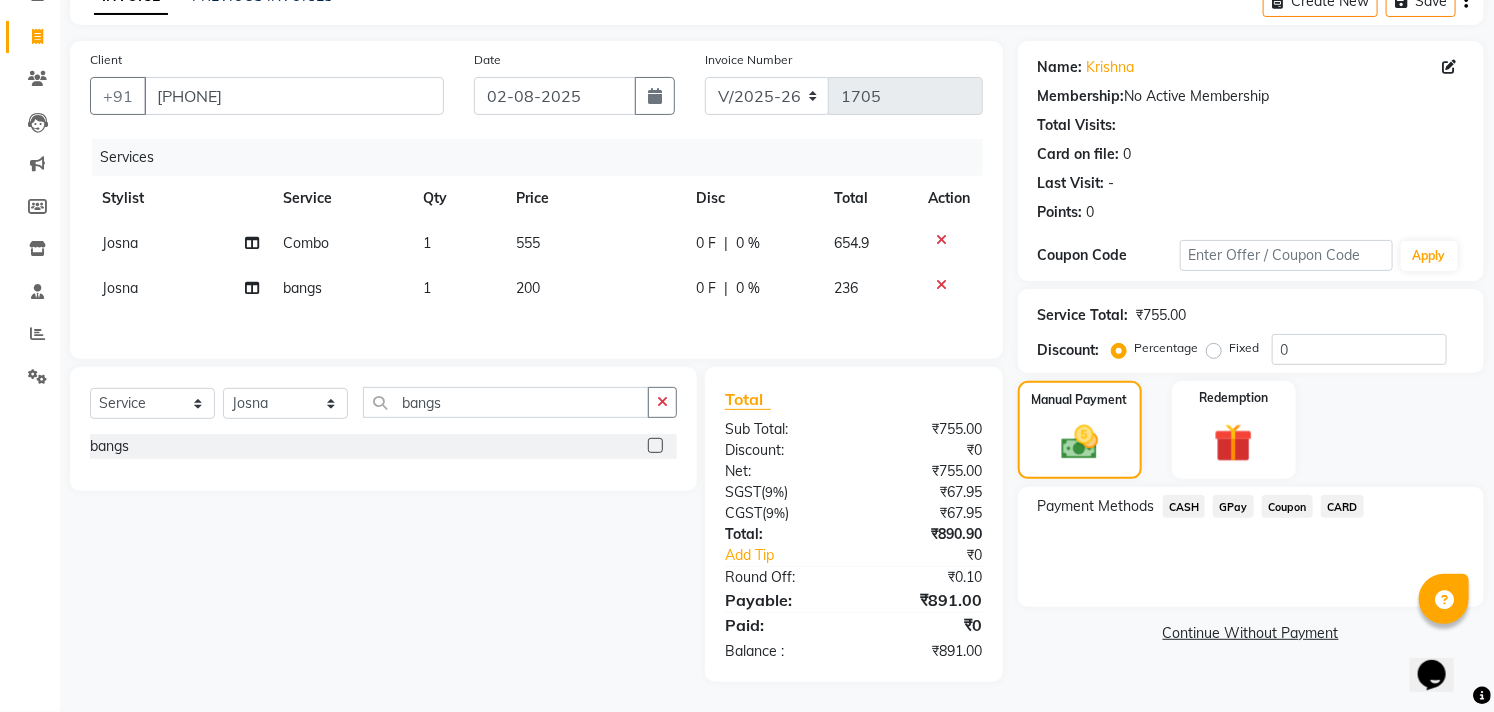 click on "200" 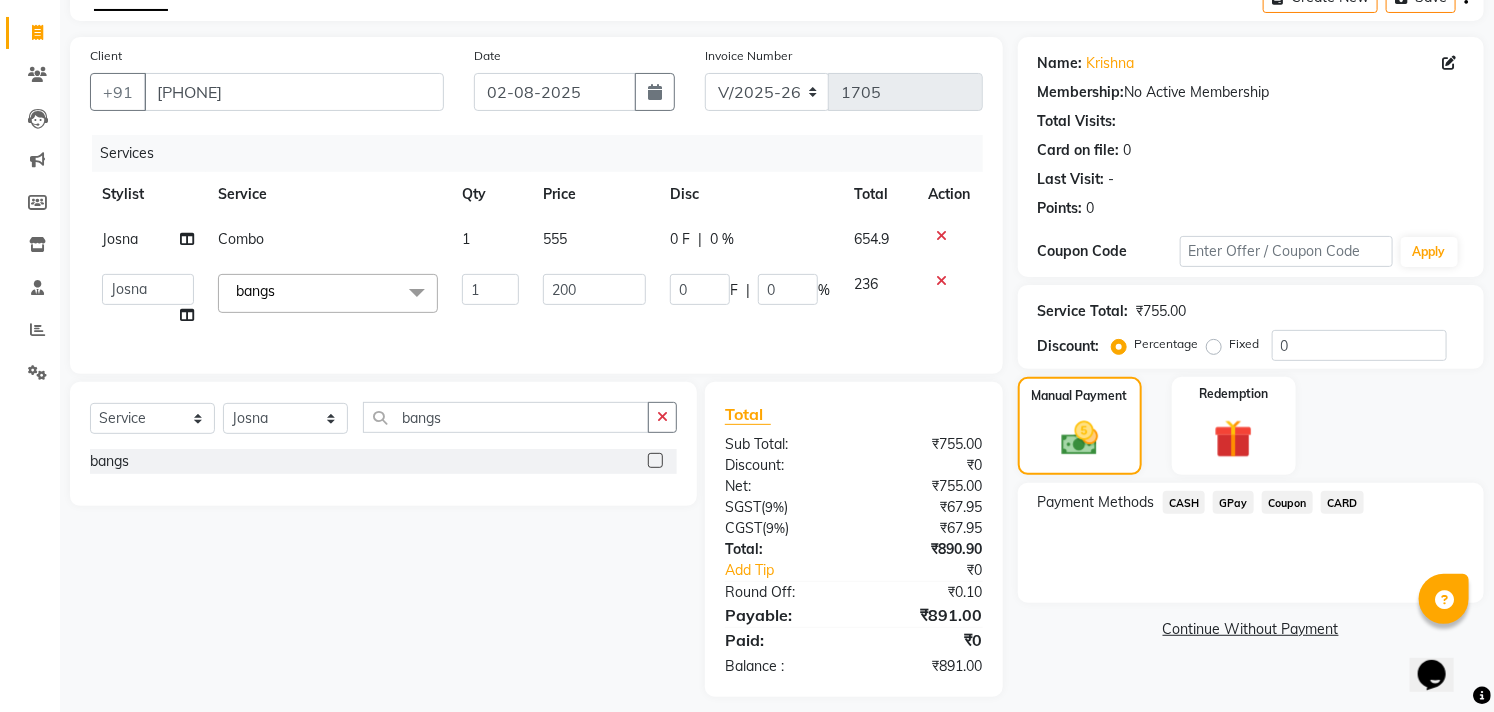 click on "200" 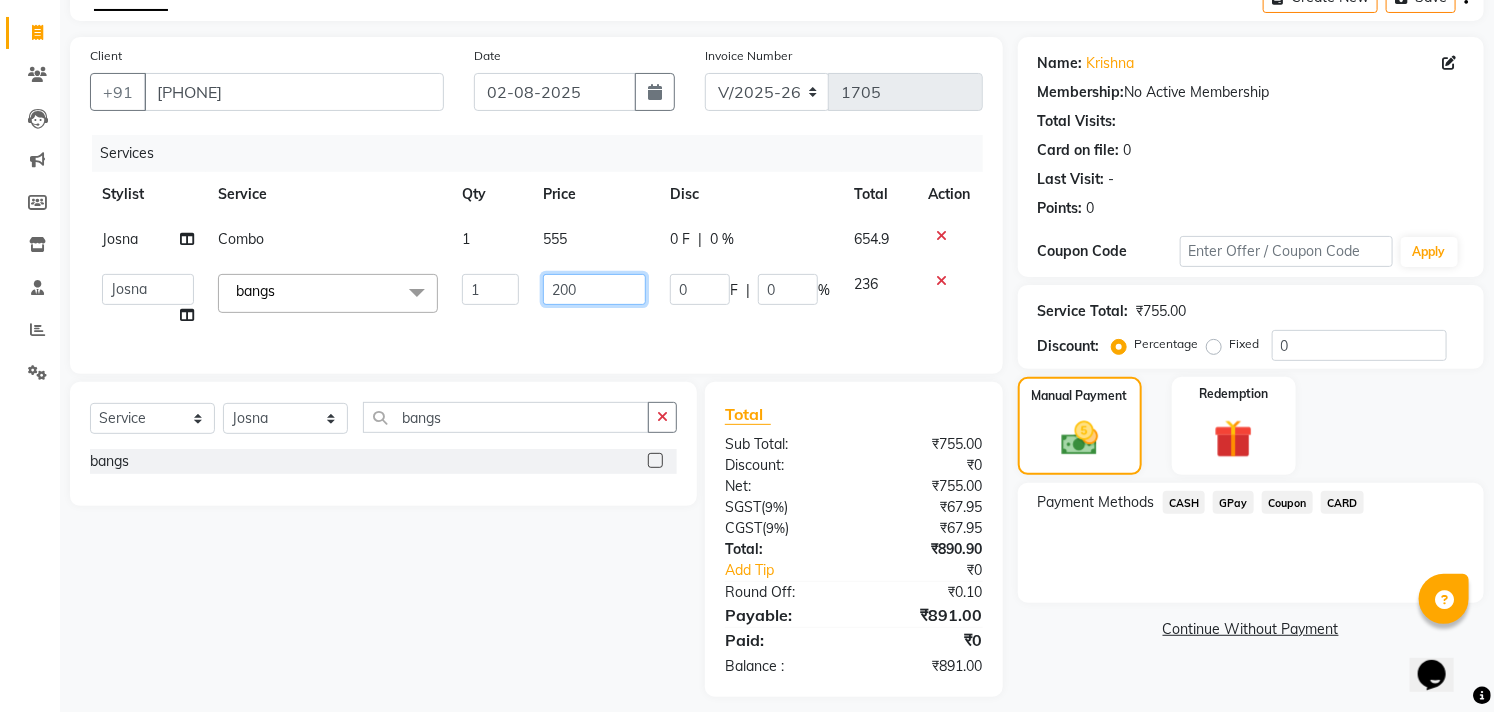 click on "200" 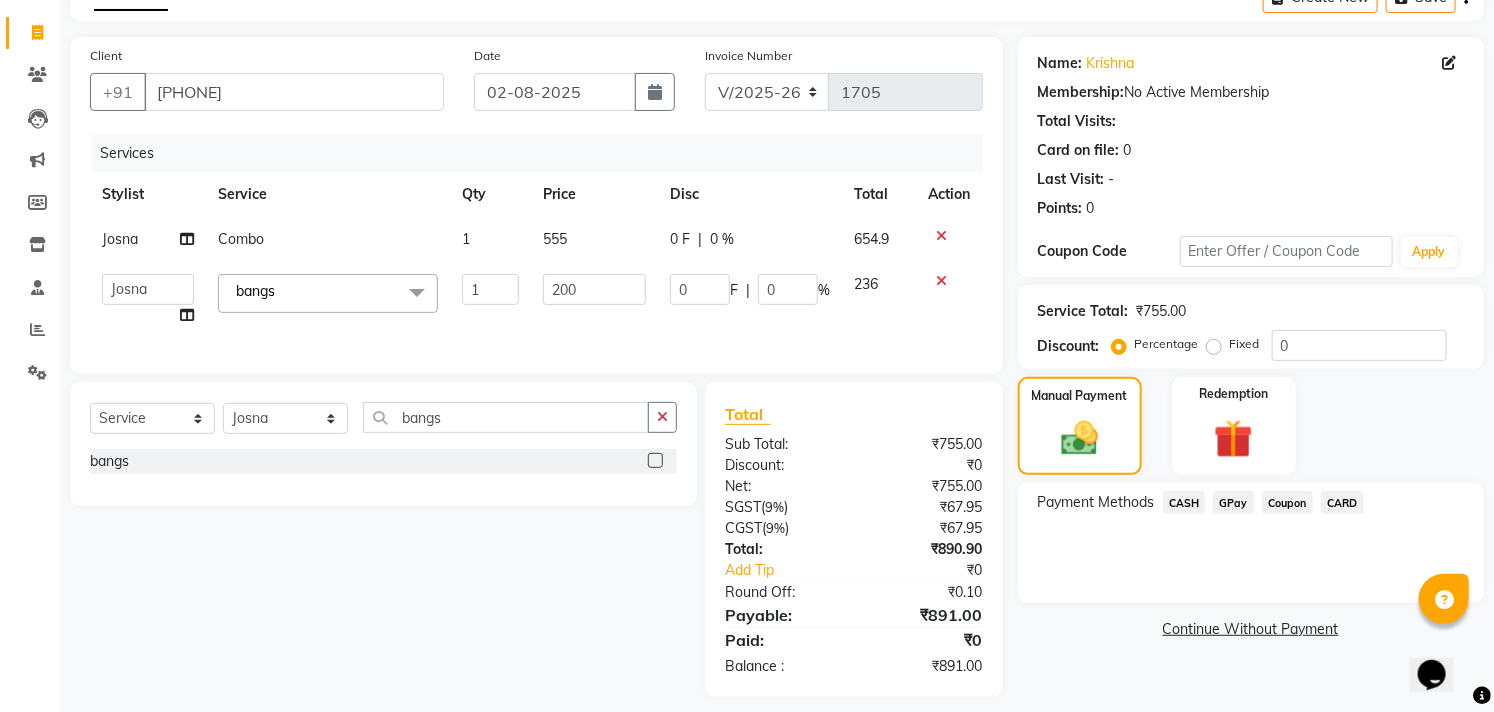 click on "Services Stylist Service Qty Price Disc Total Action Josna Combo 1 555 0 F | 0 % 654.9 Afzal Akbar Dani Jeni Josna kaif lavanya [PERSON] Praveen Sonu Studio11 SB colony Tahir tamil bangs x Hair - Kids Hair Cut Hair - Basic Hair Cut Hair - Style Change Hair - Customized Hair Cut Hair - Ironing Hair - Tongs Hair - Roller Sets Hair Advance - Hair Do-Basic Hair Advance - Hair -Up Do Hair Technical - Straightening Hair Technical - Smoothening Hair Technical - Rebonding Hair Technical - Keratin Hair Technical - Kera Smooth Colouring - Root Touch Up(Ammonia) Colouring - Root Touch Up(Ammonia Free) Colouring - Global Color(Ammonia) Colouring - Global Color(Ammonia Free) Fashion Colour - Global Ammonia Fashion Colour - Global Ammonia Free Fashion Colour - Fashion Streaks(Min 3 Streaks) Fashion Colour - Highlights Half Fashion Colour - Highlights Full Wash&Blowdry - Blowdry Wash&Blowdry - Blowdry & Hair Wash Wash&Blowdry - Hair Wash & Setting Hair Spa - Repairing Hair Spa Threading - Chin" 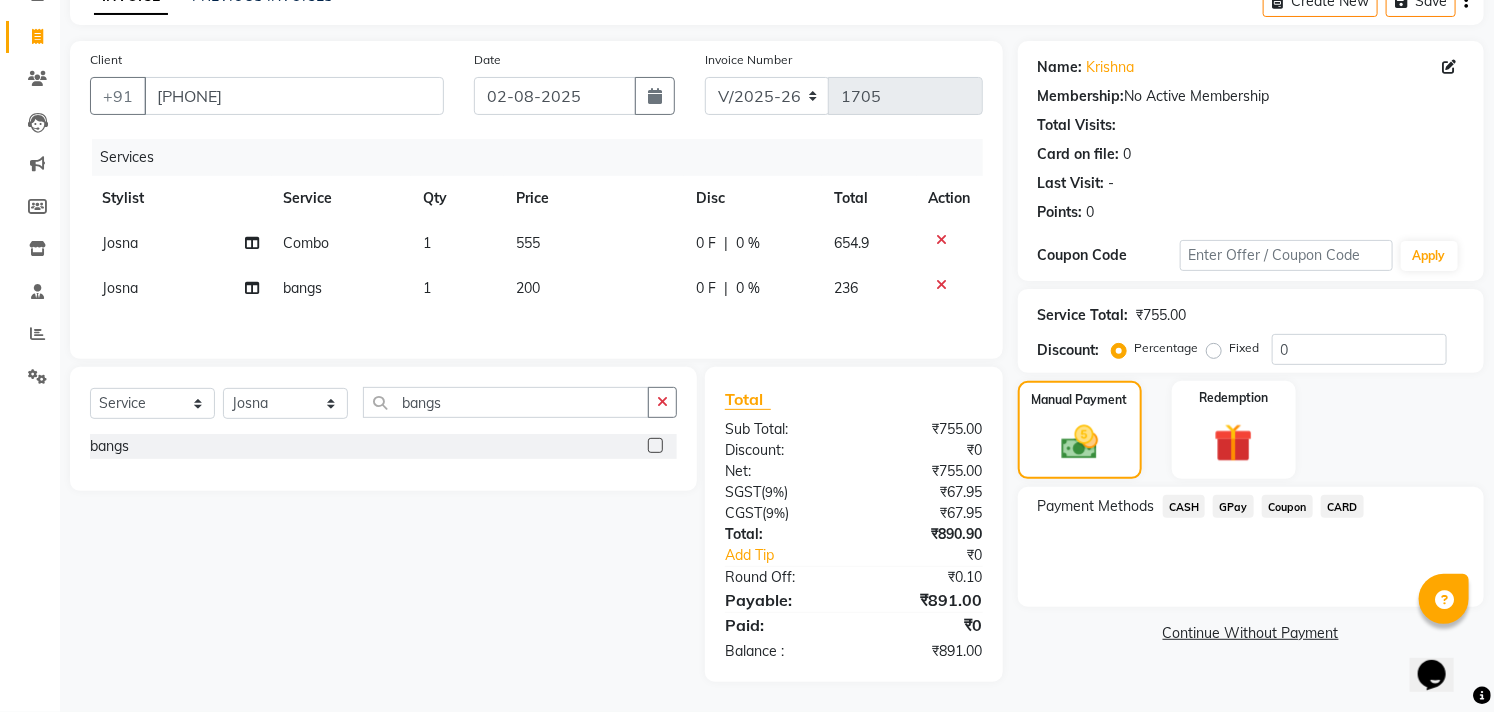 click on "200" 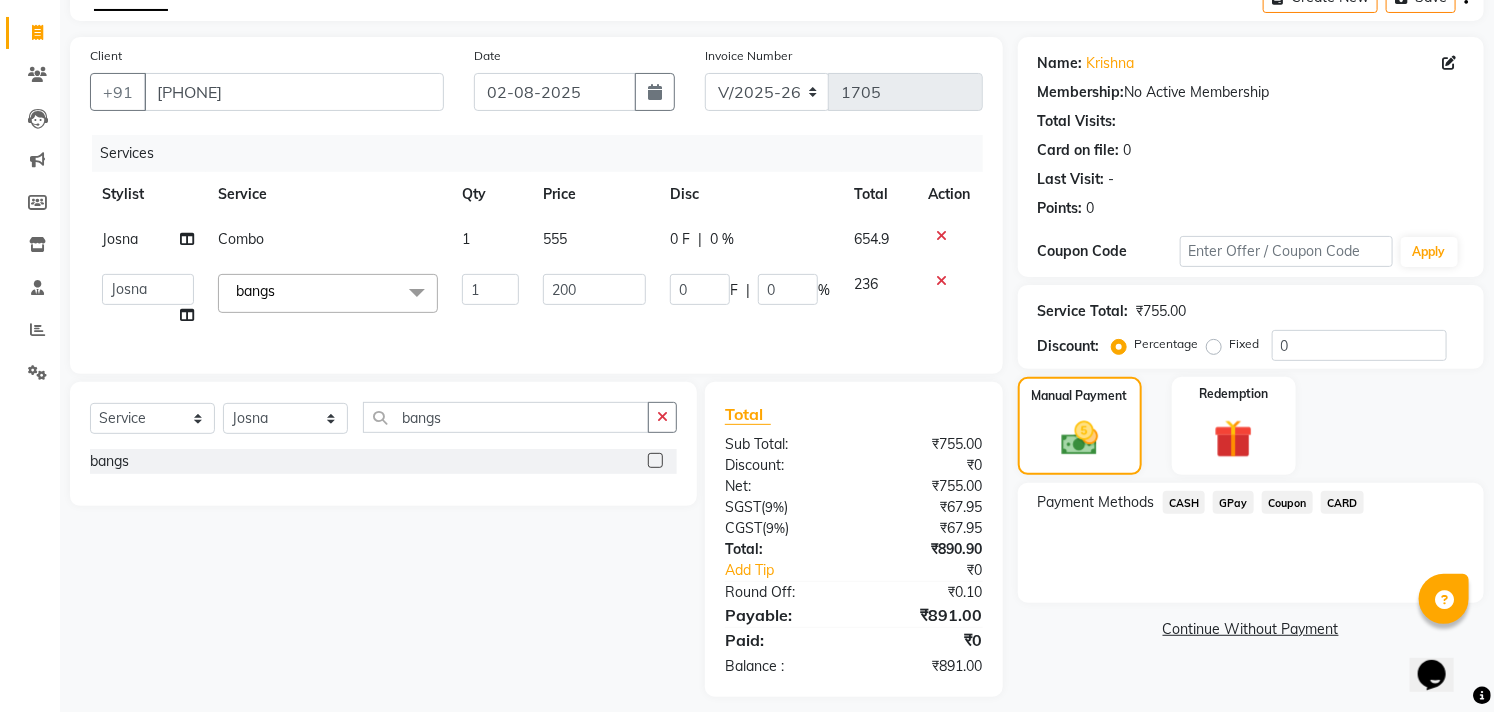 click on "200" 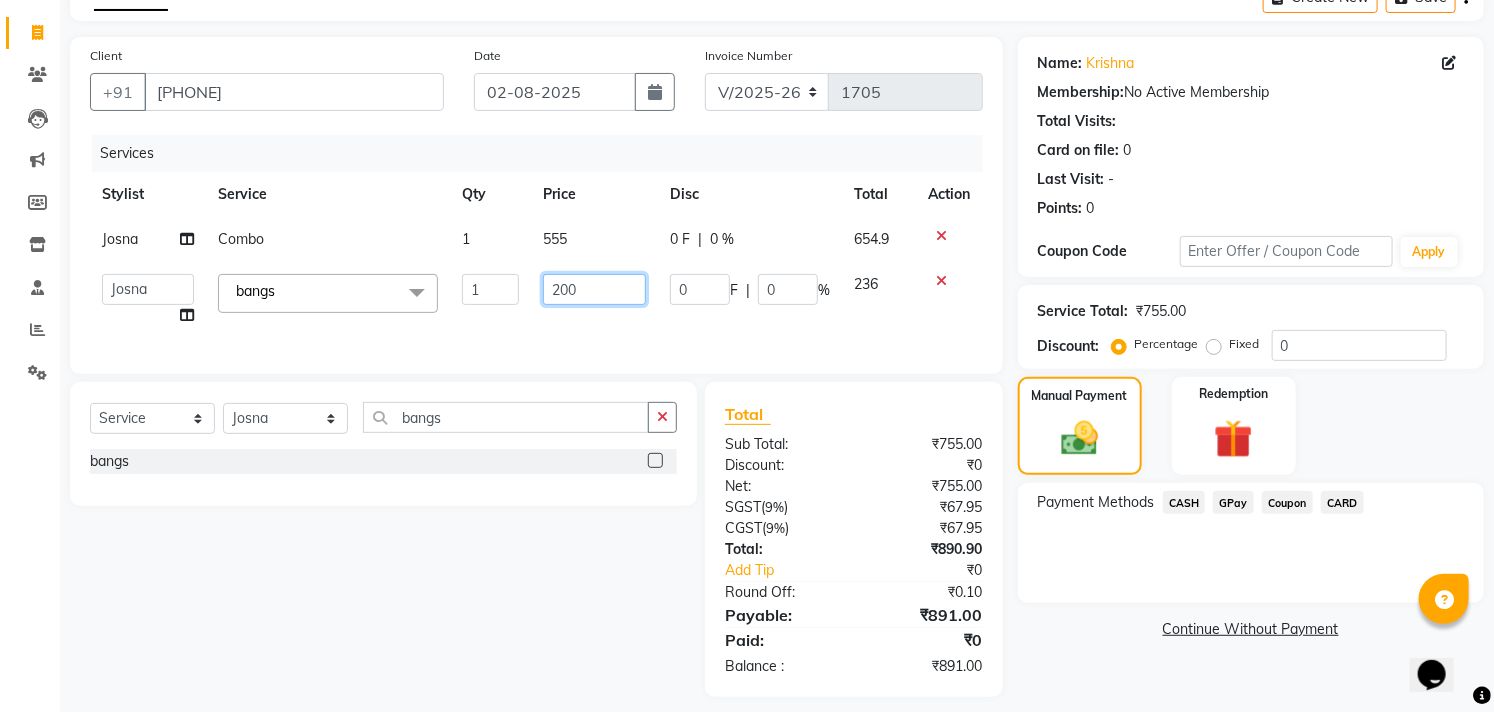 click on "200" 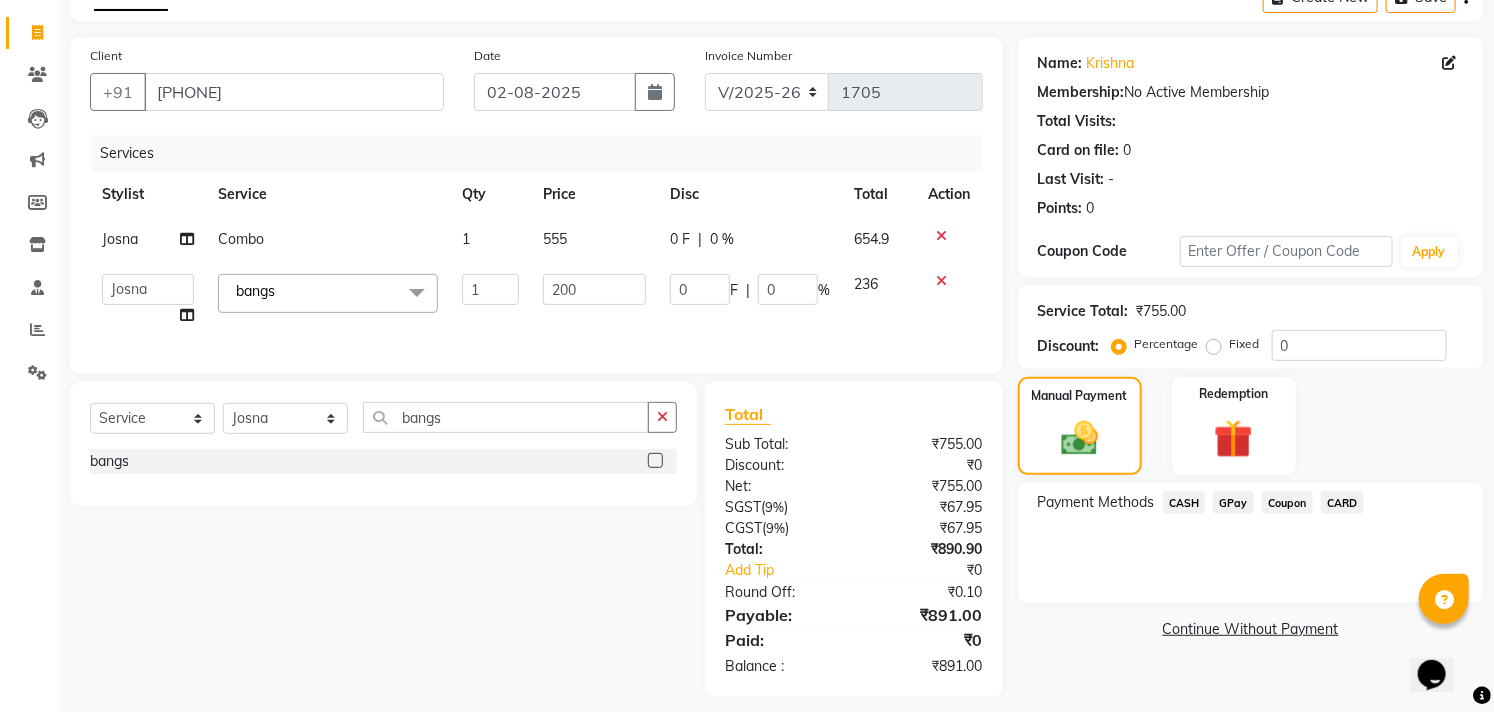 click on "Payment Methods  CASH   GPay   Coupon   CARD" 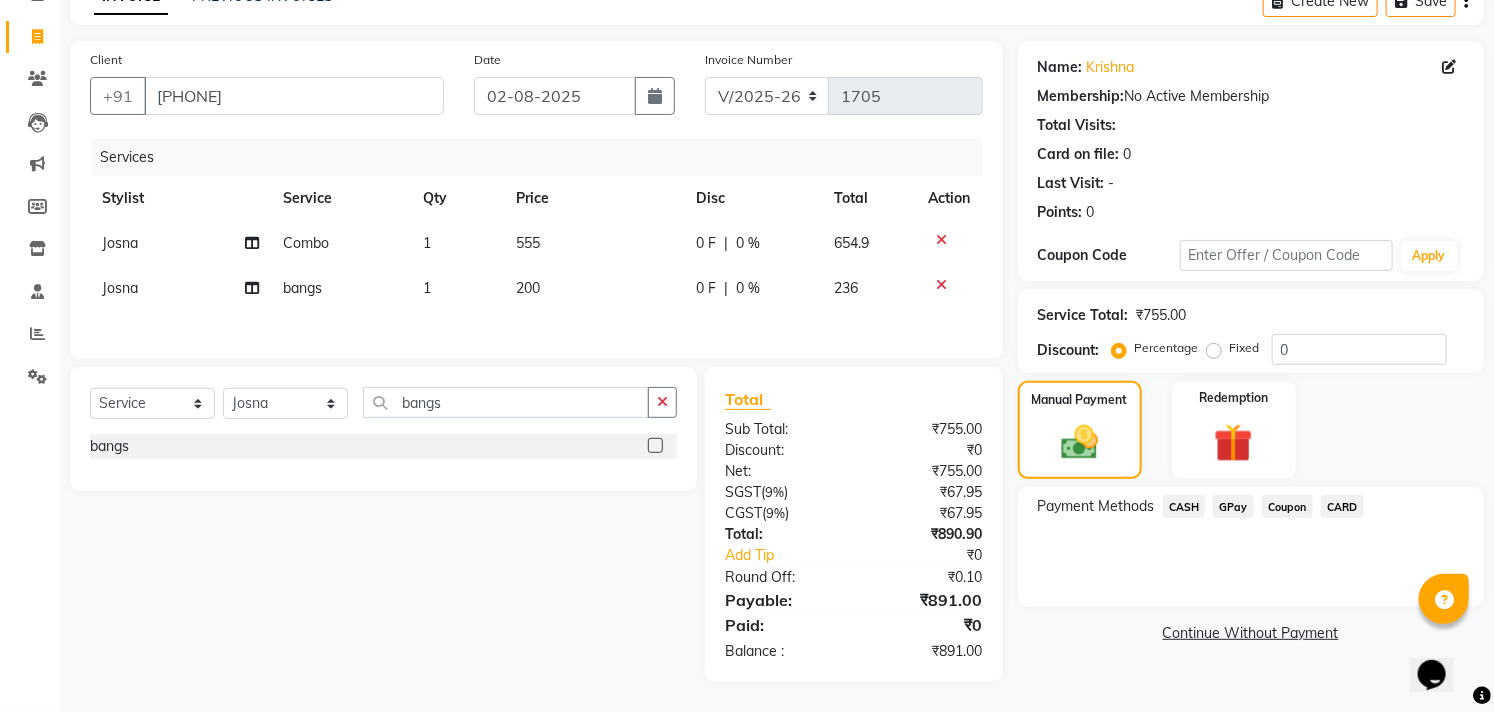 click on "200" 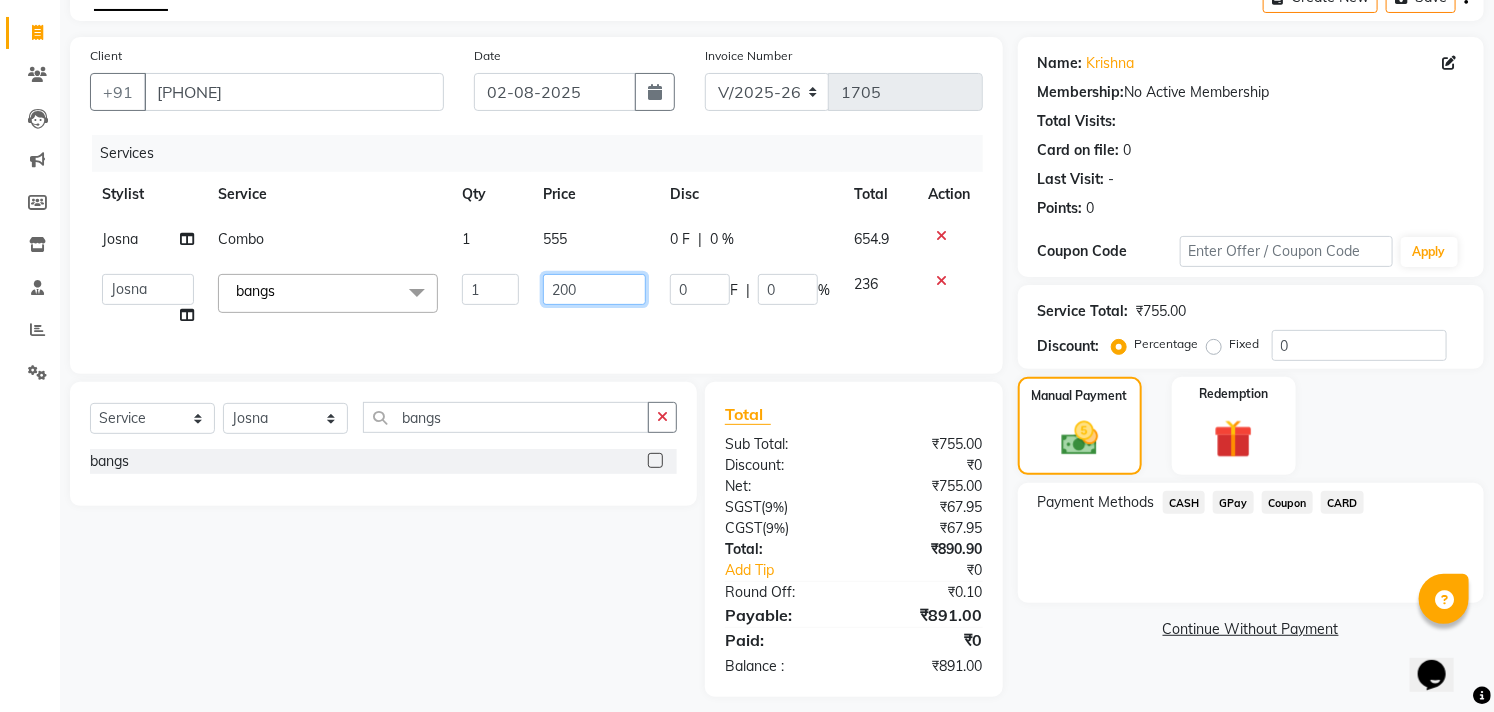 click on "200" 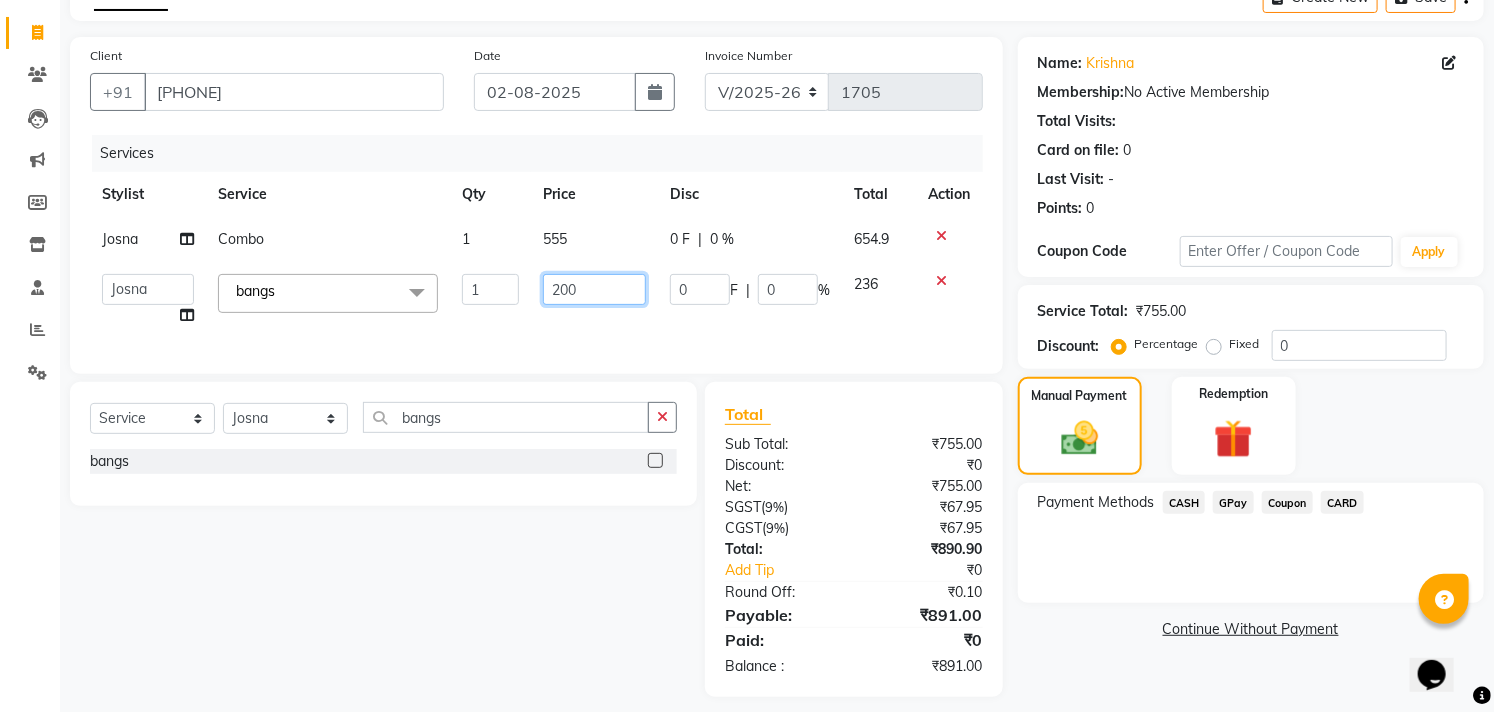 click on "200" 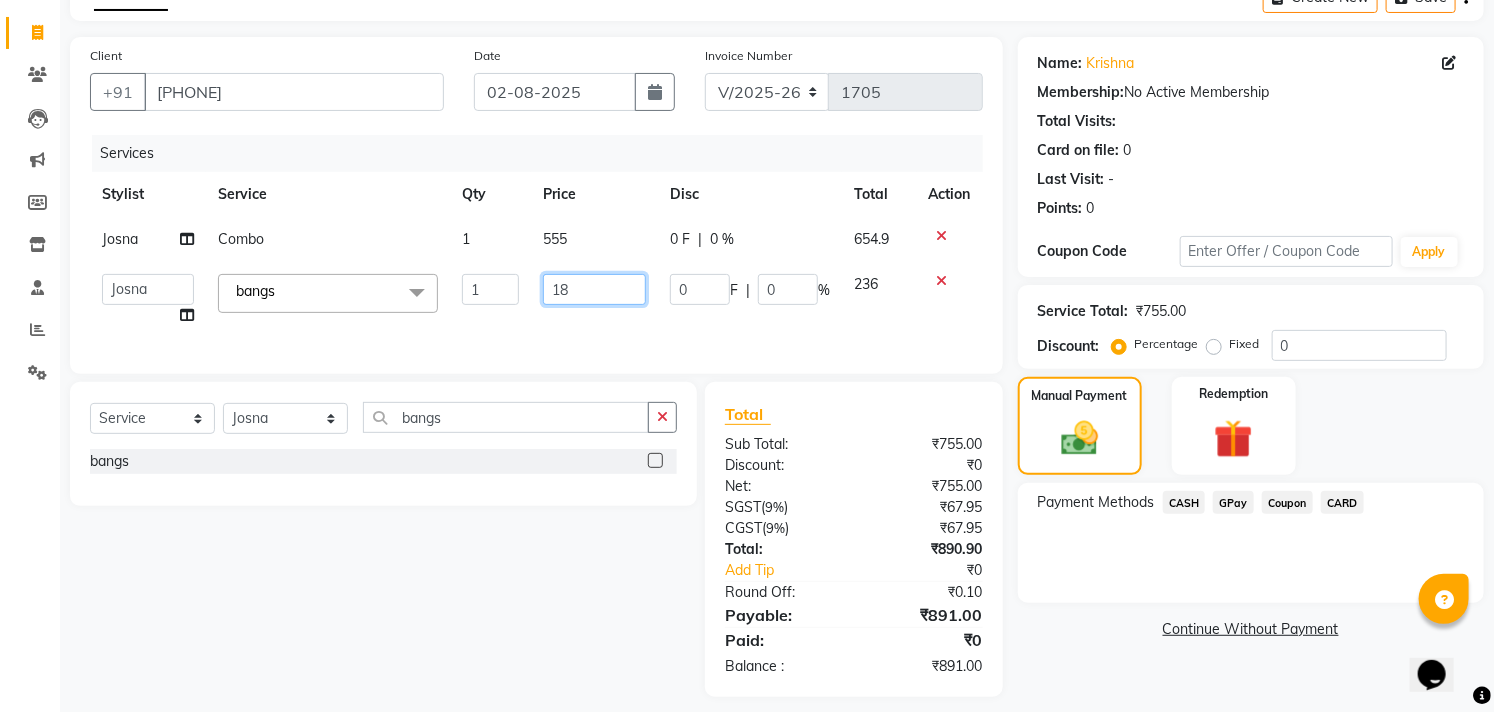 type on "180" 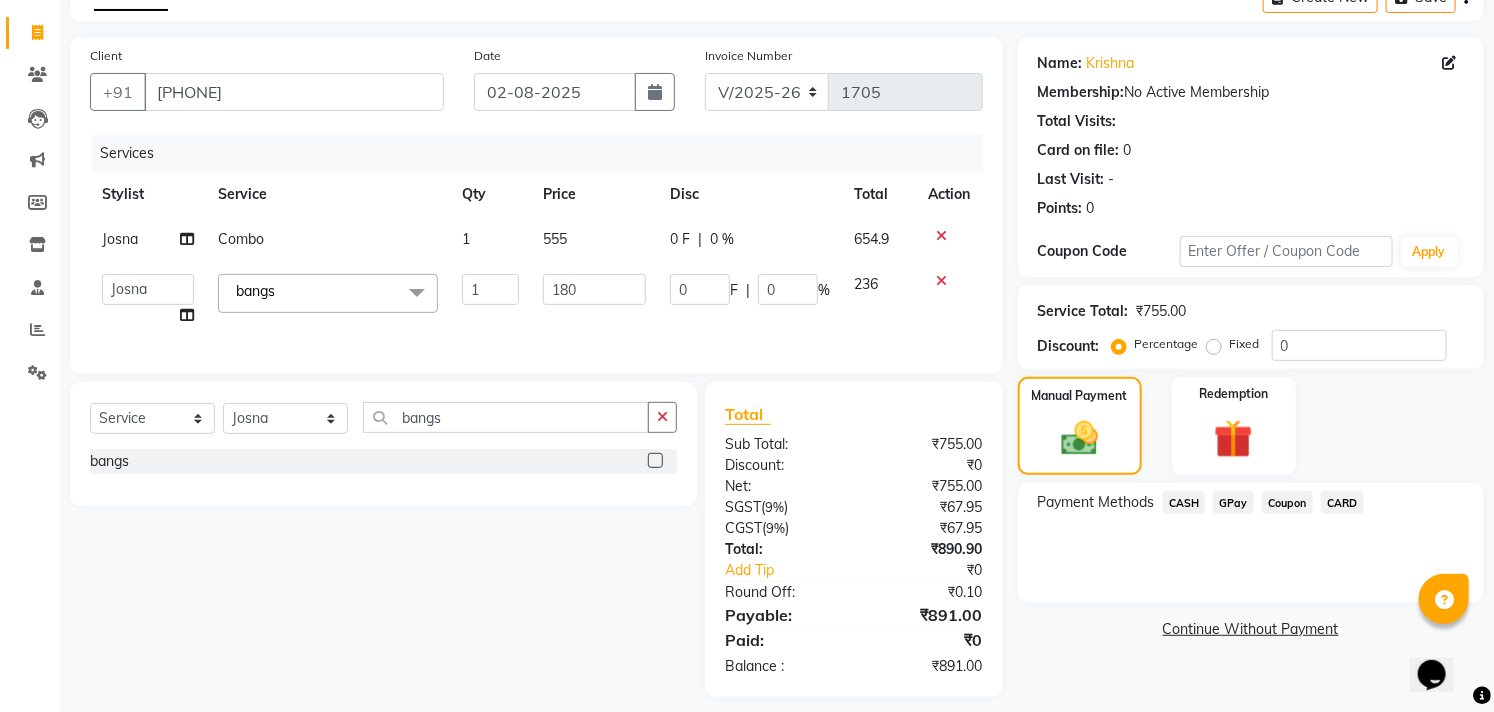 click on "Services Stylist Service Qty Price Disc Total Action Josna Combo 1 555 0 F | 0 % 654.9 Afzal Akbar Dani Jeni Josna kaif lavanya [PERSON] Praveen Sonu Studio11 SB colony Tahir tamil bangs x Hair - Kids Hair Cut Hair - Basic Hair Cut Hair - Style Change Hair - Customized Hair Cut Hair - Ironing Hair - Tongs Hair - Roller Sets Hair Advance - Hair Do-Basic Hair Advance - Hair -Up Do Hair Technical - Straightening Hair Technical - Smoothening Hair Technical - Rebonding Hair Technical - Keratin Hair Technical - Kera Smooth Colouring - Root Touch Up(Ammonia) Colouring - Root Touch Up(Ammonia Free) Colouring - Global Color(Ammonia) Colouring - Global Color(Ammonia Free) Fashion Colour - Global Ammonia Fashion Colour - Global Ammonia Free Fashion Colour - Fashion Streaks(Min 3 Streaks) Fashion Colour - Highlights Half Fashion Colour - Highlights Full Wash&Blowdry - Blowdry Wash&Blowdry - Blowdry & Hair Wash Wash&Blowdry - Hair Wash & Setting Hair Spa - Repairing Hair Spa Threading - Chin" 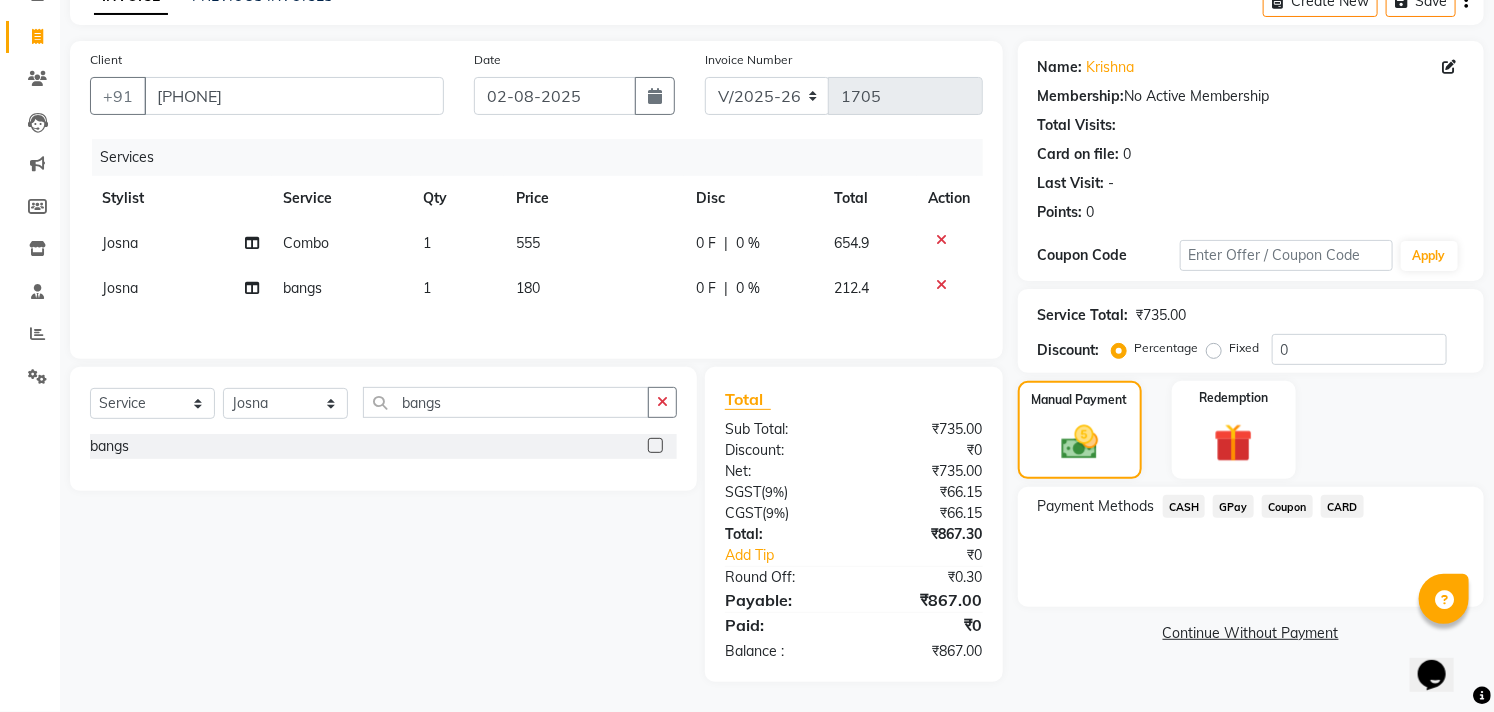 click on "180" 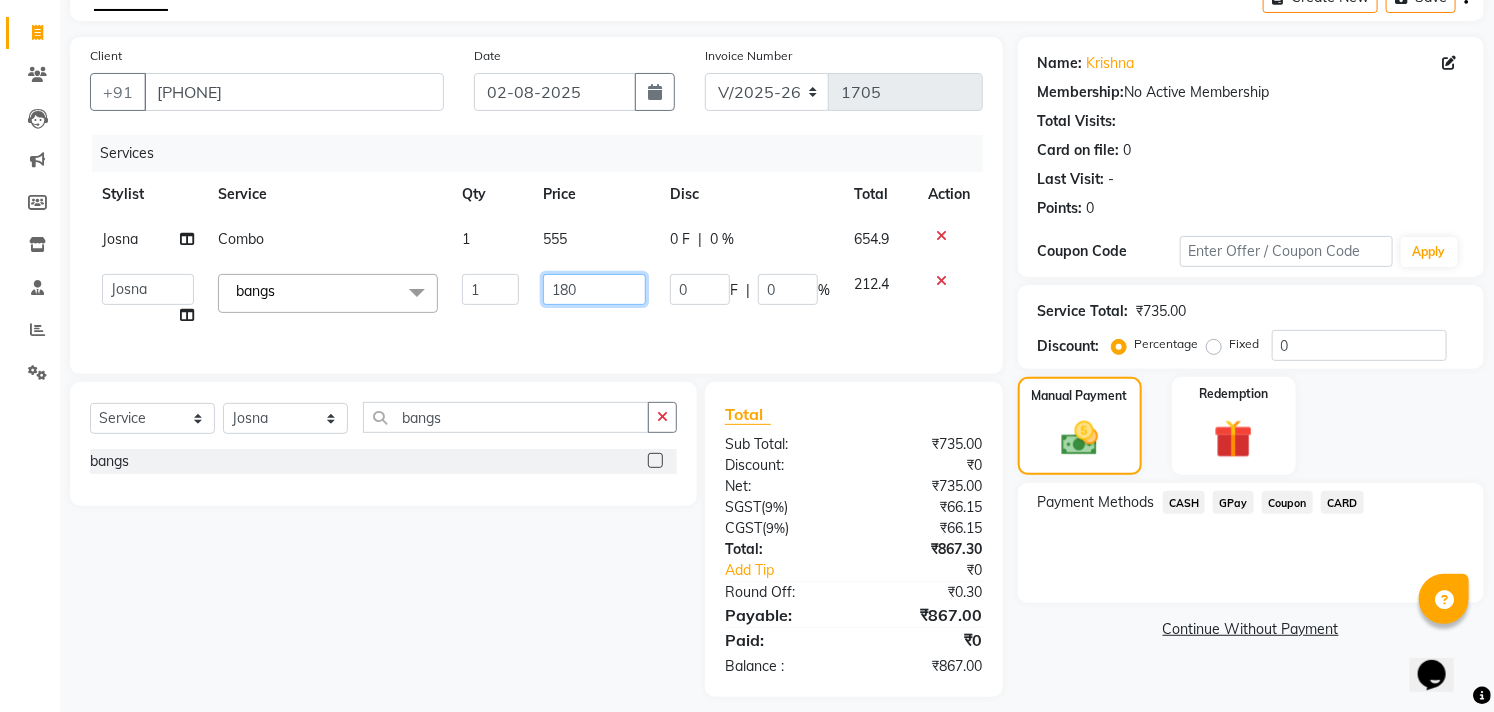 click on "180" 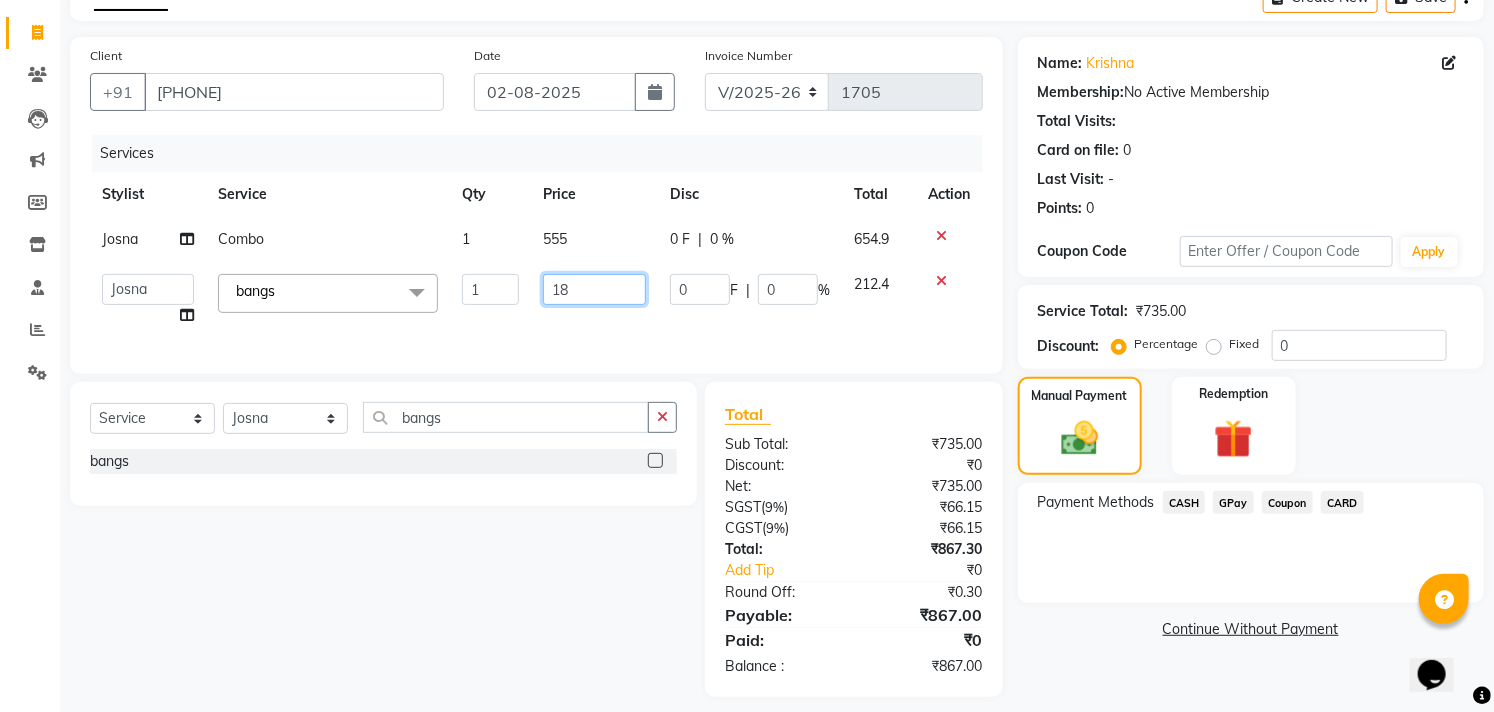 type on "180" 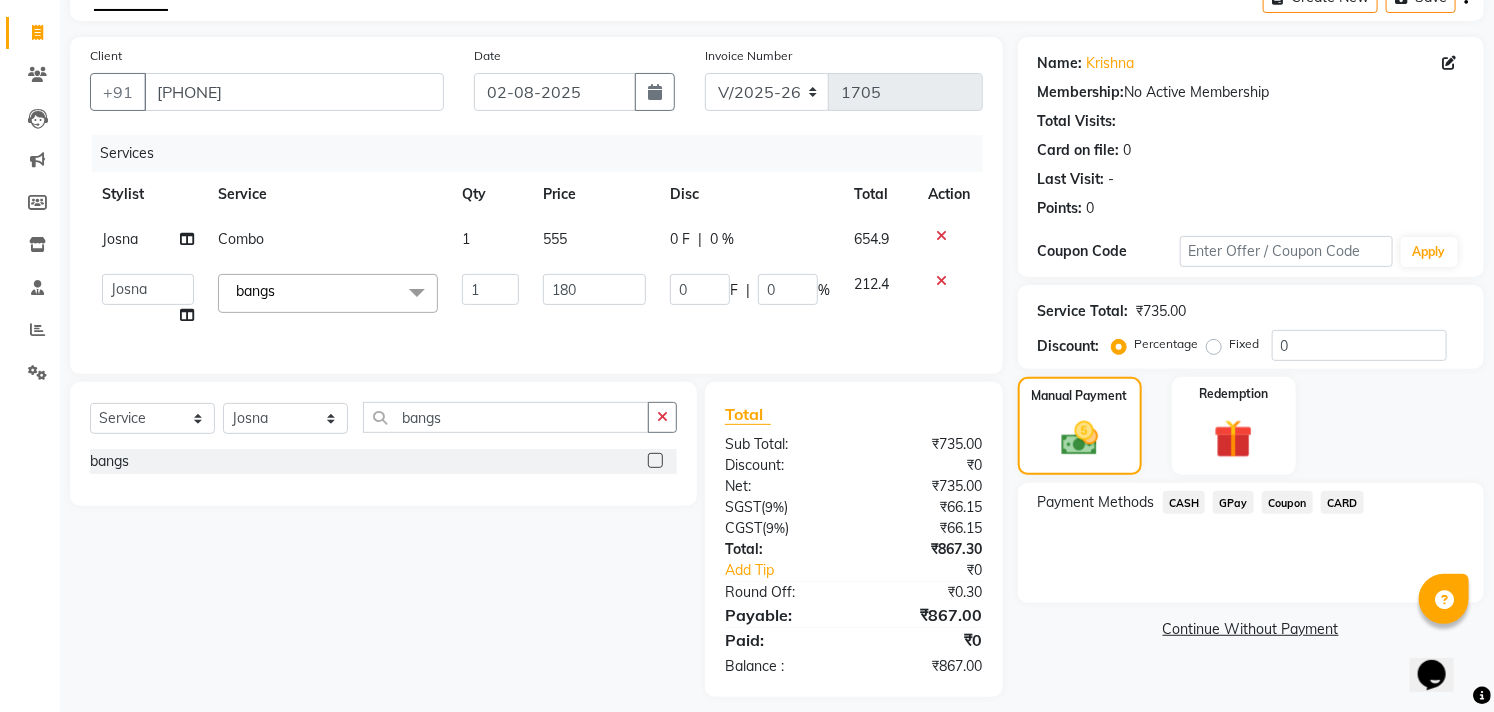 click on "Services Stylist Service Qty Price Disc Total Action Josna Combo 1 555 0 F | 0 % 654.9 Afzal Akbar Dani Jeni Josna kaif lavanya [PERSON] Praveen Sonu Studio11 SB colony Tahir tamil bangs x Hair - Kids Hair Cut Hair - Basic Hair Cut Hair - Style Change Hair - Customized Hair Cut Hair - Ironing Hair - Tongs Hair - Roller Sets Hair Advance - Hair Do-Basic Hair Advance - Hair -Up Do Hair Technical - Straightening Hair Technical - Smoothening Hair Technical - Rebonding Hair Technical - Keratin Hair Technical - Kera Smooth Colouring - Root Touch Up(Ammonia) Colouring - Root Touch Up(Ammonia Free) Colouring - Global Color(Ammonia) Colouring - Global Color(Ammonia Free) Fashion Colour - Global Ammonia Fashion Colour - Global Ammonia Free Fashion Colour - Fashion Streaks(Min 3 Streaks) Fashion Colour - Highlights Half Fashion Colour - Highlights Full Wash&Blowdry - Blowdry Wash&Blowdry - Blowdry & Hair Wash Wash&Blowdry - Hair Wash & Setting Hair Spa - Repairing Hair Spa Threading - Chin" 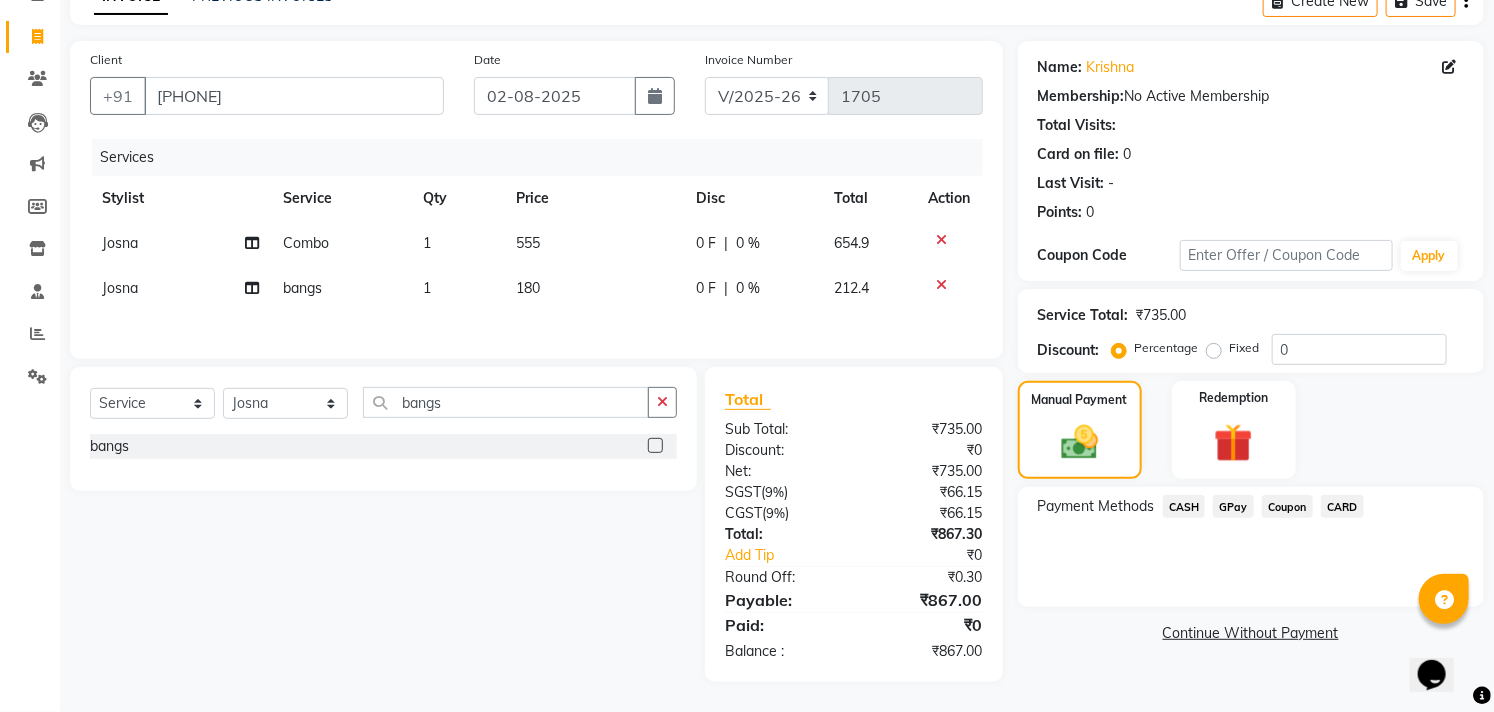 click on "180" 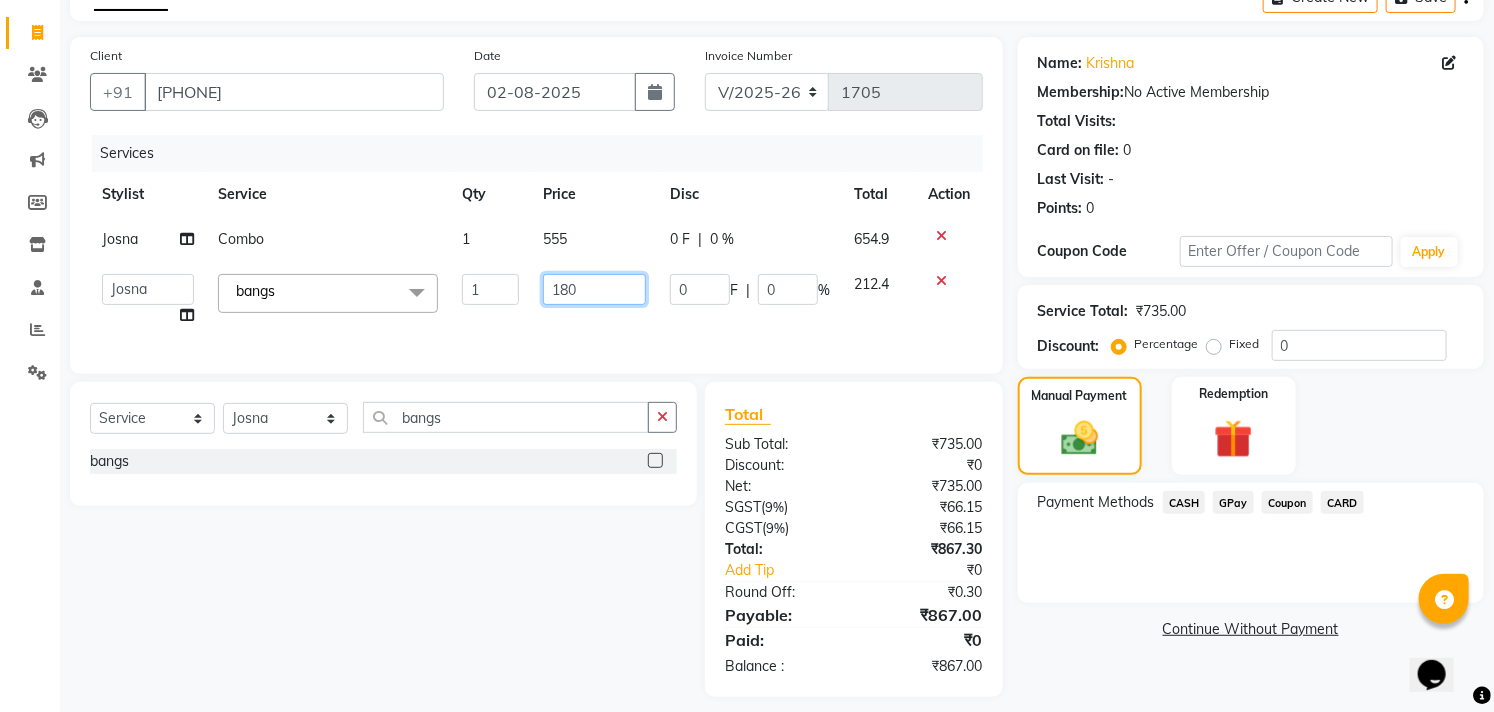 click on "180" 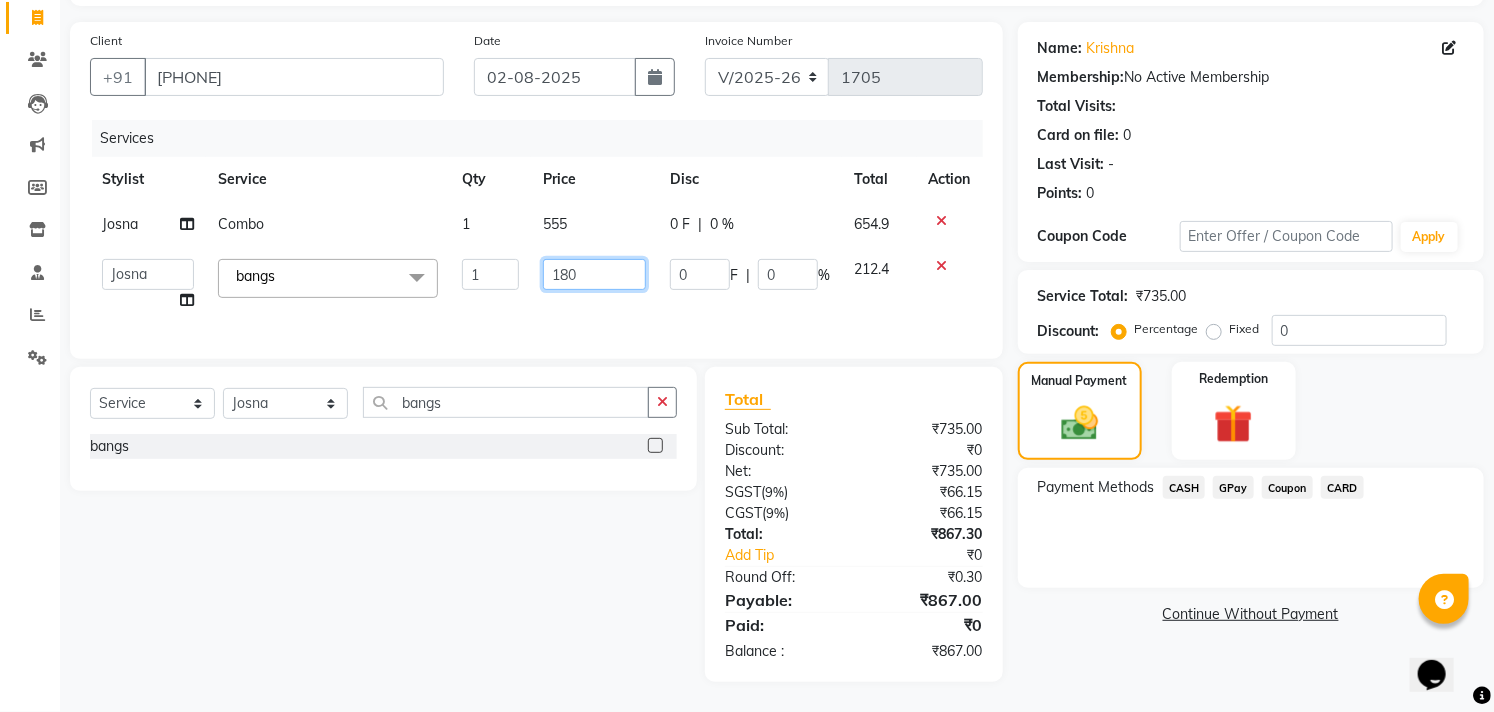 scroll, scrollTop: 144, scrollLeft: 0, axis: vertical 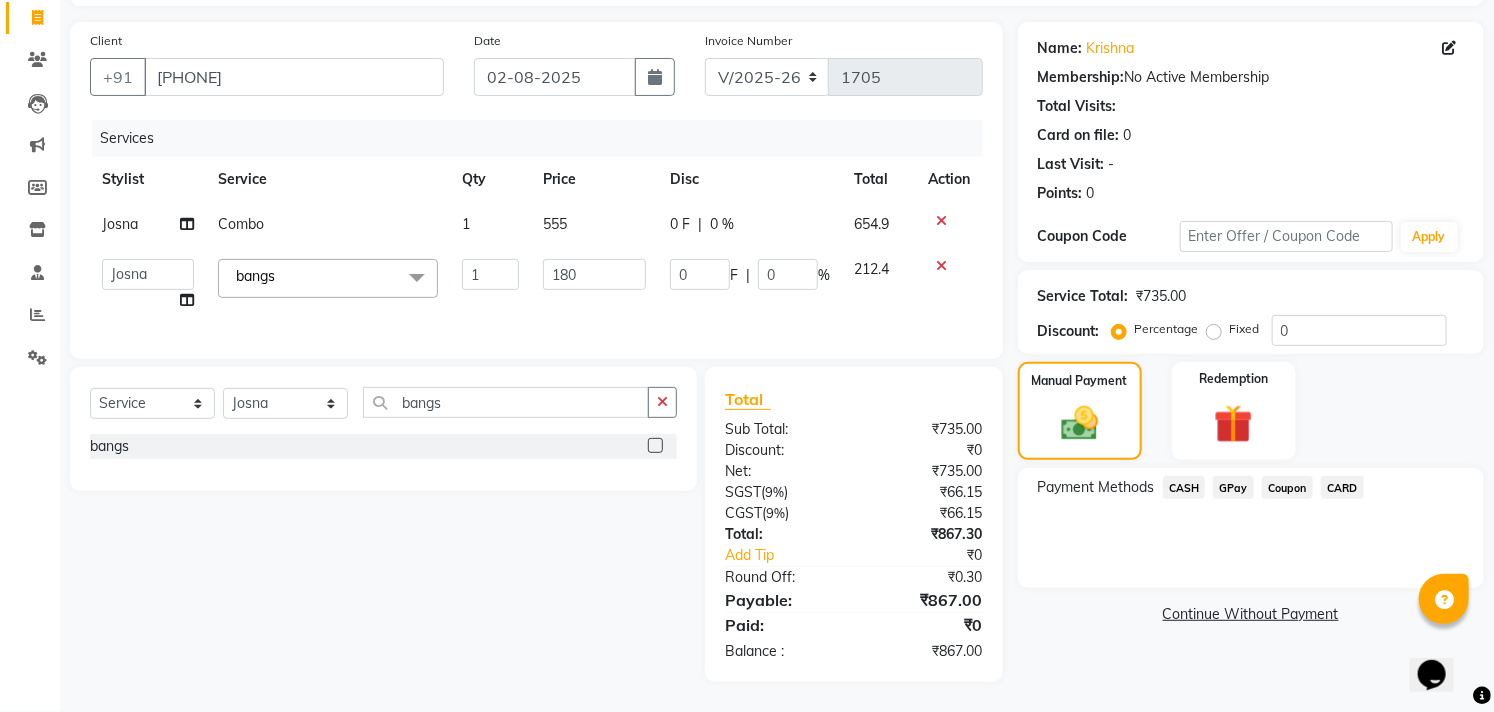 click on "Services Stylist Service Qty Price Disc Total Action Josna Combo 1 555 0 F | 0 % 654.9 Afzal Akbar Dani Jeni Josna kaif lavanya [PERSON] Praveen Sonu Studio11 SB colony Tahir tamil bangs x Hair - Kids Hair Cut Hair - Basic Hair Cut Hair - Style Change Hair - Customized Hair Cut Hair - Ironing Hair - Tongs Hair - Roller Sets Hair Advance - Hair Do-Basic Hair Advance - Hair -Up Do Hair Technical - Straightening Hair Technical - Smoothening Hair Technical - Rebonding Hair Technical - Keratin Hair Technical - Kera Smooth Colouring - Root Touch Up(Ammonia) Colouring - Root Touch Up(Ammonia Free) Colouring - Global Color(Ammonia) Colouring - Global Color(Ammonia Free) Fashion Colour - Global Ammonia Fashion Colour - Global Ammonia Free Fashion Colour - Fashion Streaks(Min 3 Streaks) Fashion Colour - Highlights Half Fashion Colour - Highlights Full Wash&Blowdry - Blowdry Wash&Blowdry - Blowdry & Hair Wash Wash&Blowdry - Hair Wash & Setting Hair Spa - Repairing Hair Spa Threading - Chin" 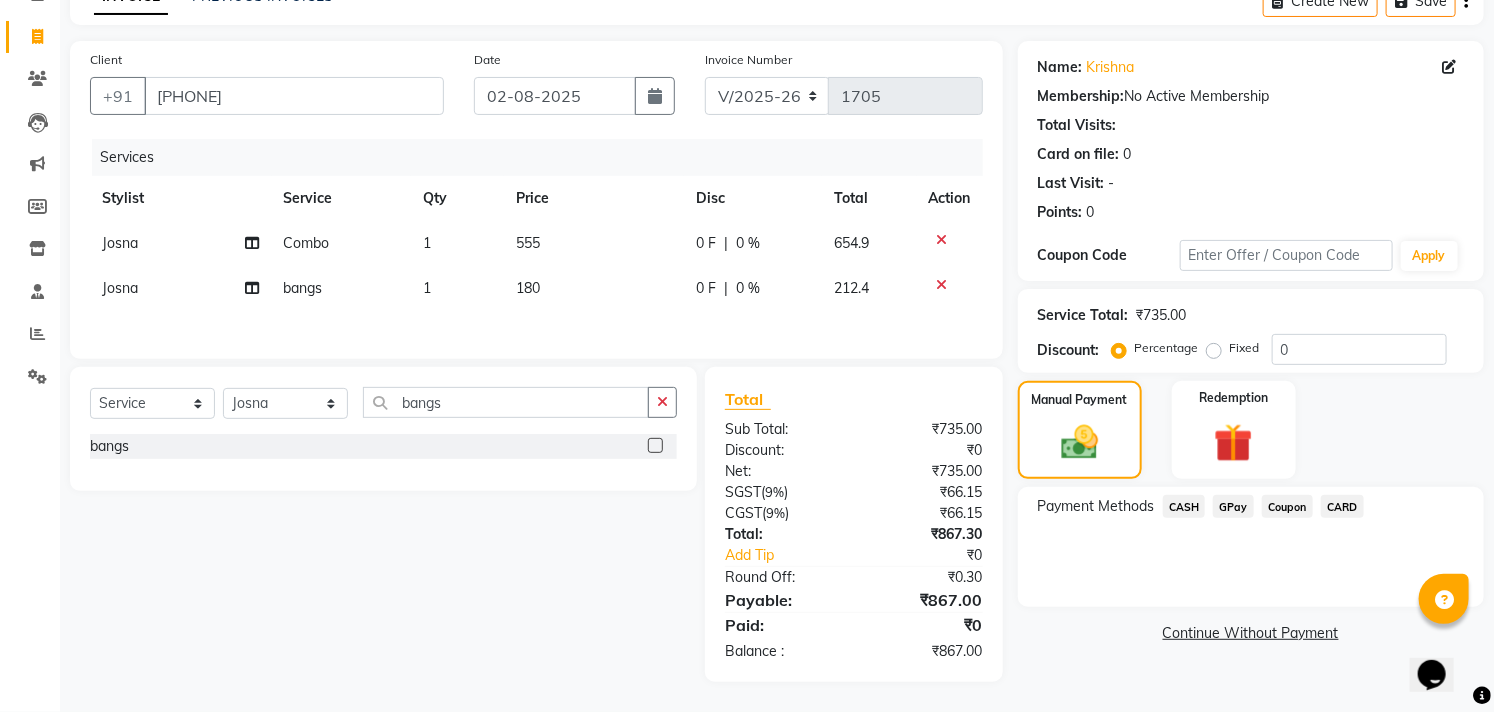 click on "180" 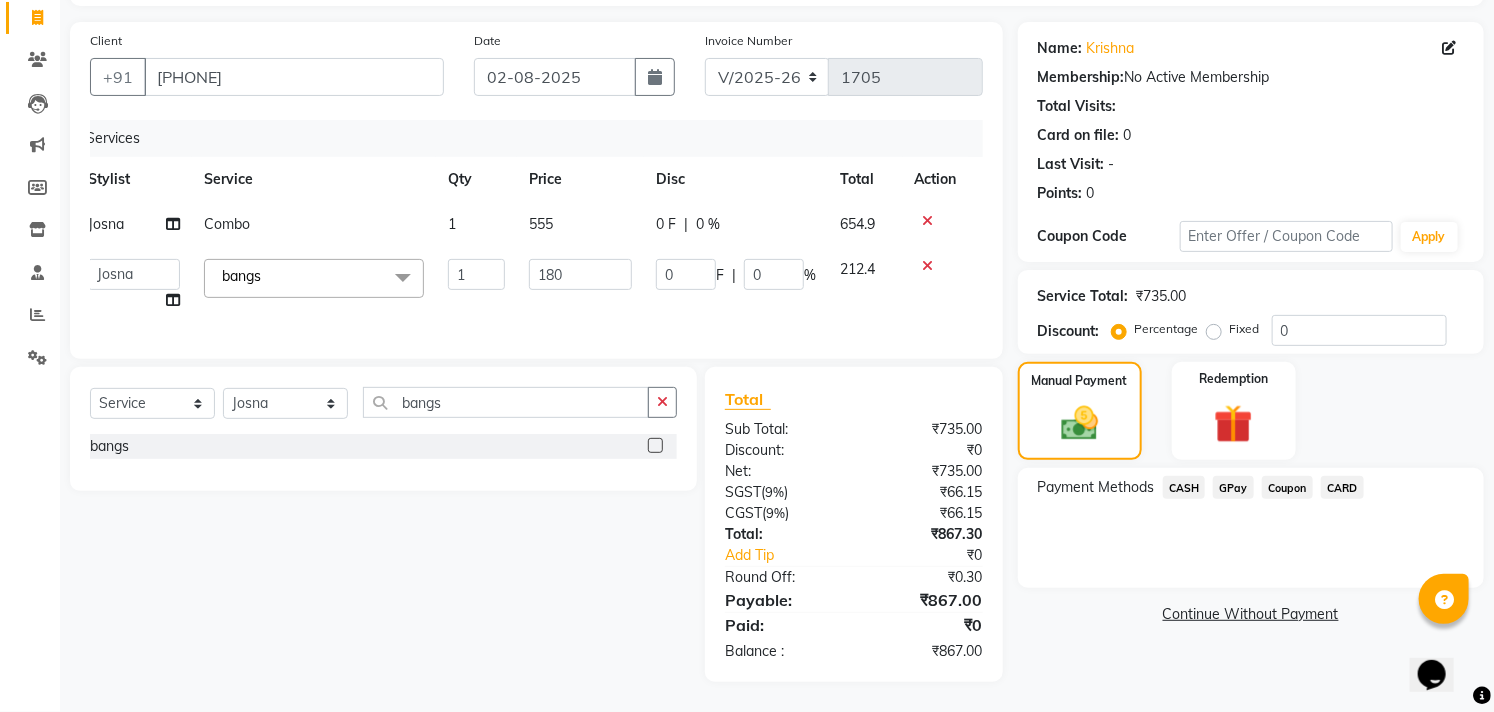 scroll, scrollTop: 0, scrollLeft: 0, axis: both 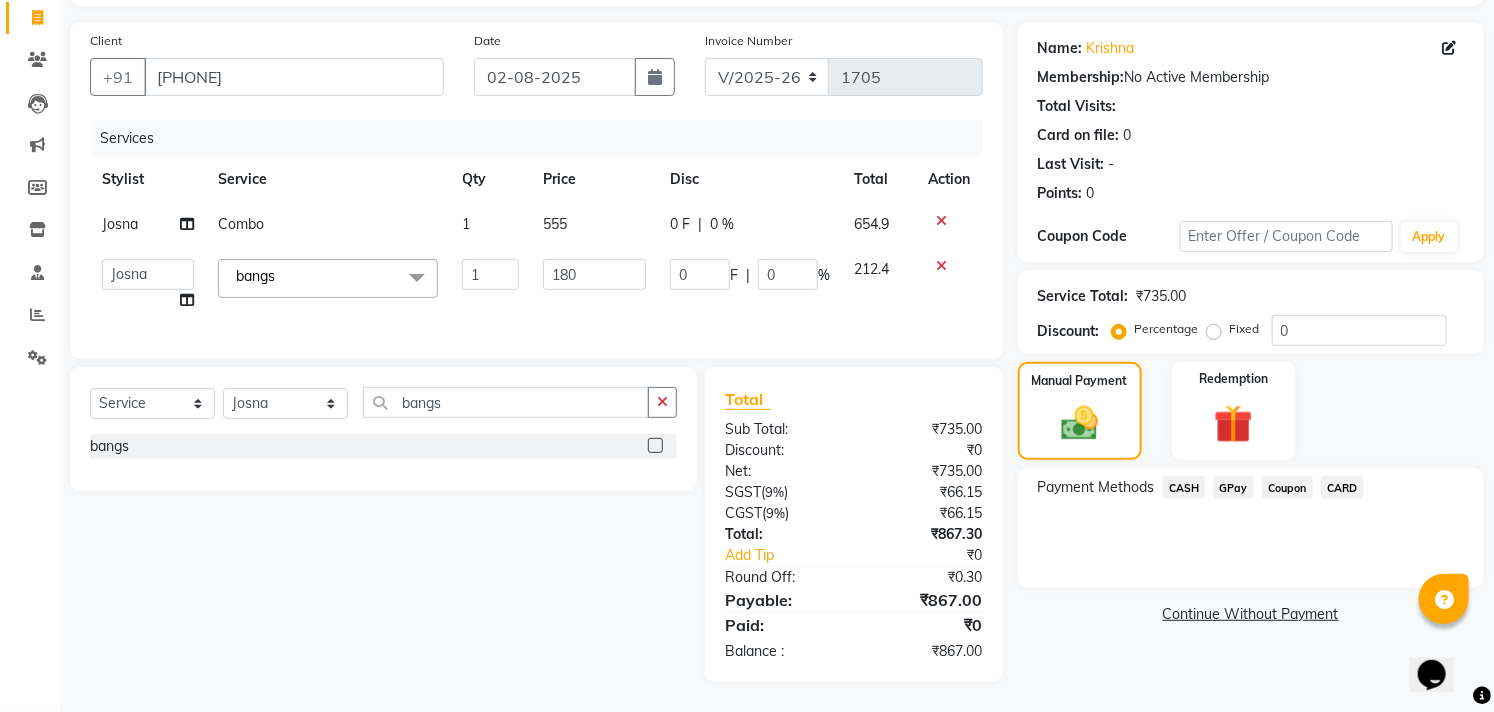 click on "GPay" 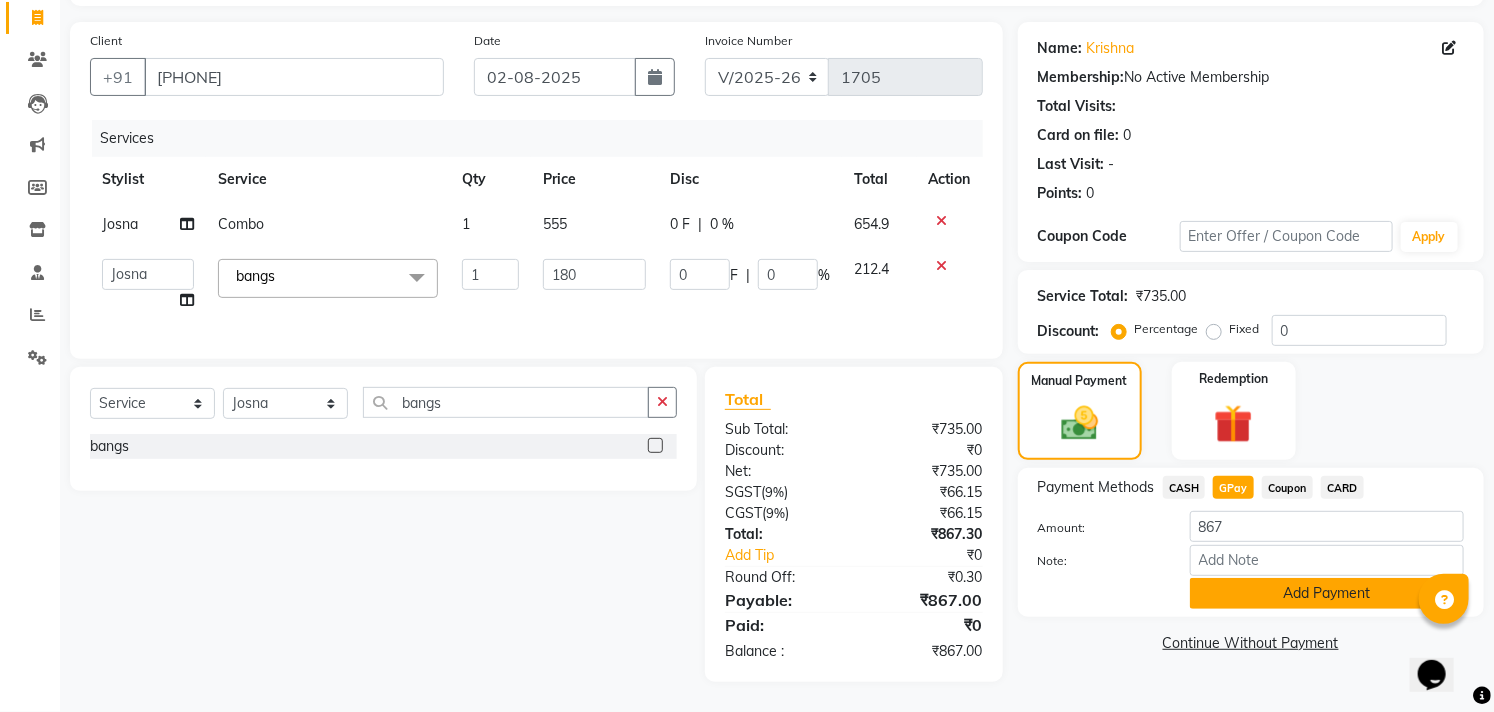 click on "Add Payment" 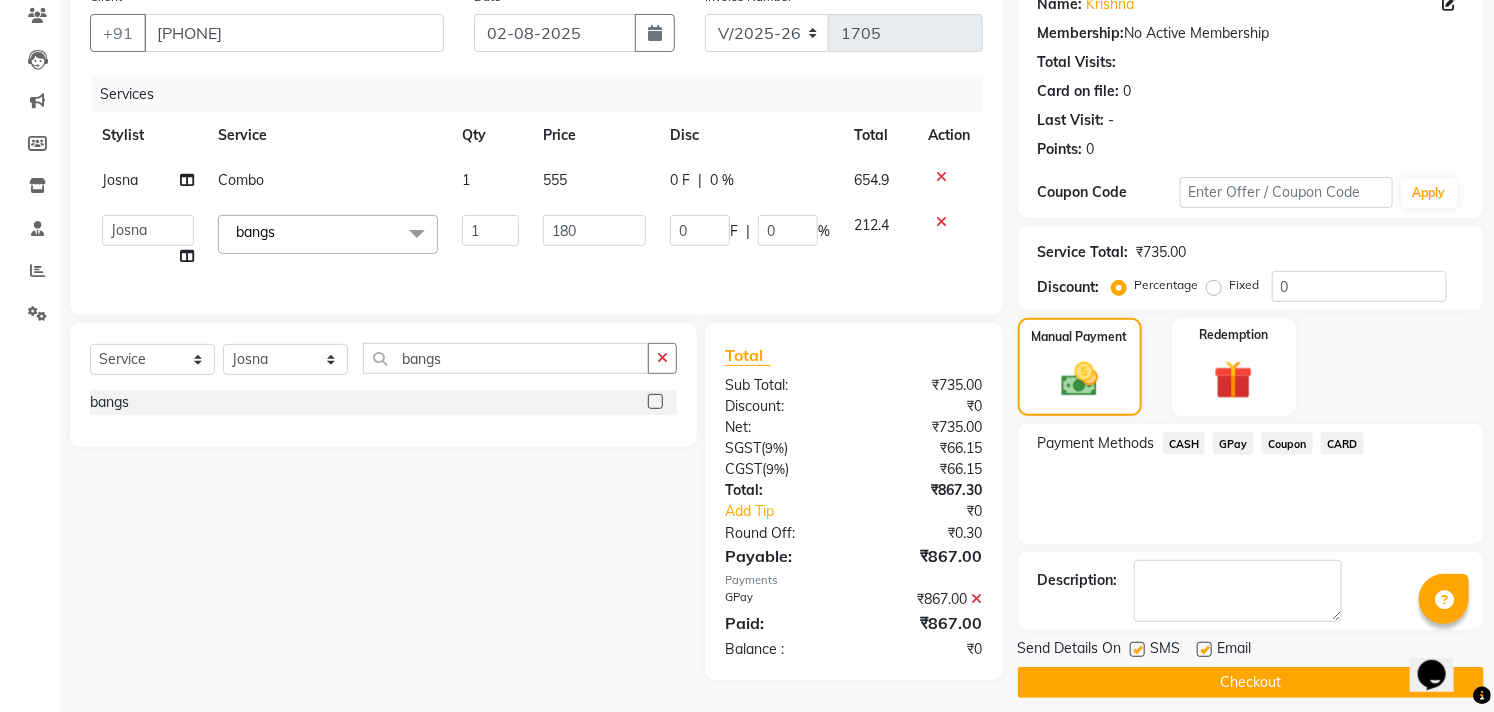 scroll, scrollTop: 187, scrollLeft: 0, axis: vertical 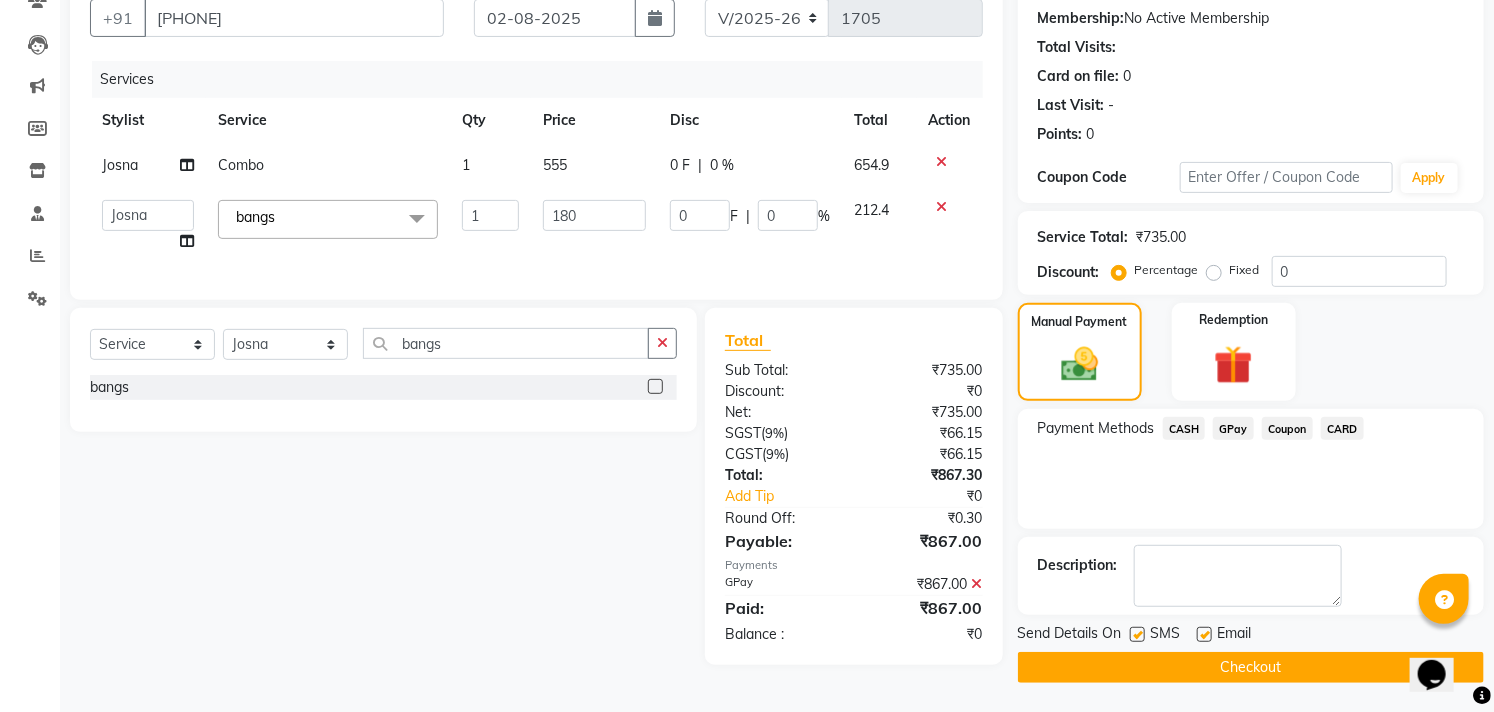 click 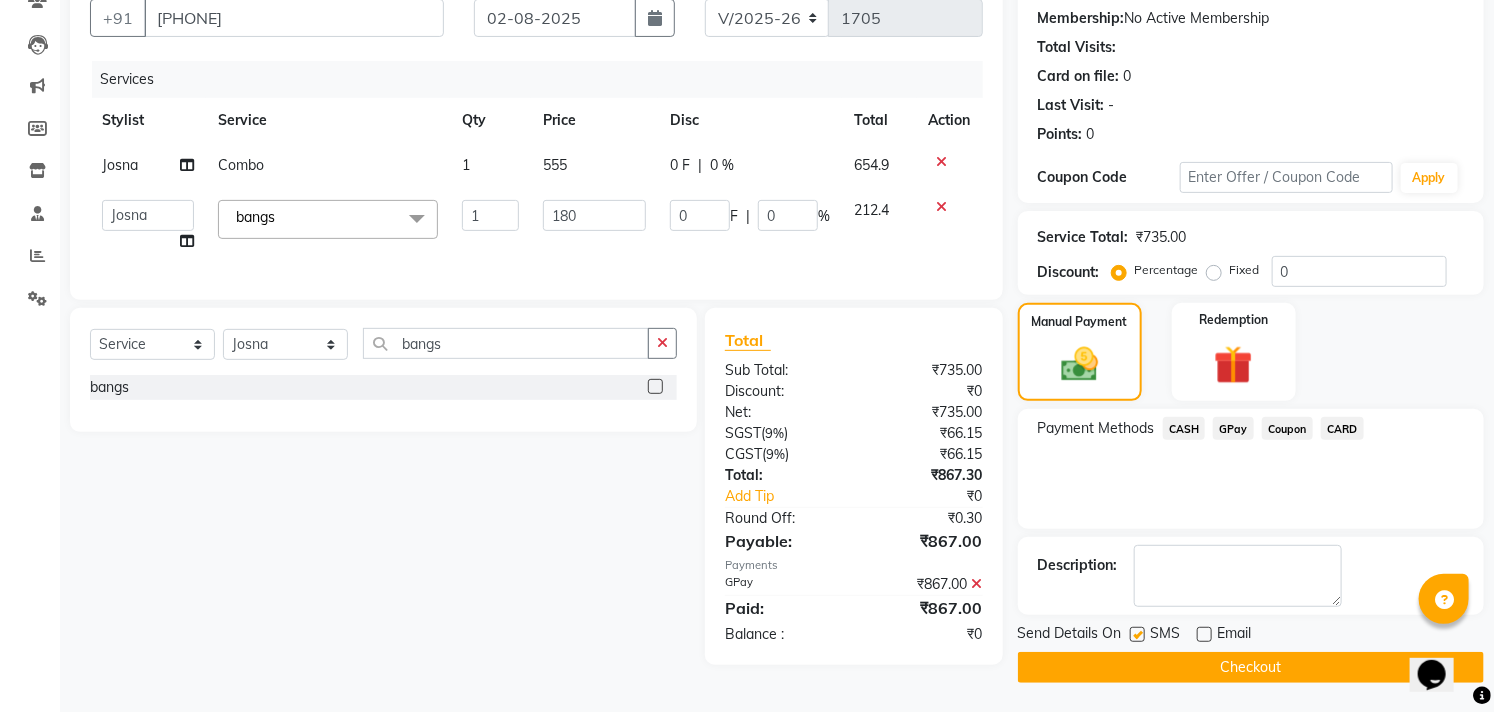 click on "Checkout" 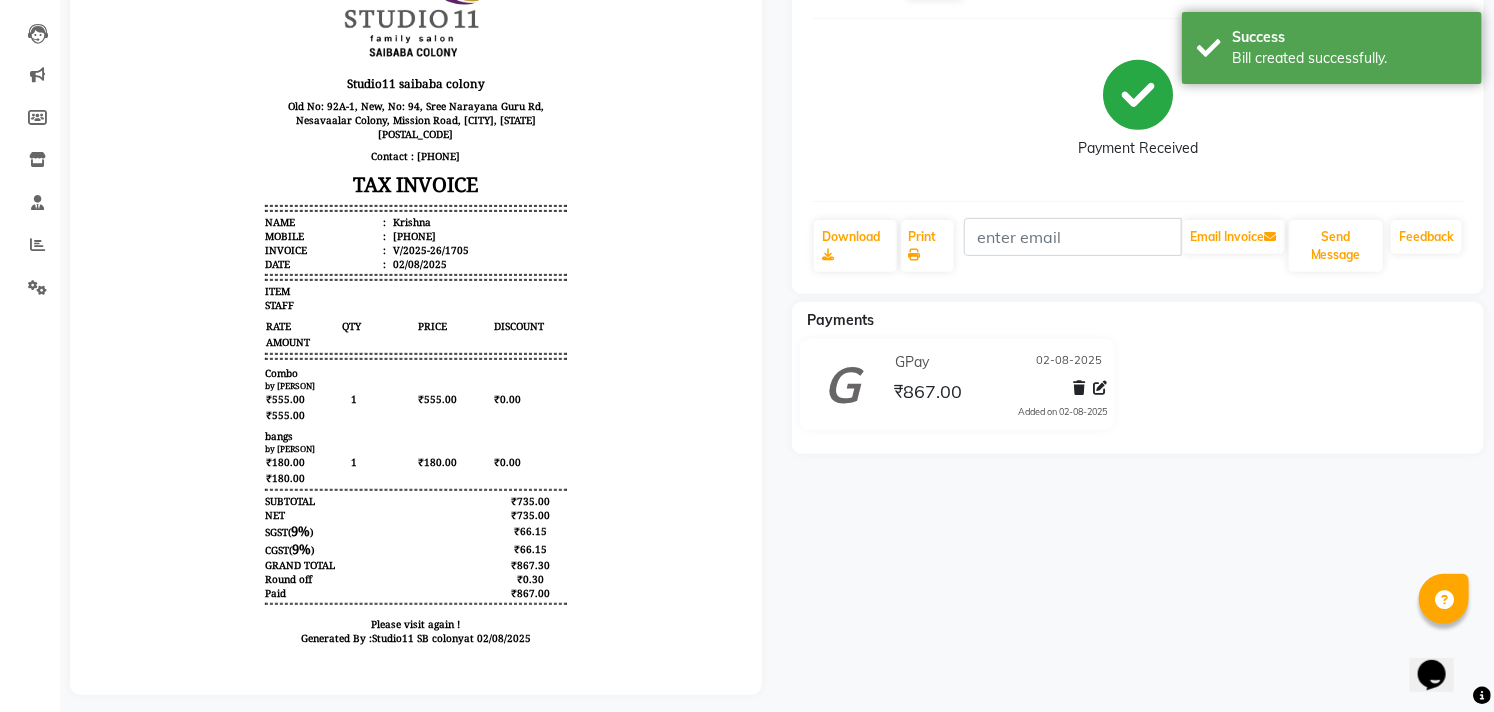scroll, scrollTop: 226, scrollLeft: 0, axis: vertical 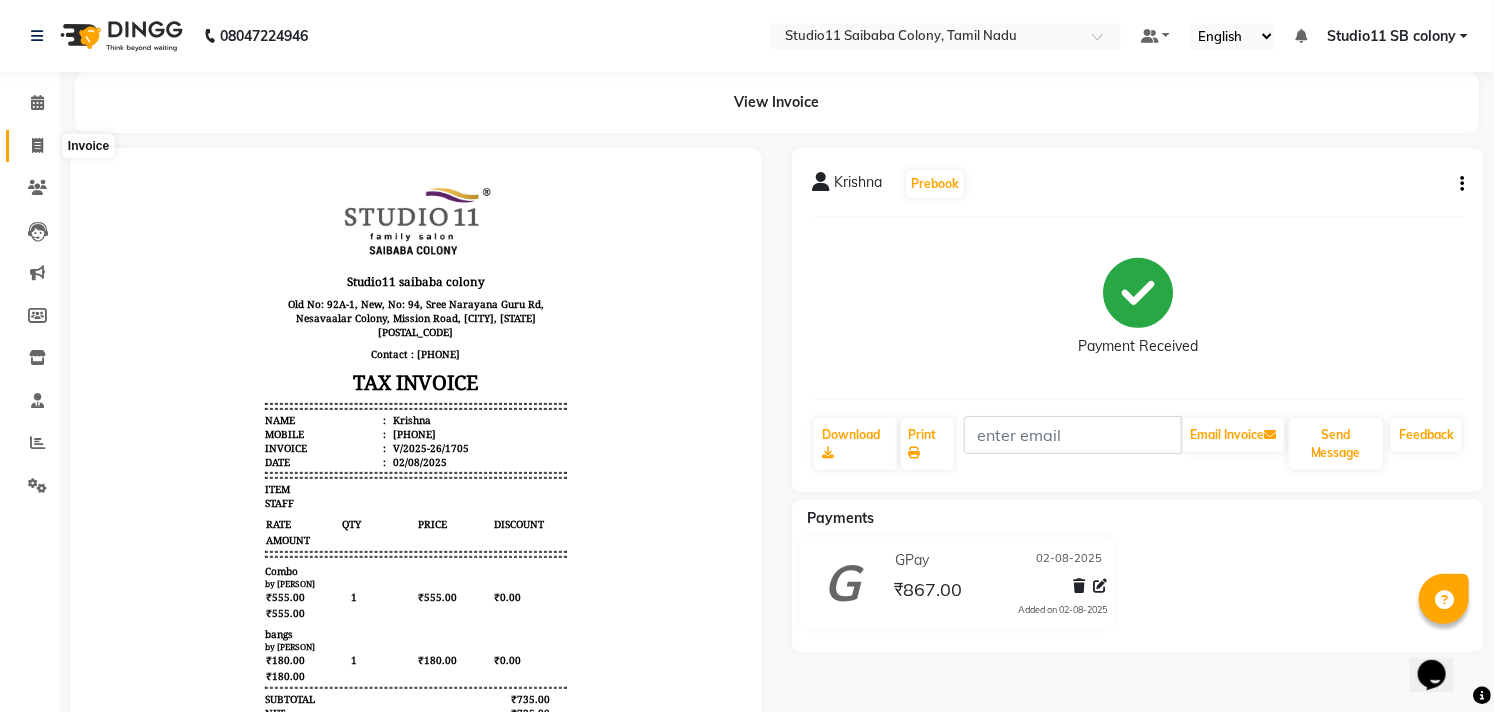 click 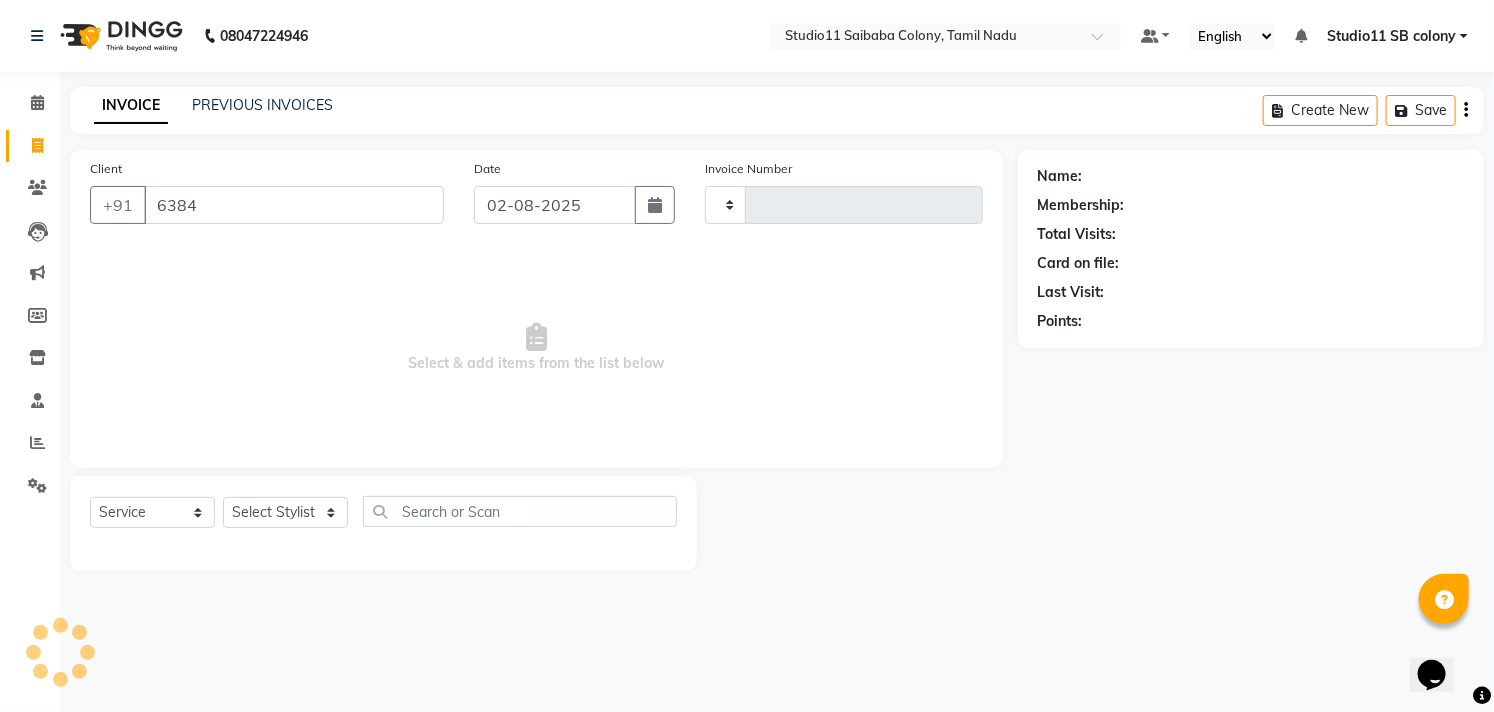 type on "63840" 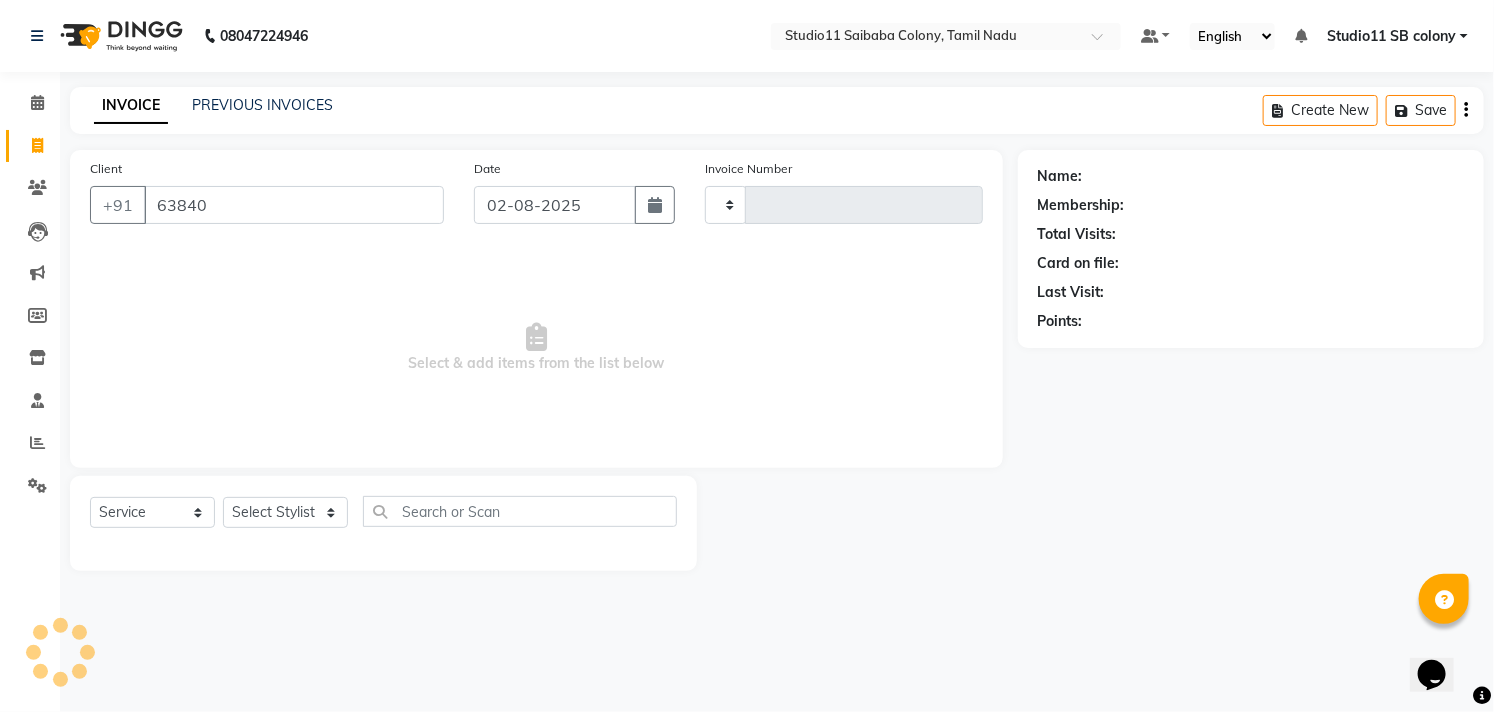 click on "63840" at bounding box center (294, 205) 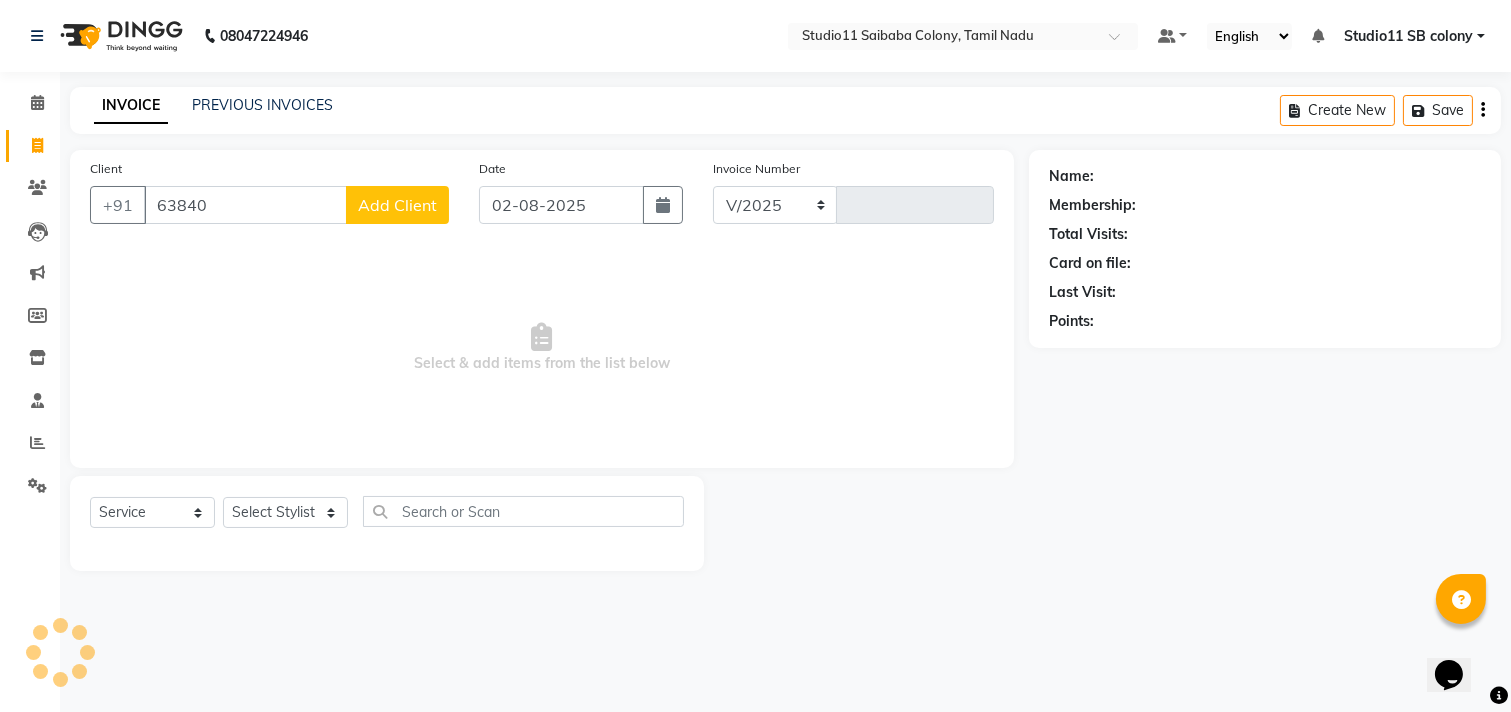 select on "7717" 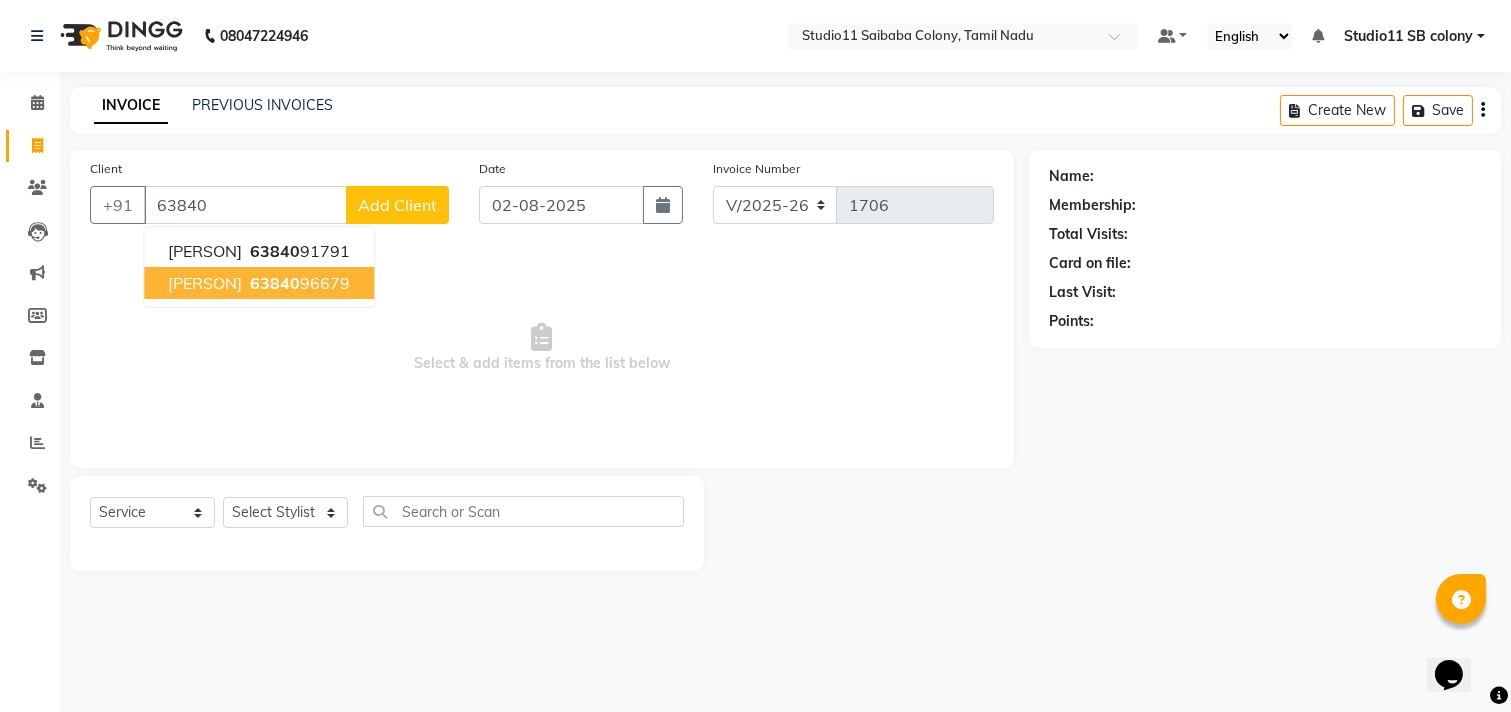 click on "63840" at bounding box center [275, 283] 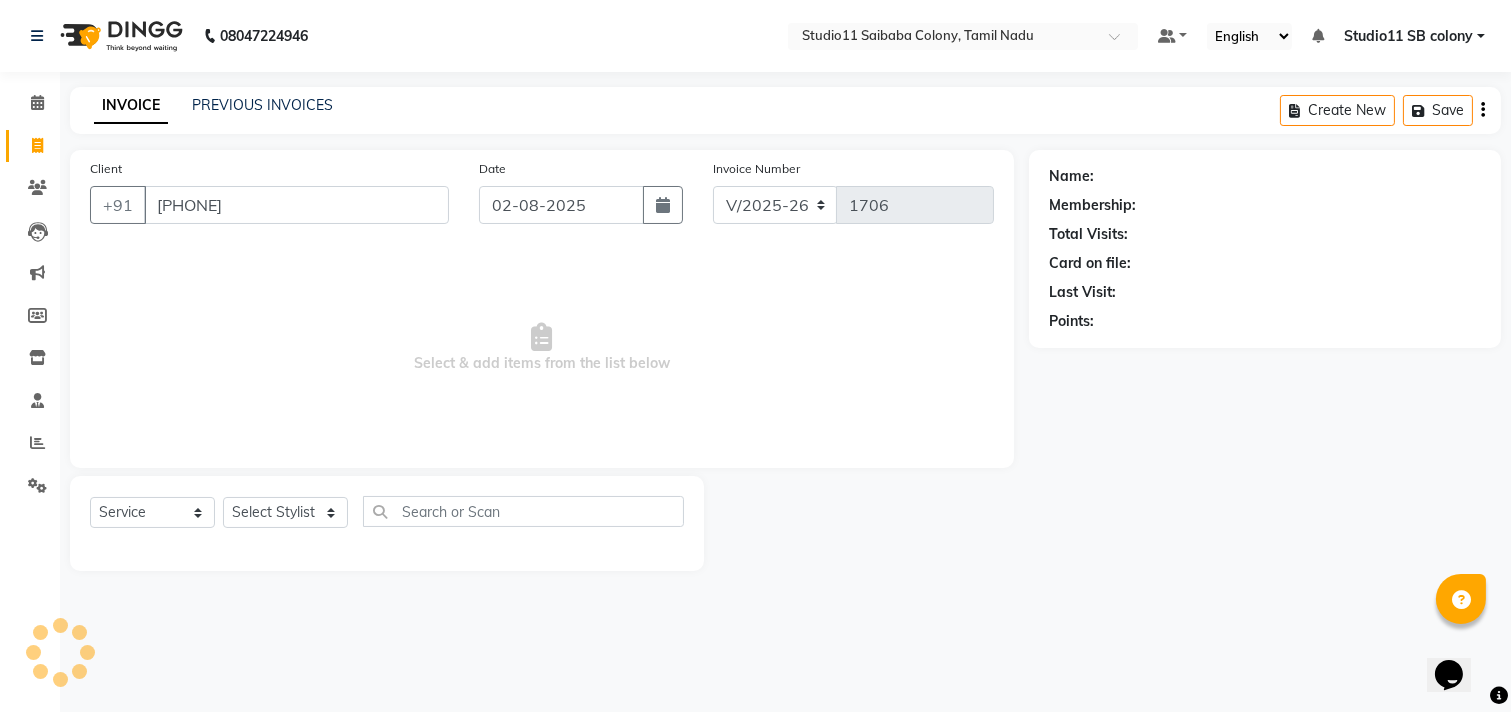 type on "[PHONE]" 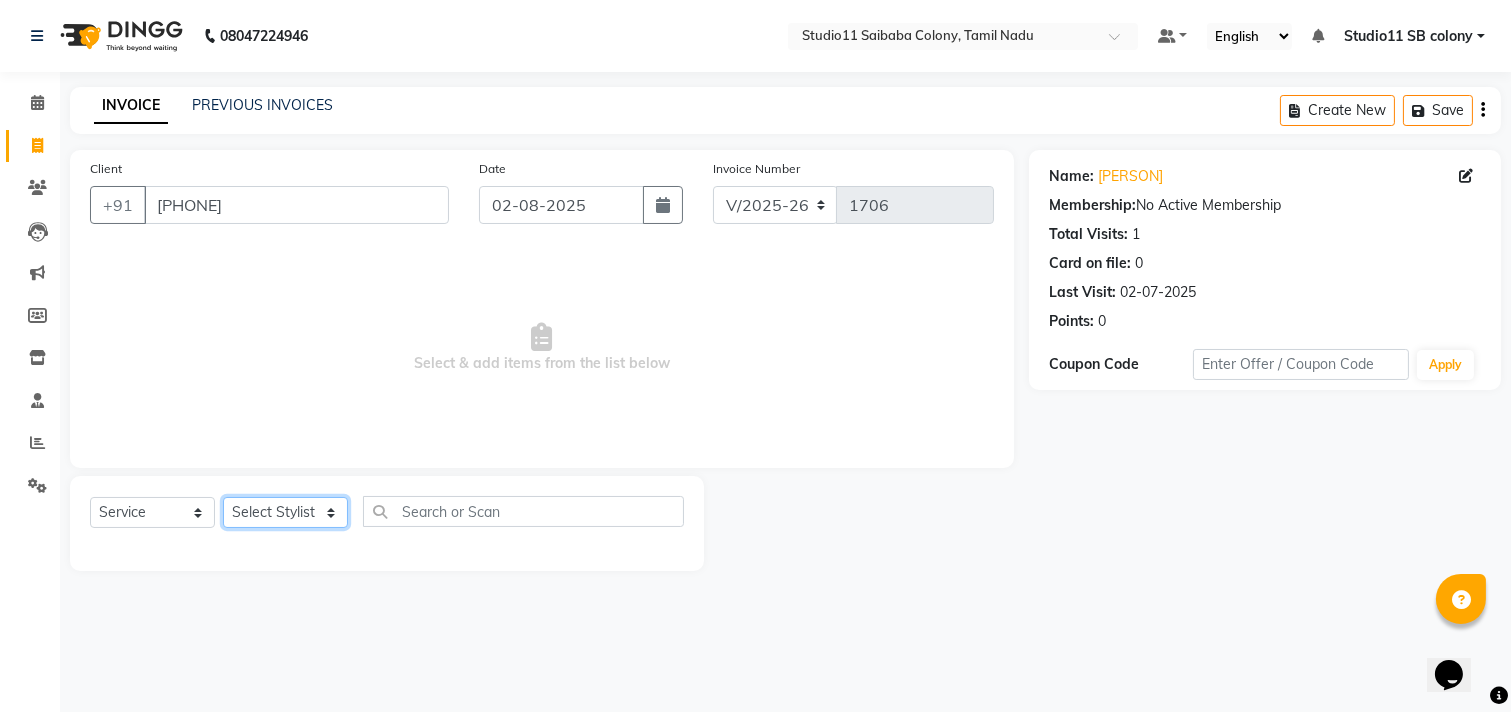 click on "Select Stylist Afzal Akbar Dani Jeni Josna kaif lavanya manimekalai Praveen Sonu Studio11 SB colony Tahir tamil" 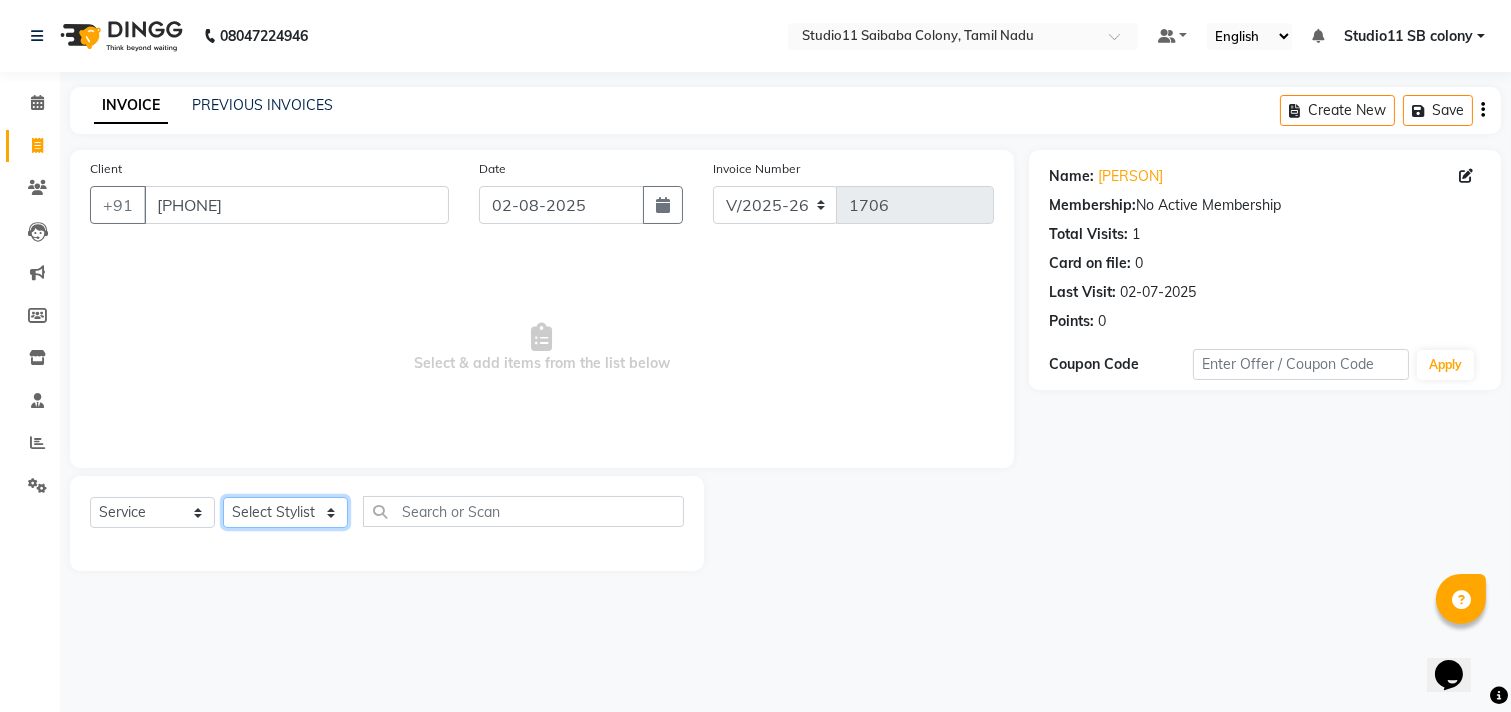 select on "69390" 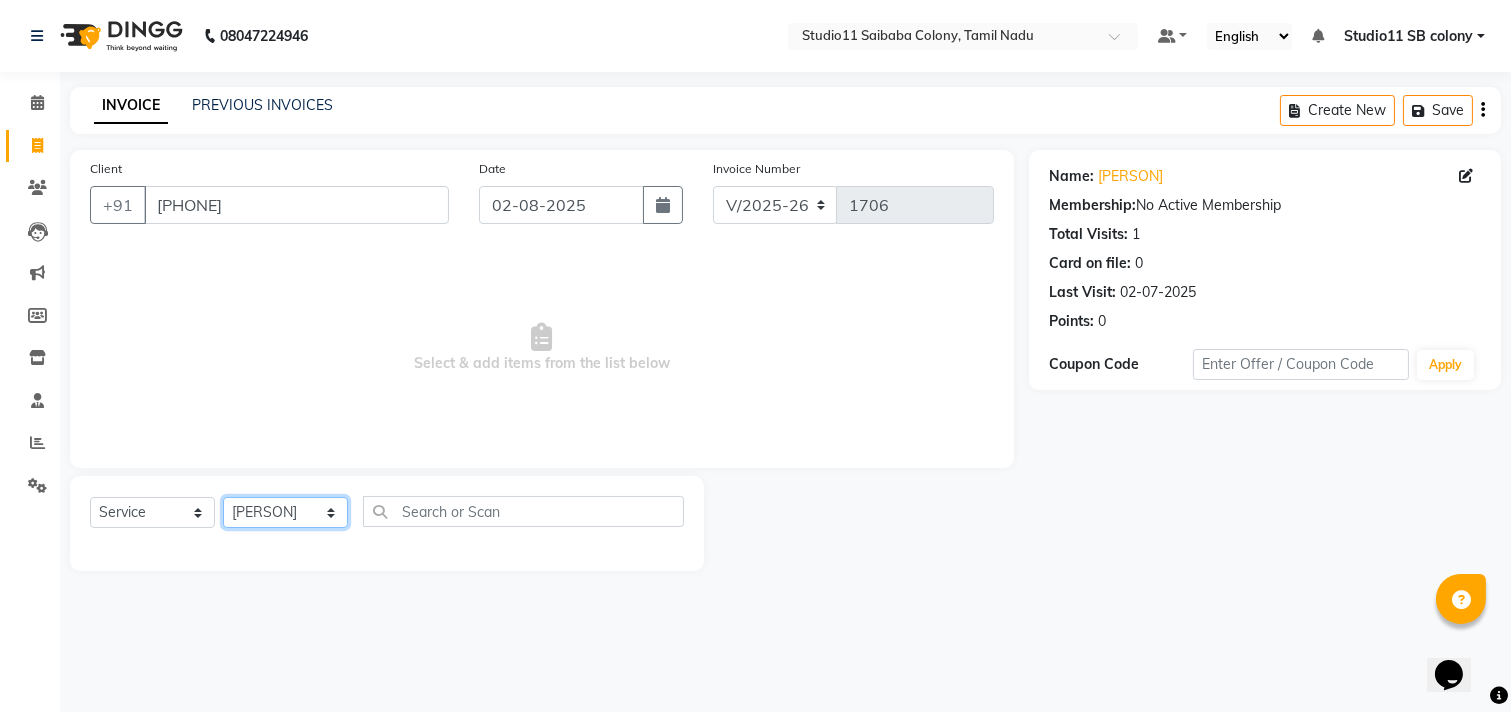 click on "Select Stylist Afzal Akbar Dani Jeni Josna kaif lavanya manimekalai Praveen Sonu Studio11 SB colony Tahir tamil" 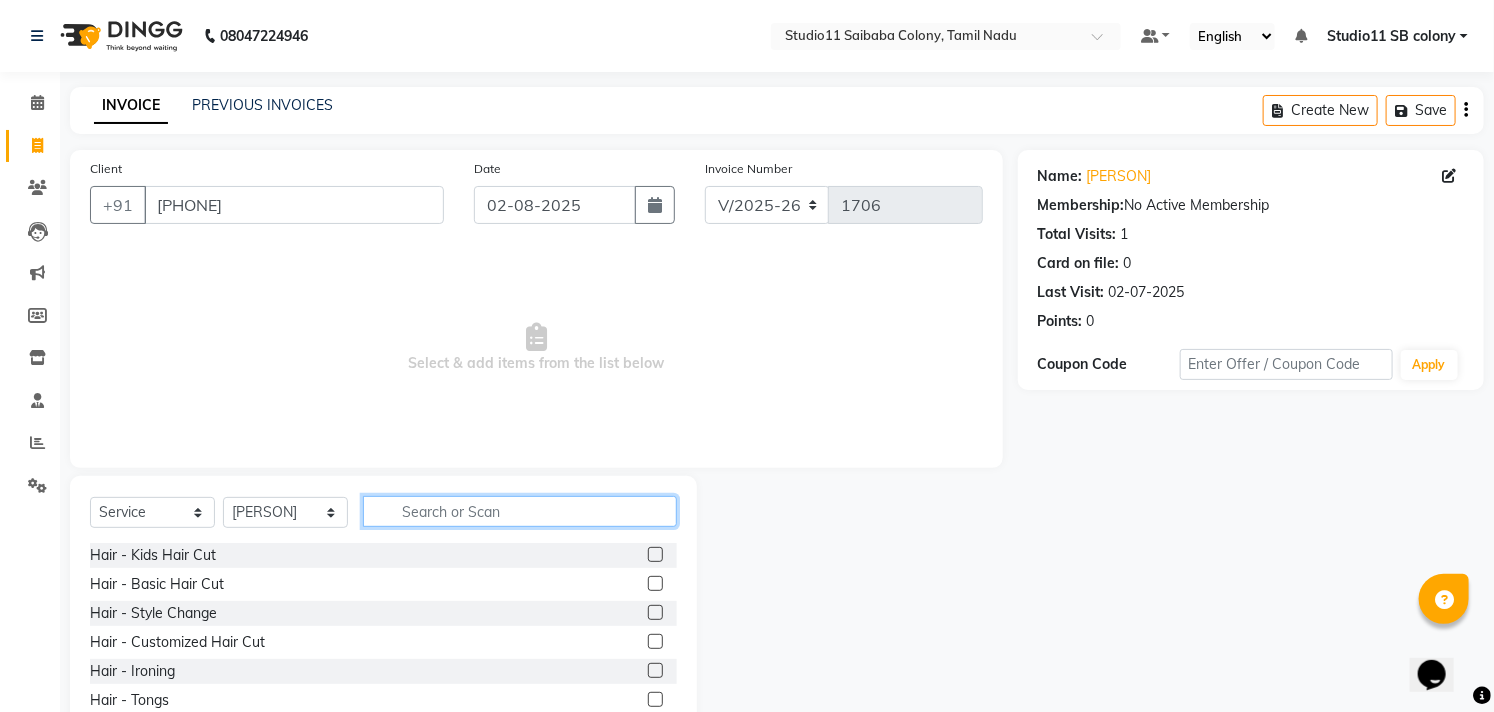 click 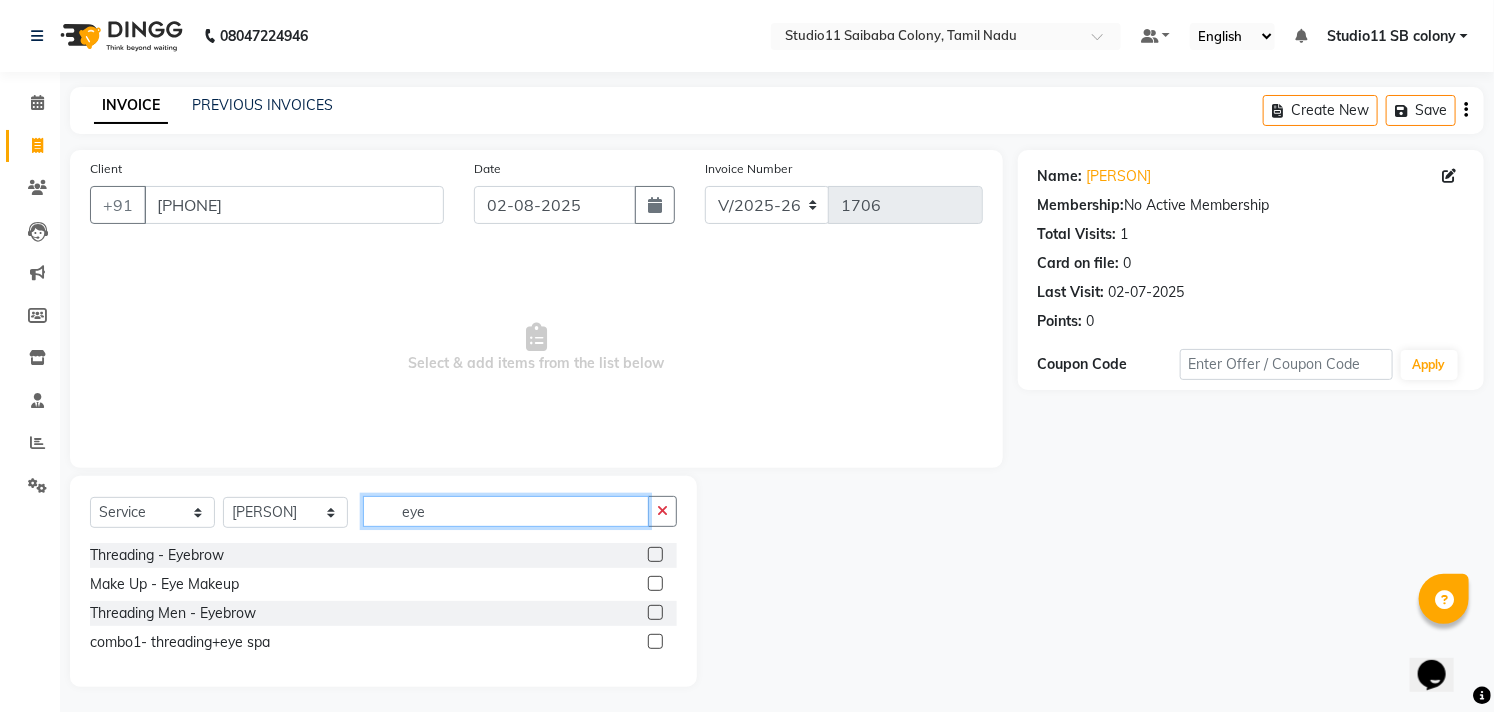 type on "eye" 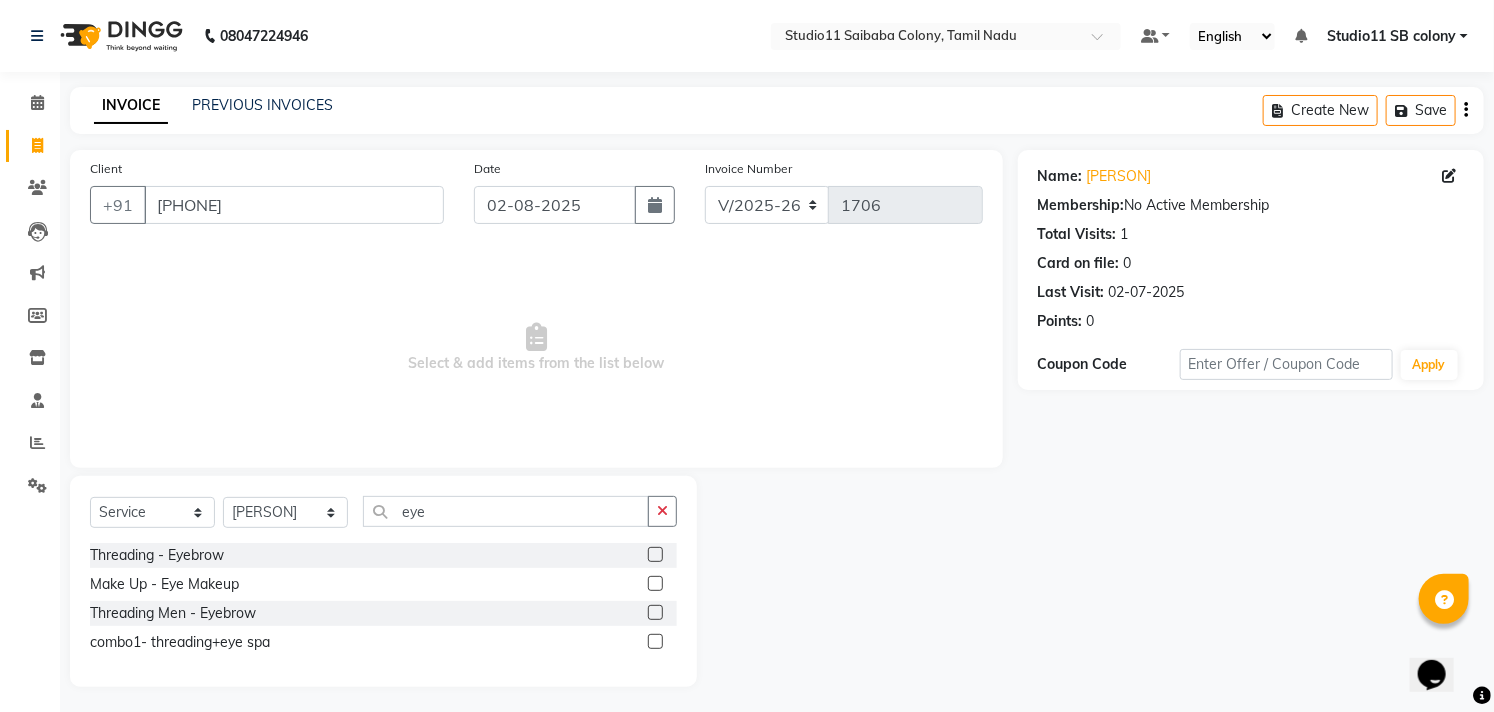 click 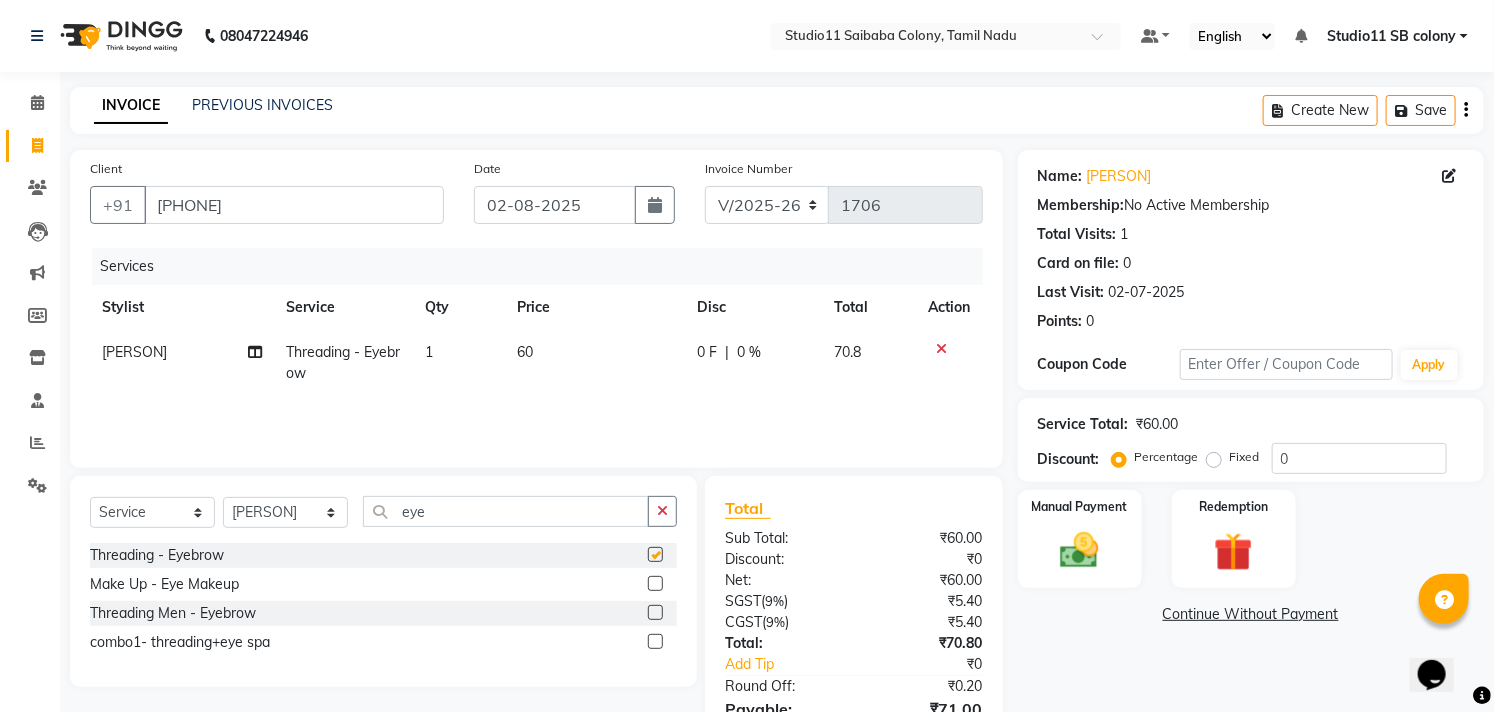 checkbox on "false" 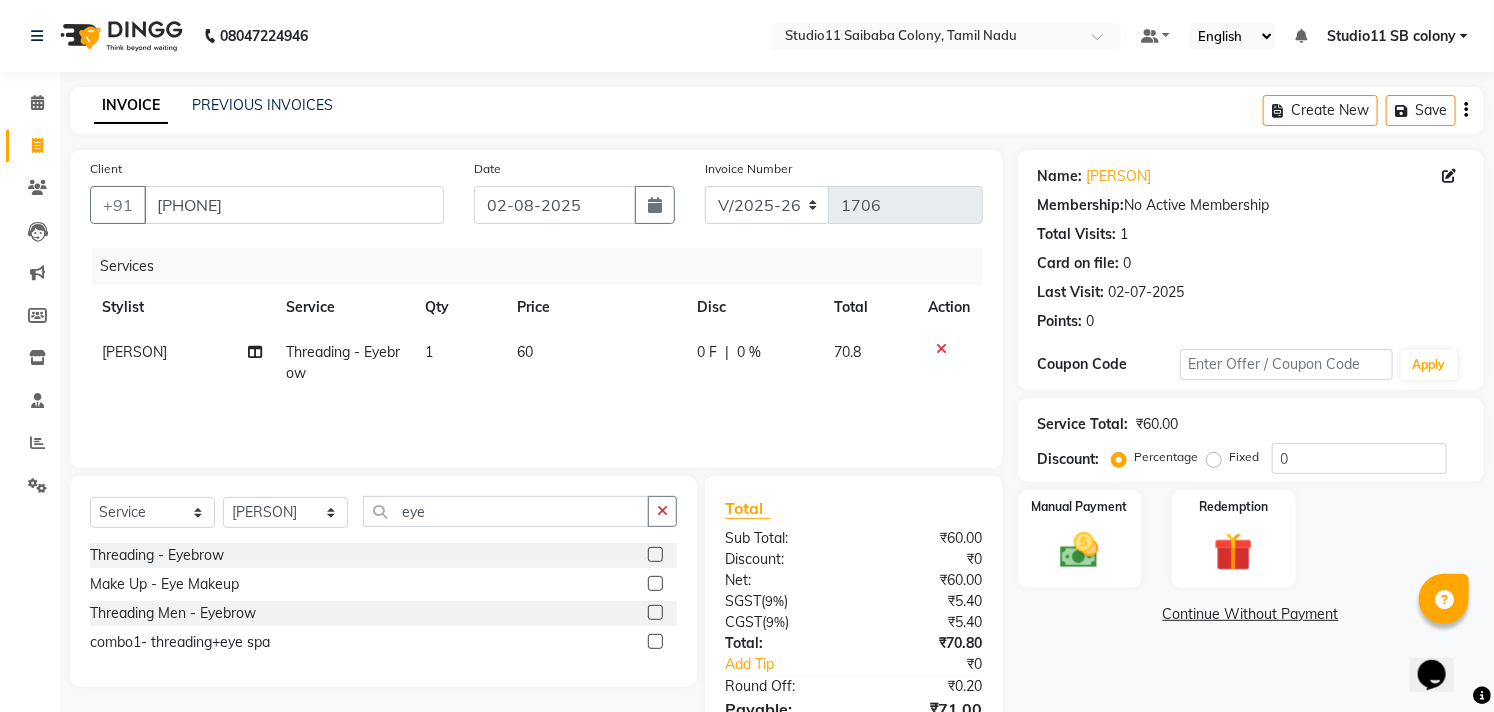 click on "60" 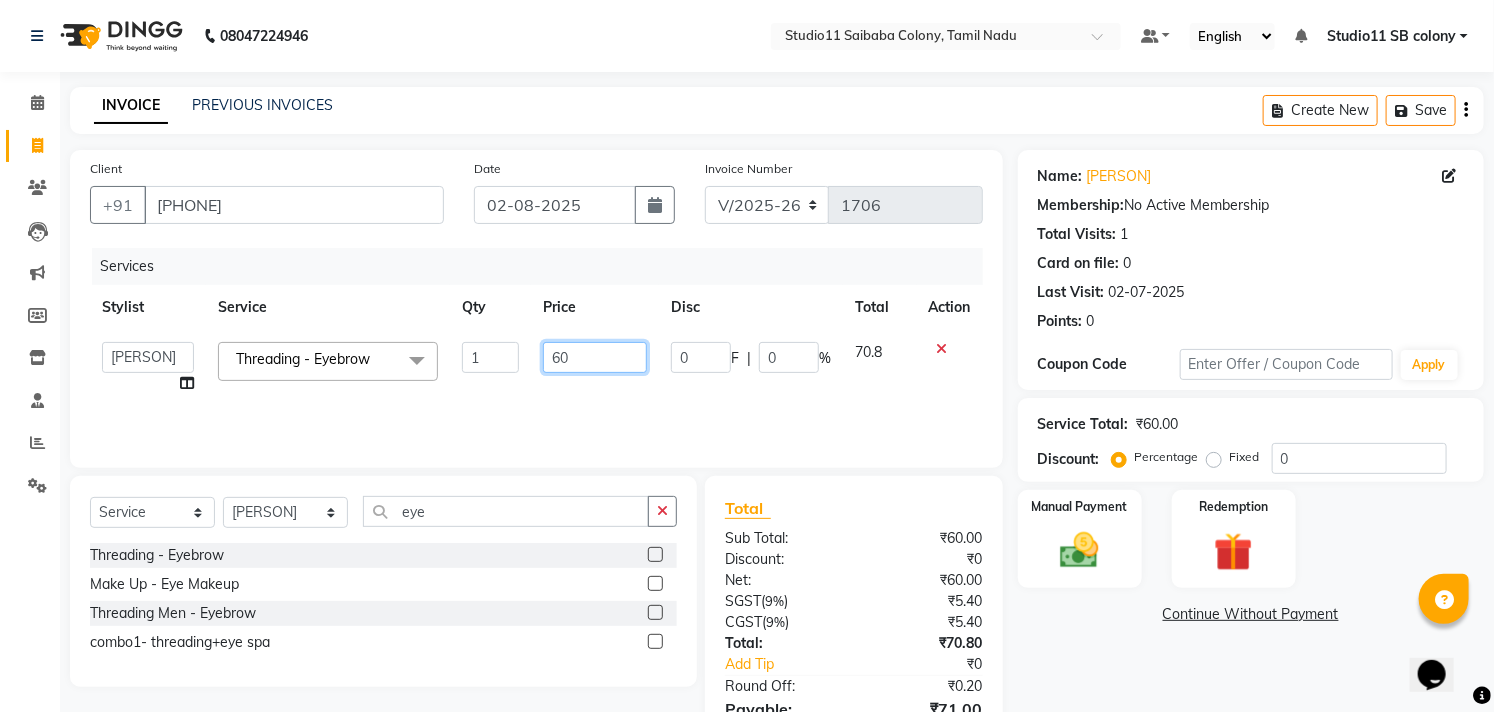 click on "60" 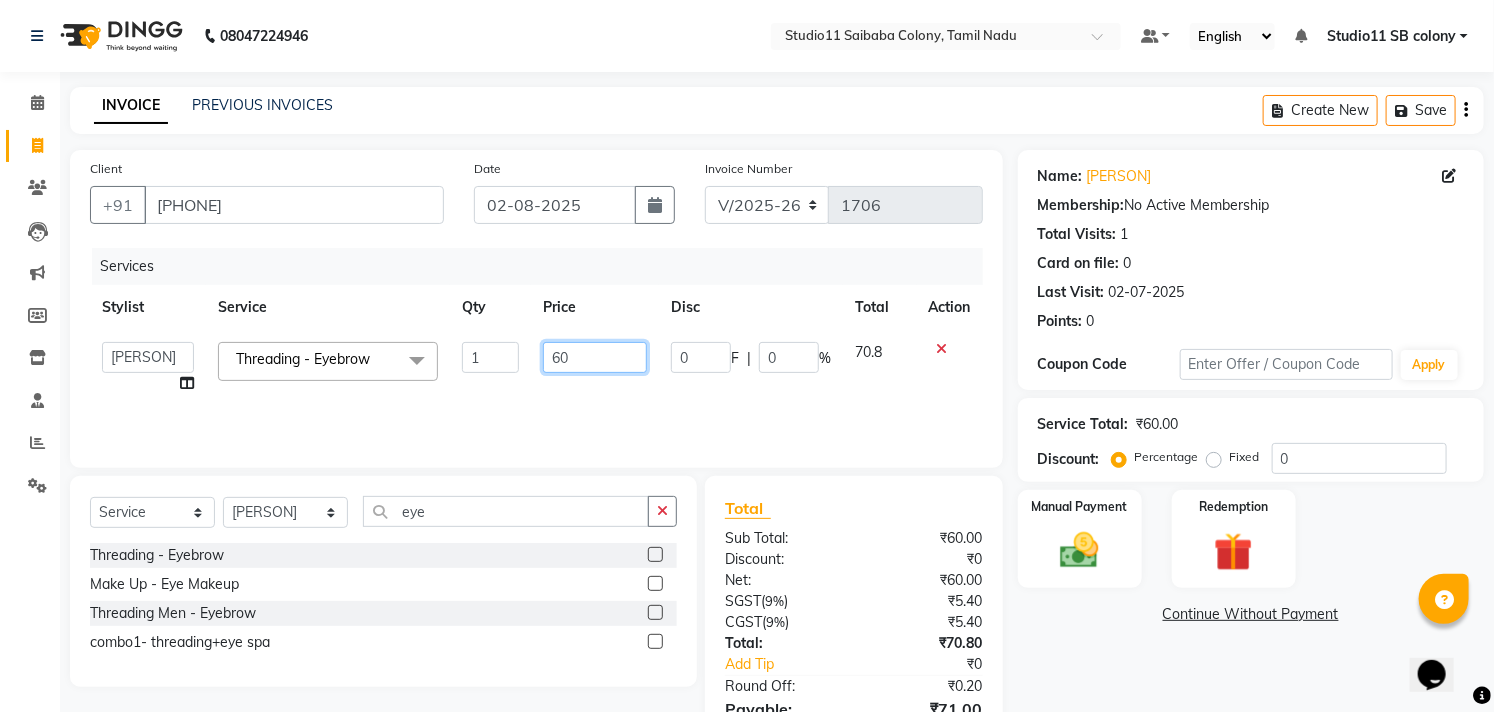 click on "60" 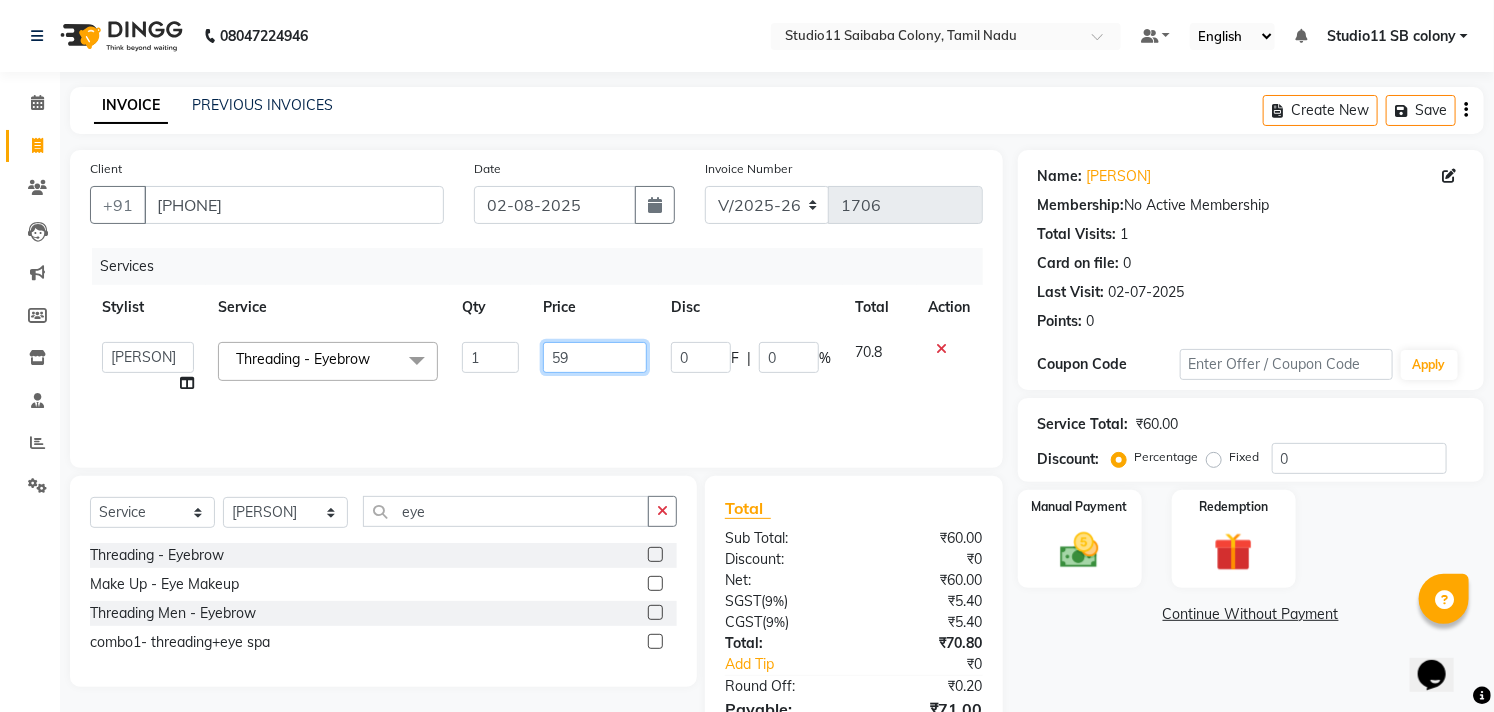 type on "59.5" 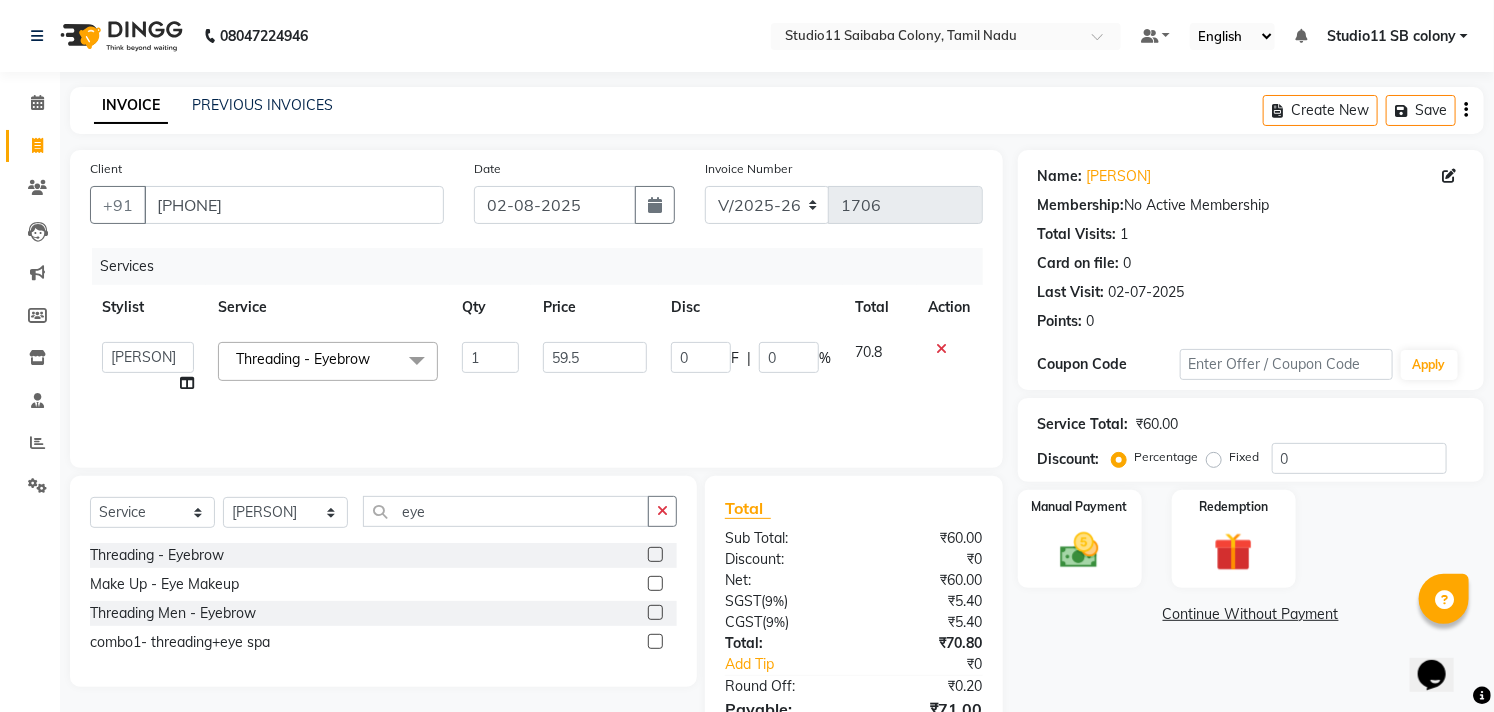 click on "Services Stylist Service Qty Price Disc Total Action Afzal Akbar Dani Jeni Josna kaif lavanya [PERSON] Praveen Sonu Studio11 SB colony Tahir tamil Threading - Eyebrow x Hair - Kids Hair Cut Hair - Basic Hair Cut Hair - Style Change Hair - Customized Hair Cut Hair - Ironing Hair - Tongs Hair - Roller Sets Hair Advance - Hair Do-Basic Hair Advance - Hair -Up Do Hair Technical - Straightening Hair Technical - Smoothening Hair Technical - Rebonding Hair Technical - Keratin Hair Technical - Kera Smooth Colouring - Root Touch Up(Ammonia) Colouring - Root Touch Up(Ammonia Free) Colouring - Global Color(Ammonia) Colouring - Global Color(Ammonia Free) Fashion Colour - Global Ammonia Fashion Colour - Global Ammonia Free Fashion Colour - Fashion Streaks(Min 3 Streaks) Fashion Colour - Highlights Half Fashion Colour - Highlights Full Wash&Blowdry - Blowdry Wash&Blowdry - Blowdry & Hair Wash Wash&Blowdry - Hair Wash & Setting Wash&Blowdry - Moroccan Hairwash & Conditioning Threading - Chin 1" 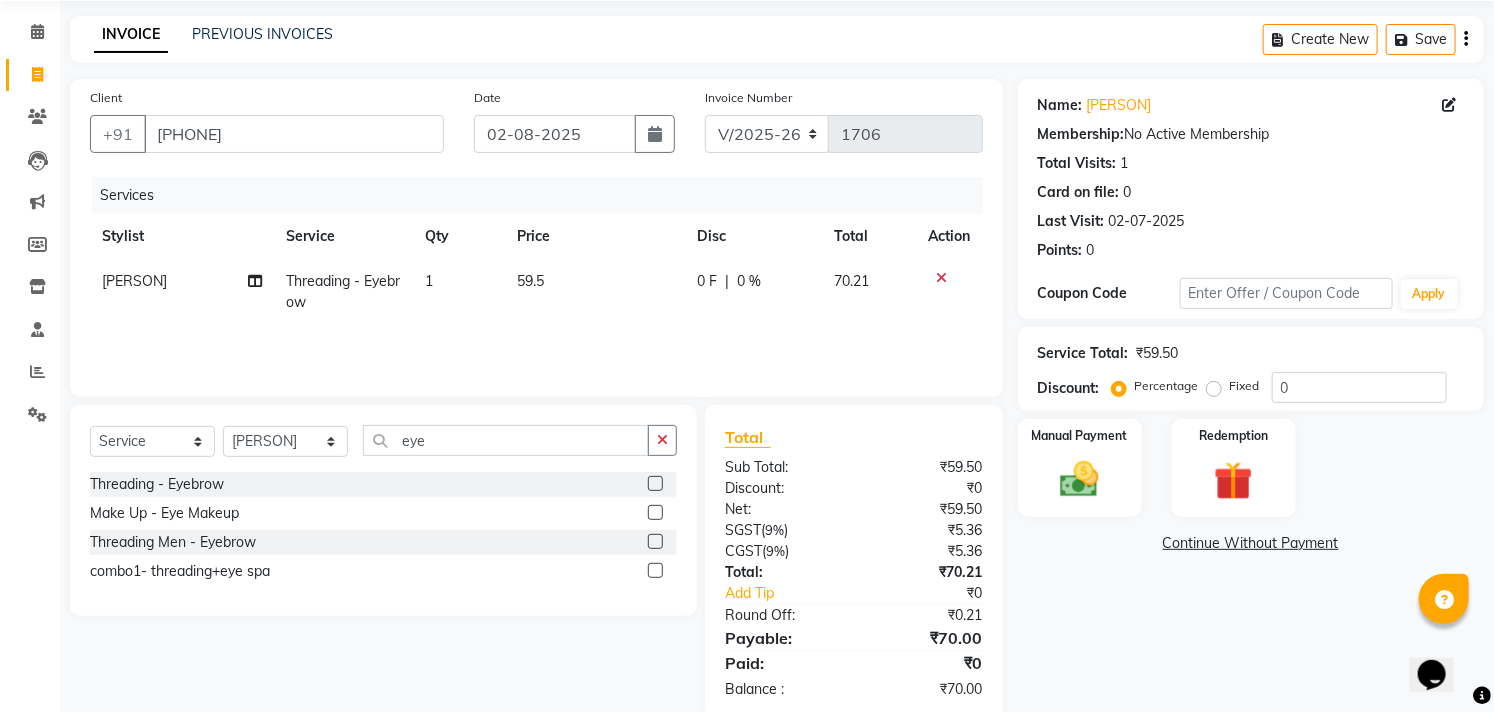 scroll, scrollTop: 108, scrollLeft: 0, axis: vertical 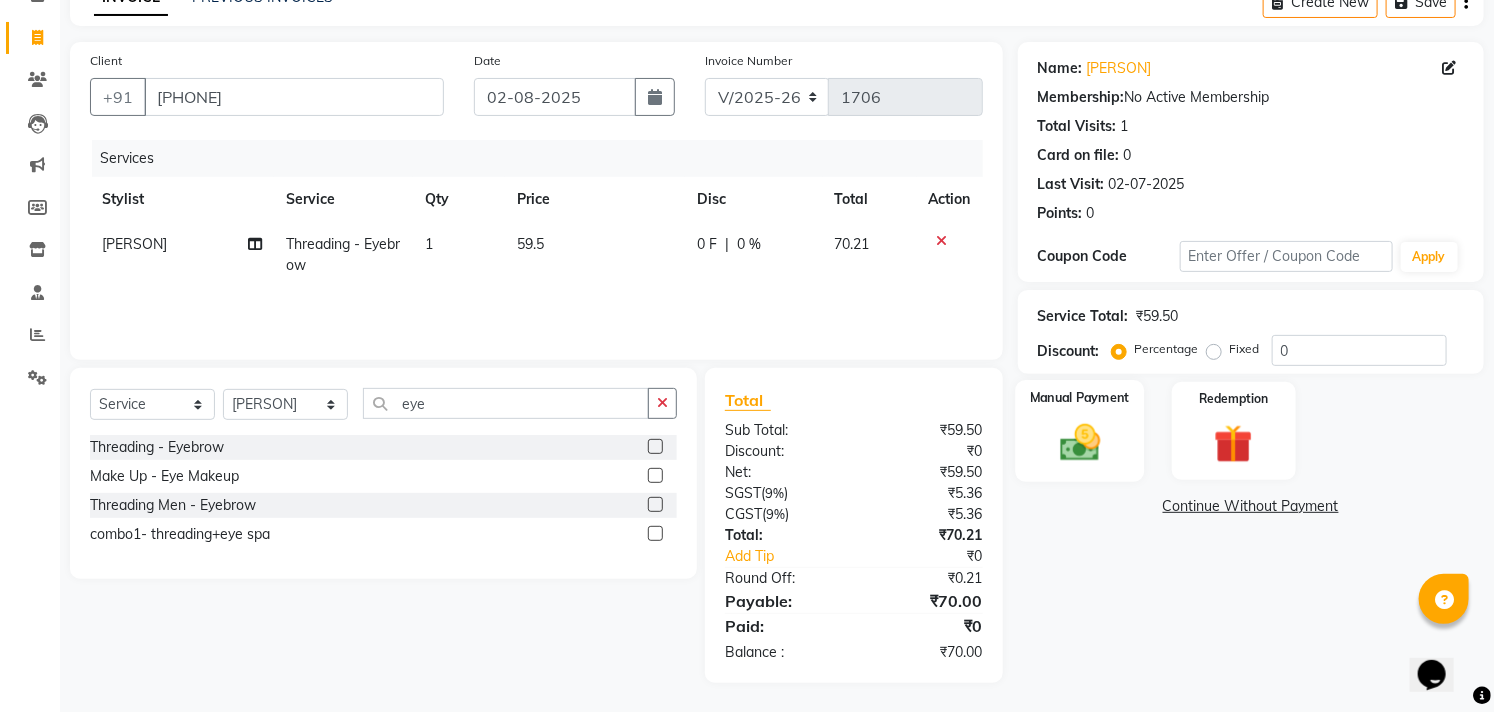 click 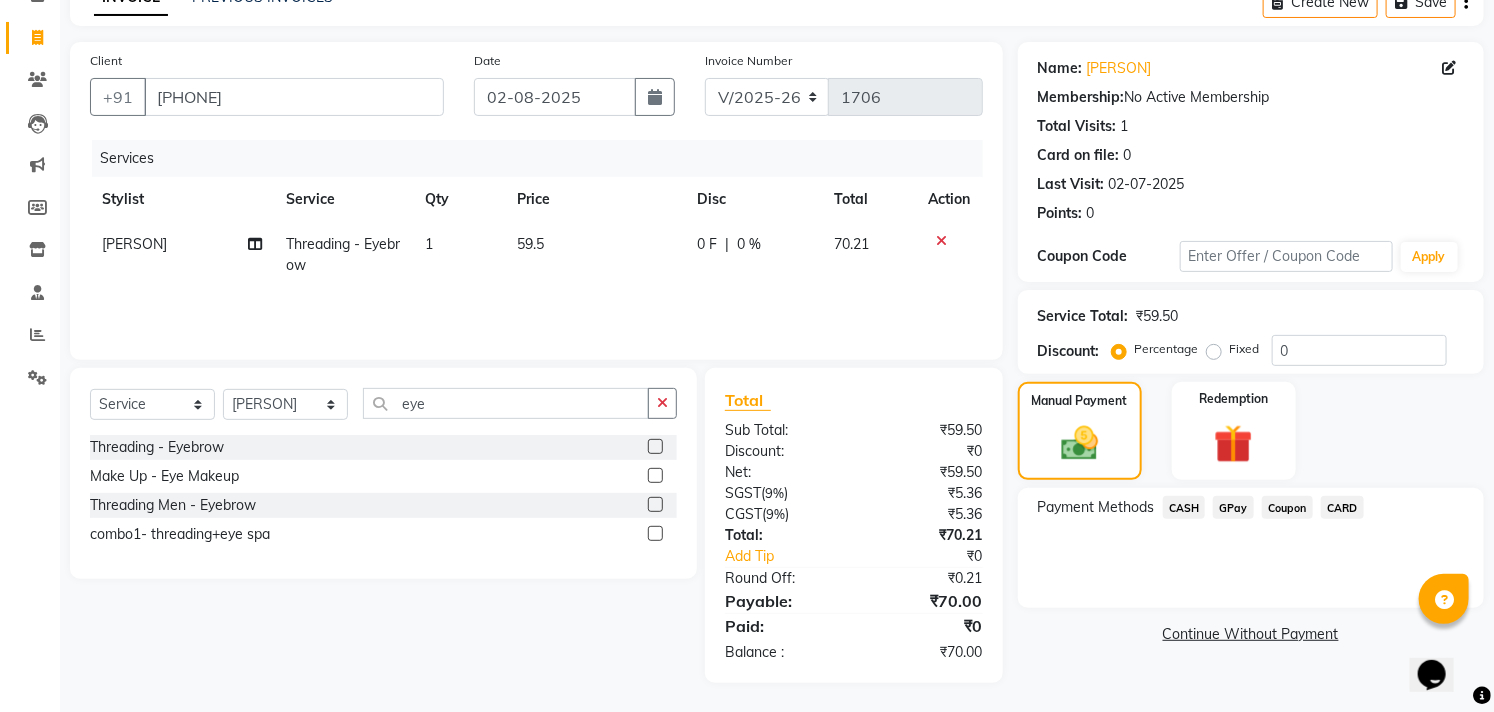click on "GPay" 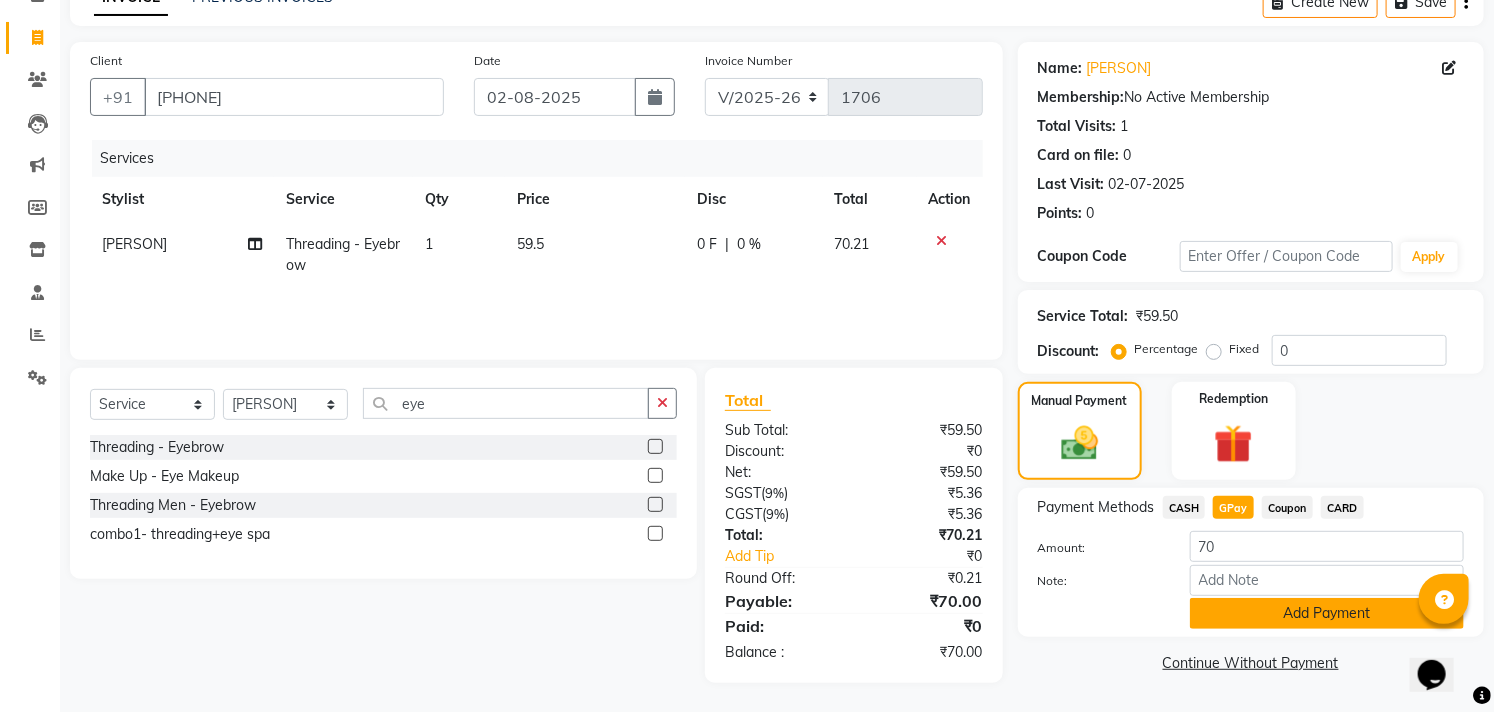 click on "Add Payment" 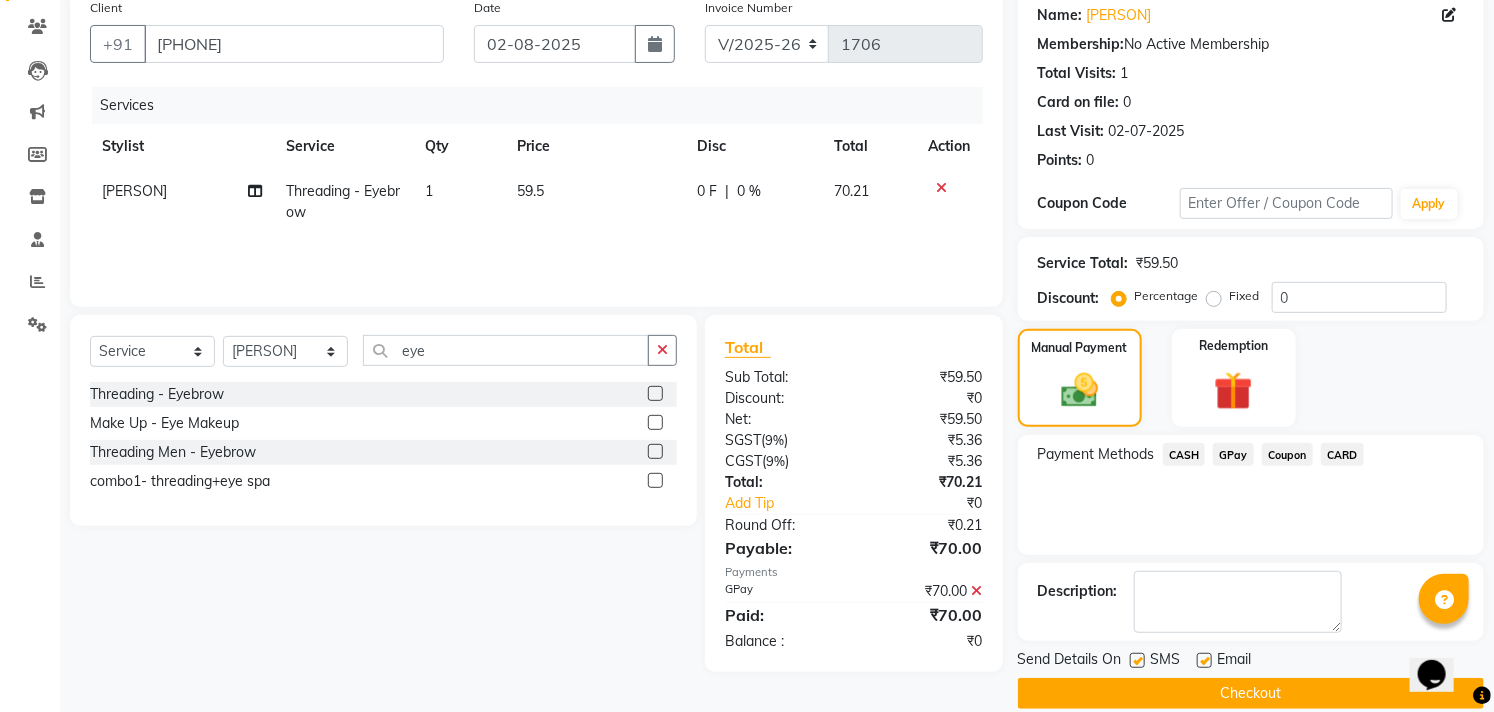 scroll, scrollTop: 187, scrollLeft: 0, axis: vertical 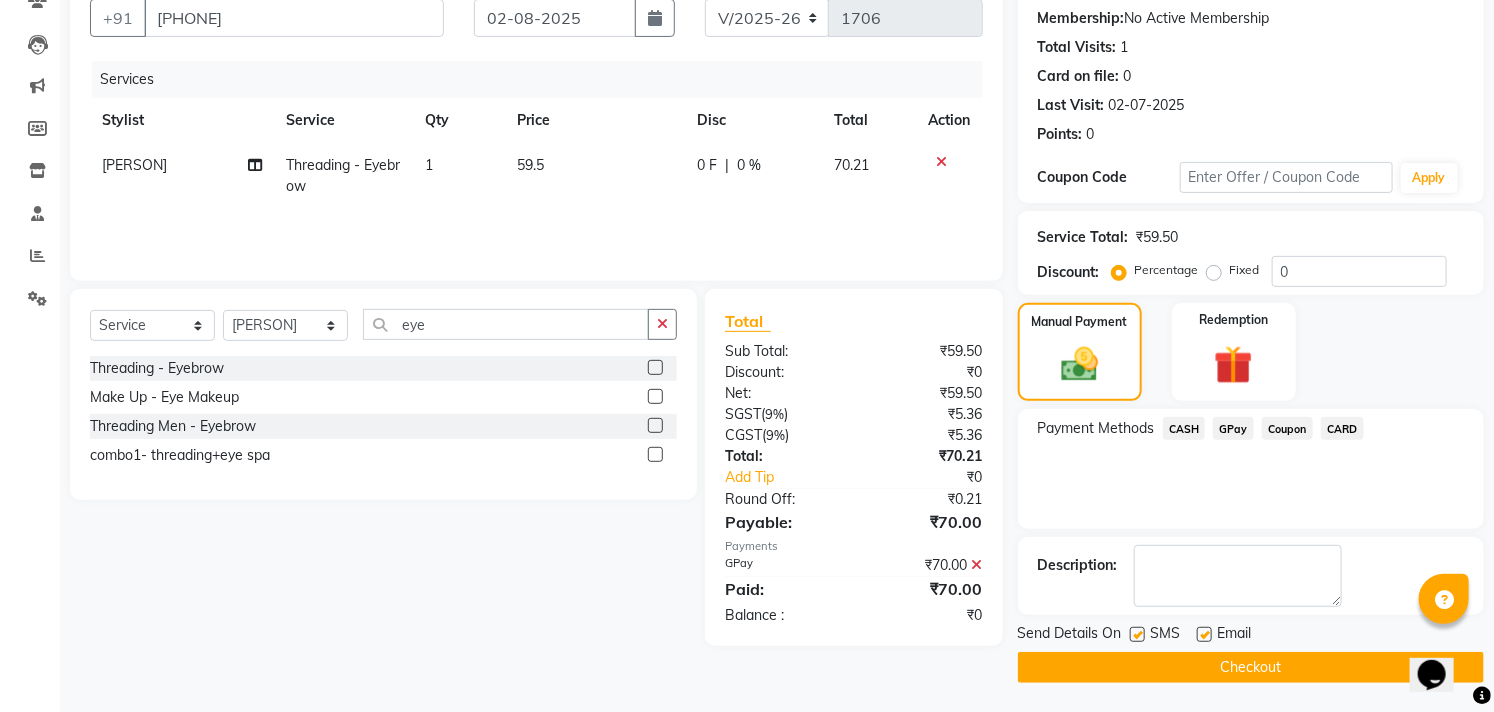 click 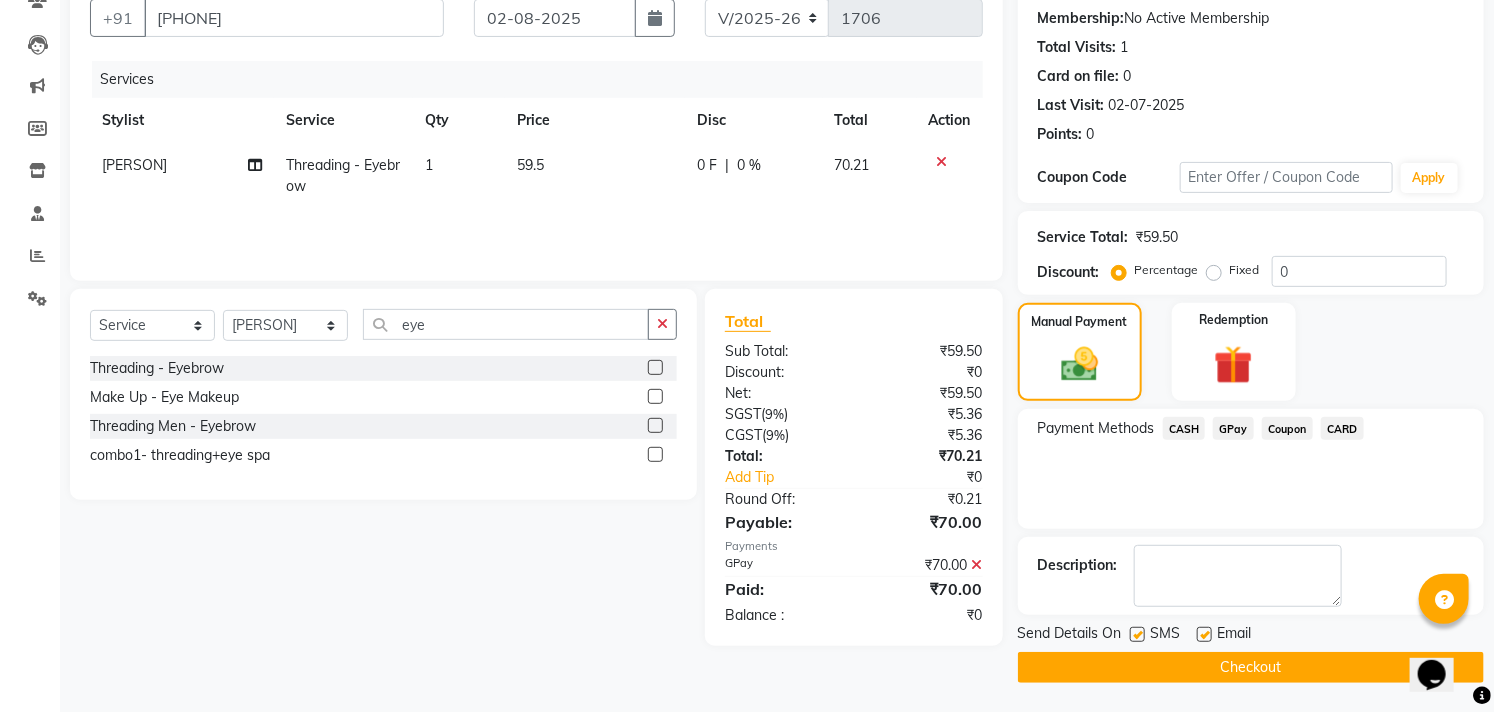 click at bounding box center (1203, 635) 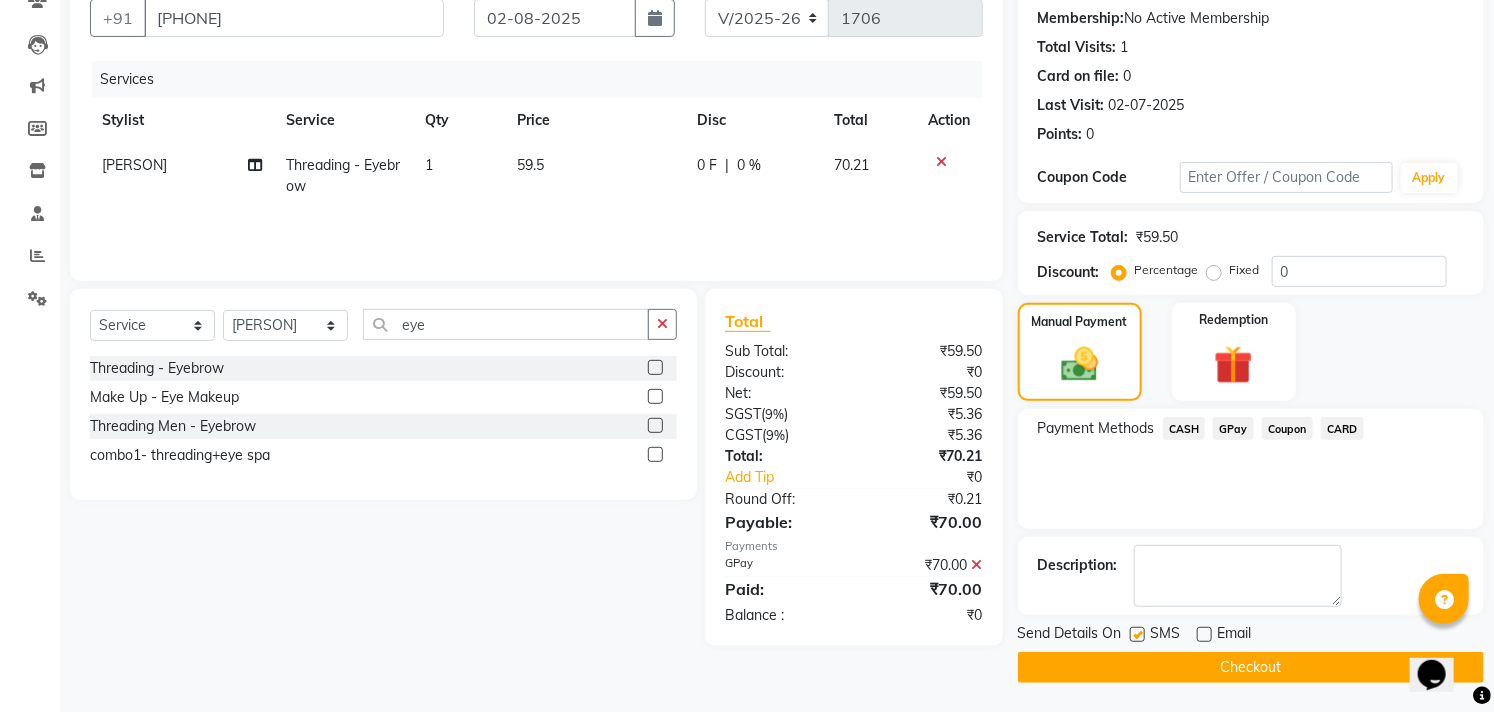 click 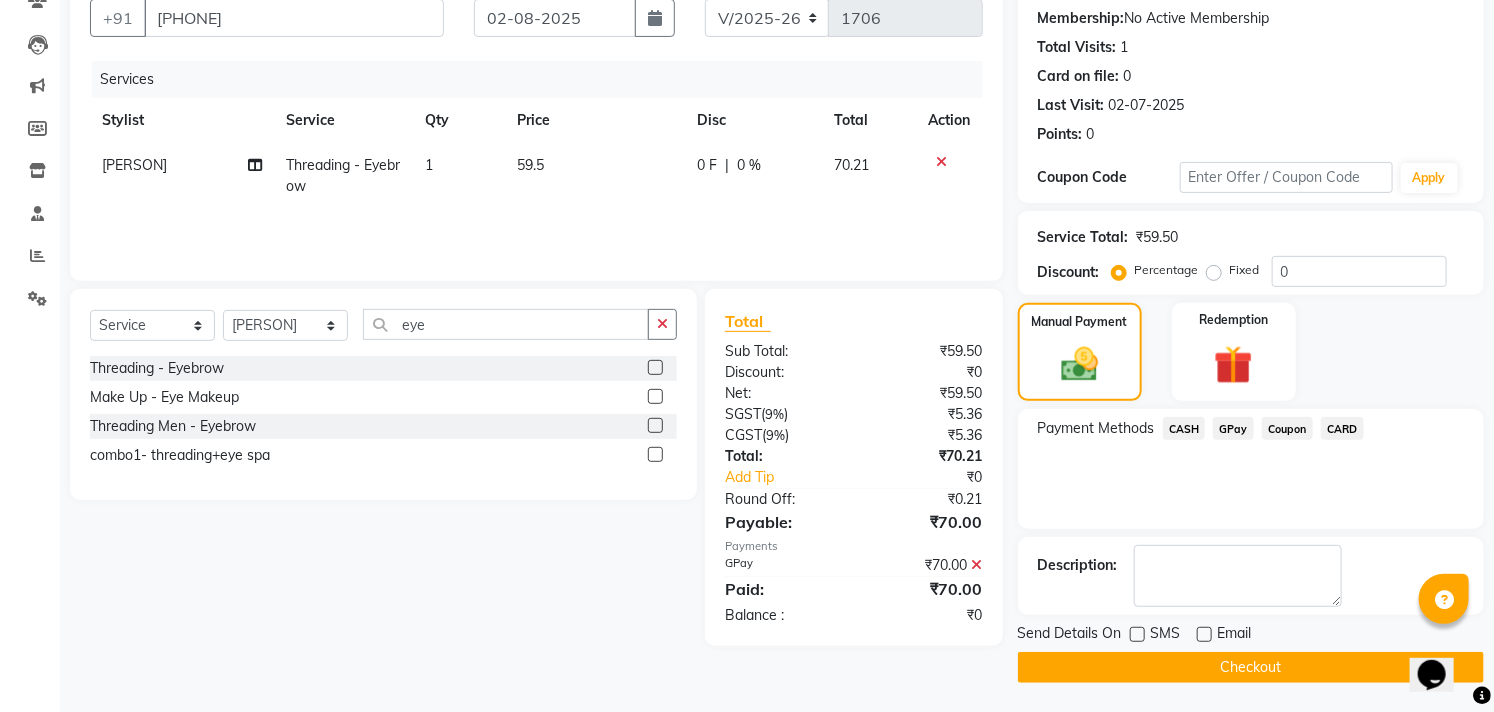 click on "Checkout" 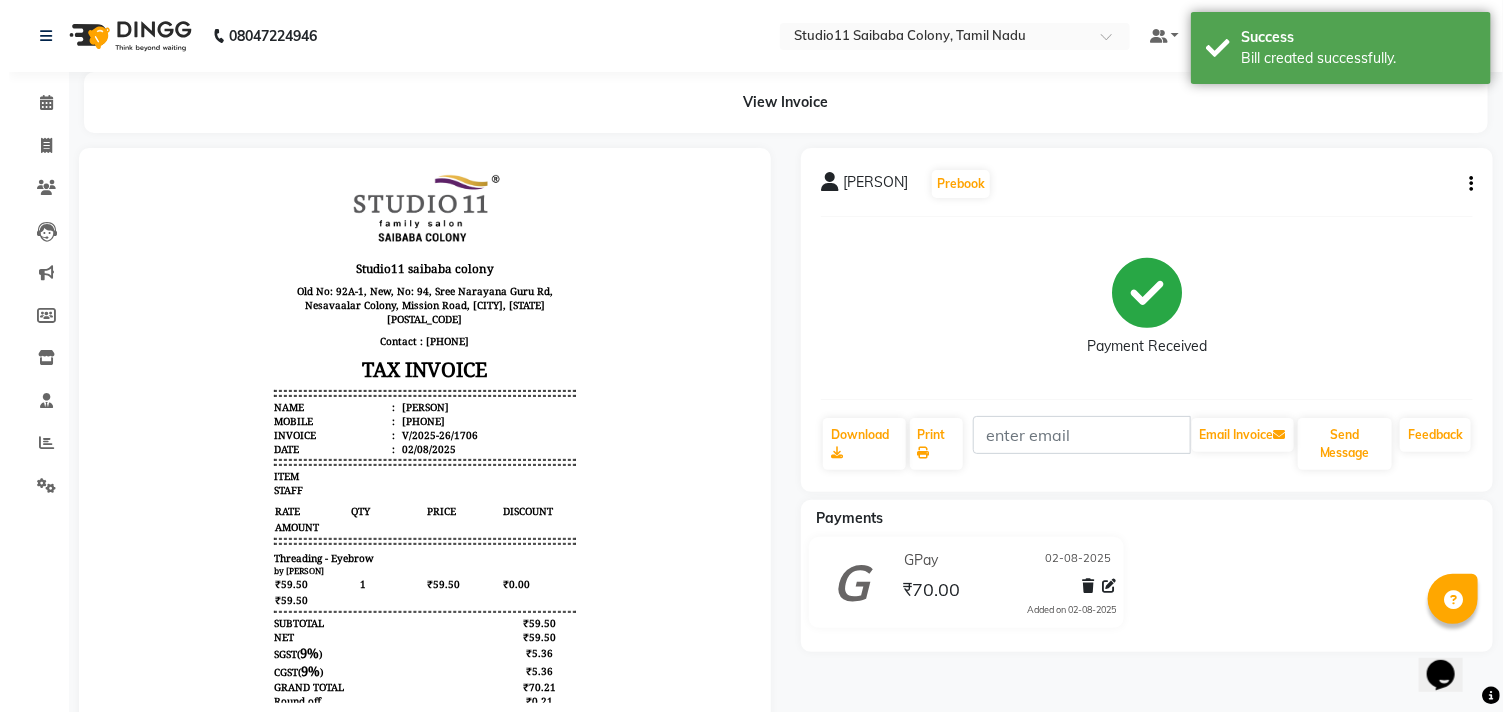 scroll, scrollTop: 0, scrollLeft: 0, axis: both 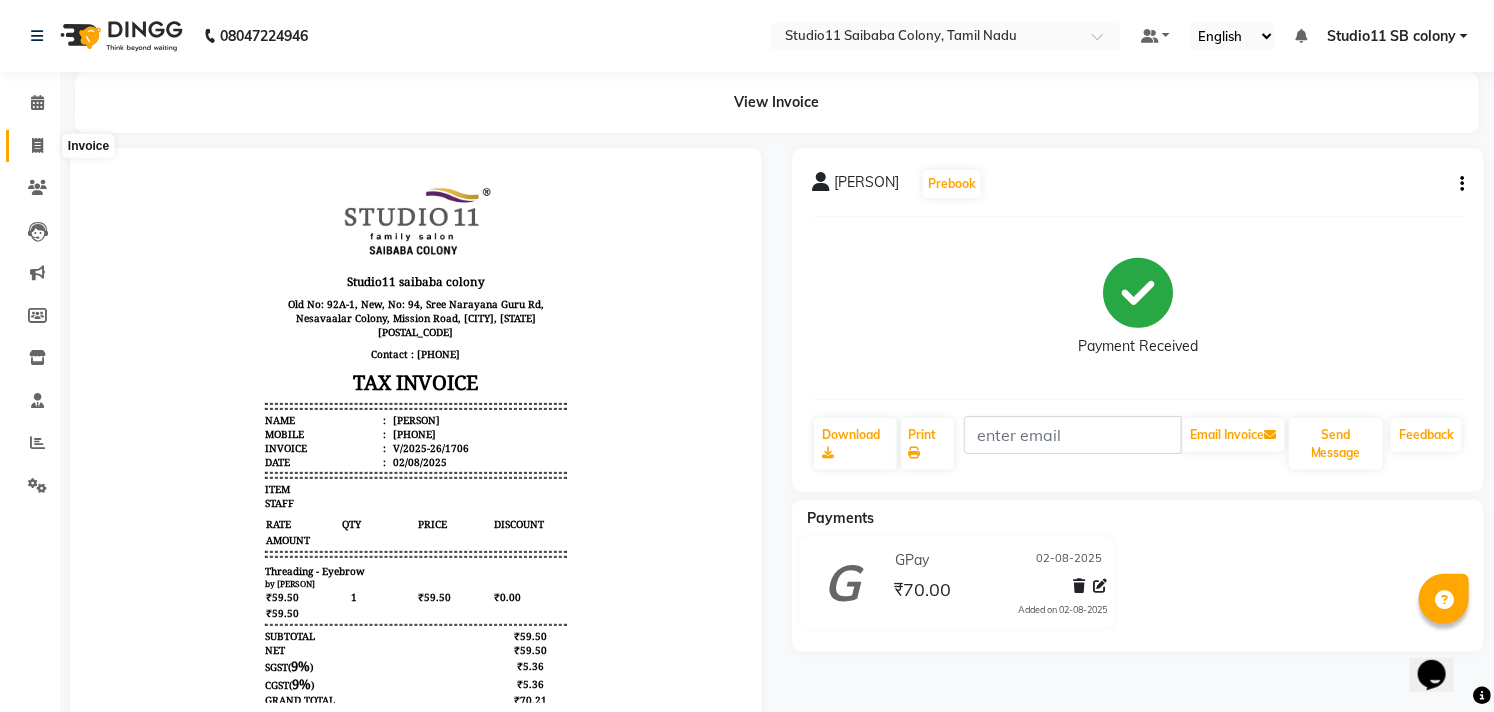 click 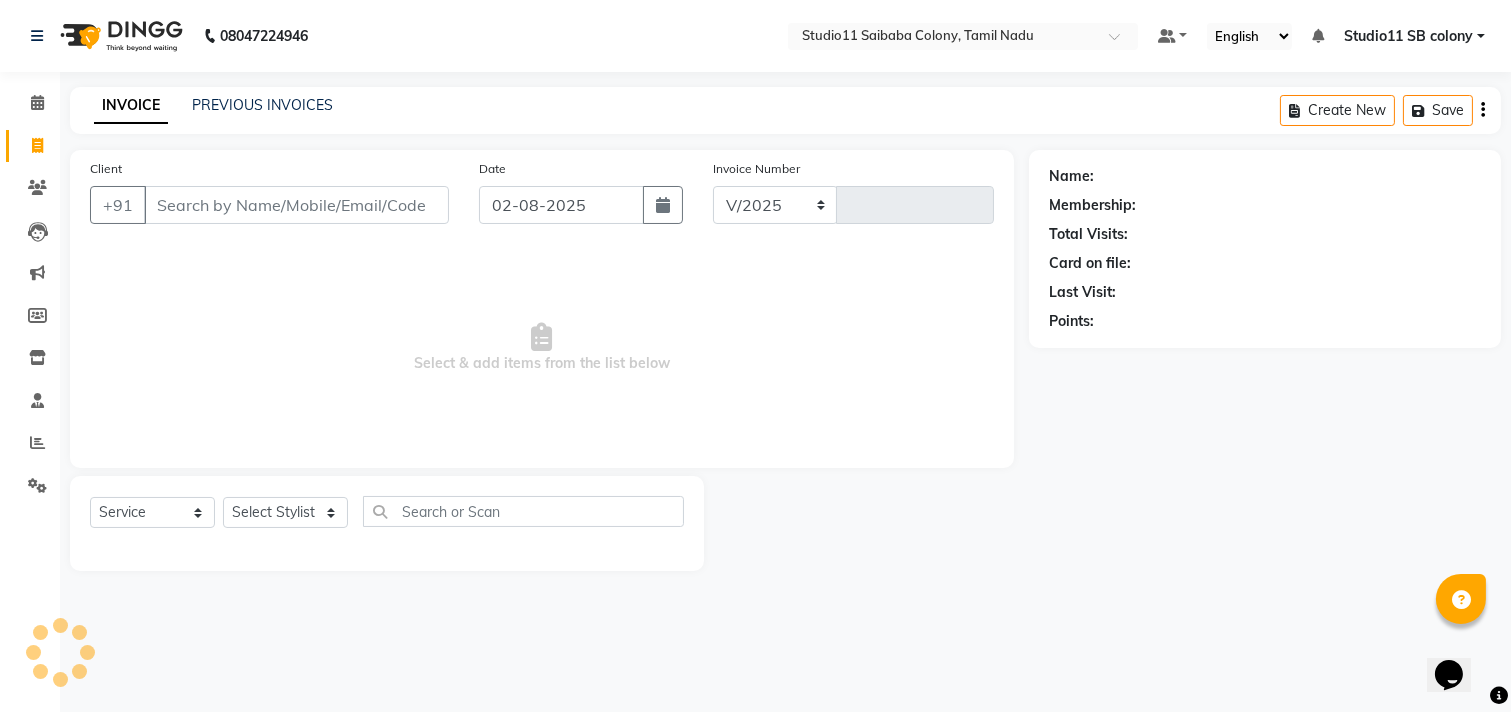 select on "7717" 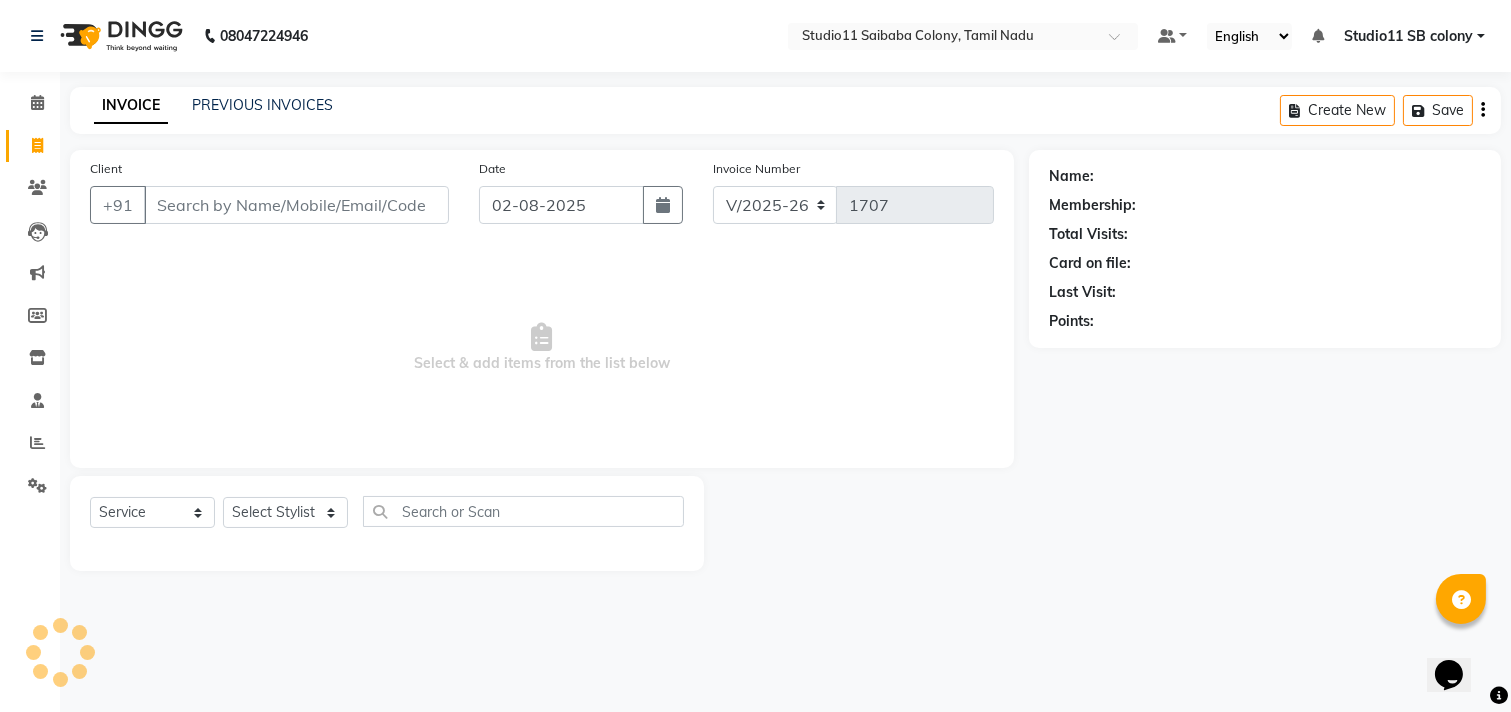 click on "Client" at bounding box center [296, 205] 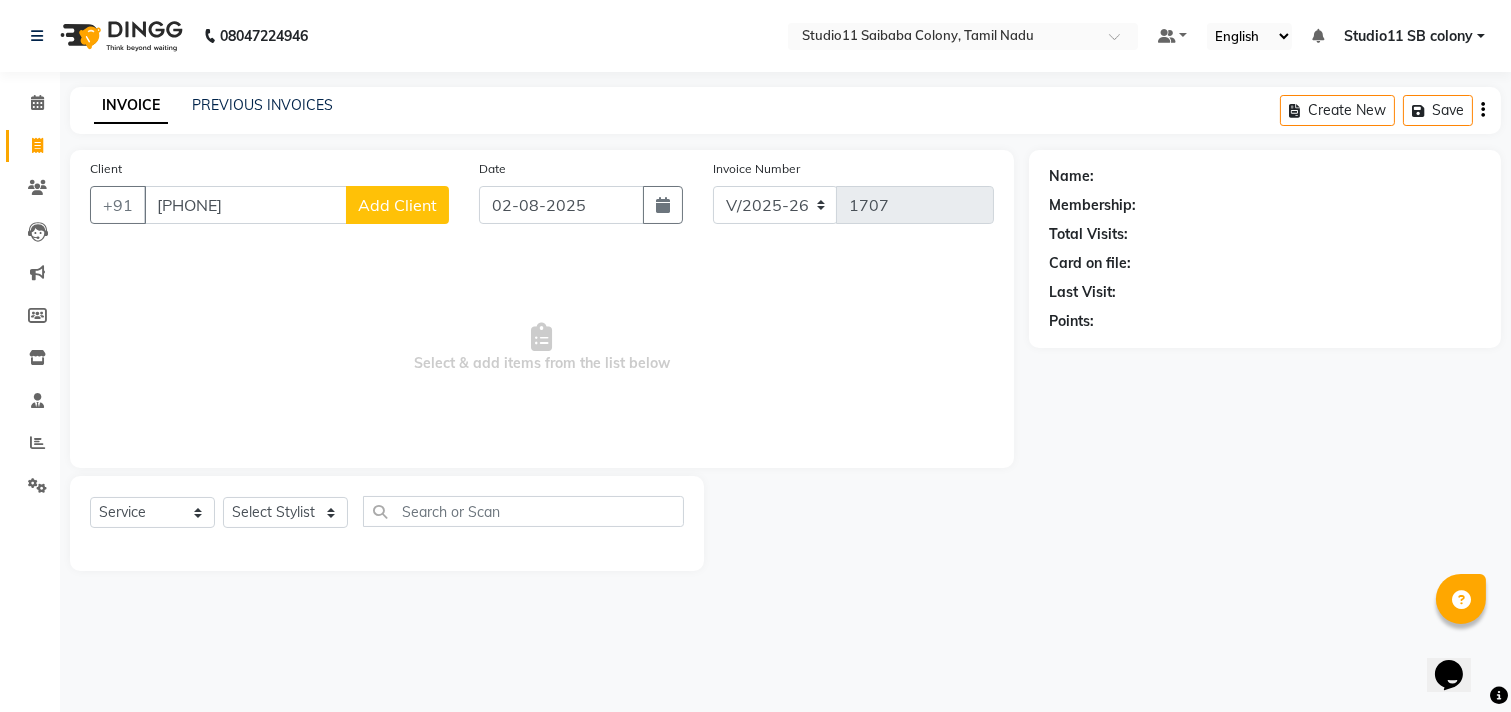 type on "[PHONE]" 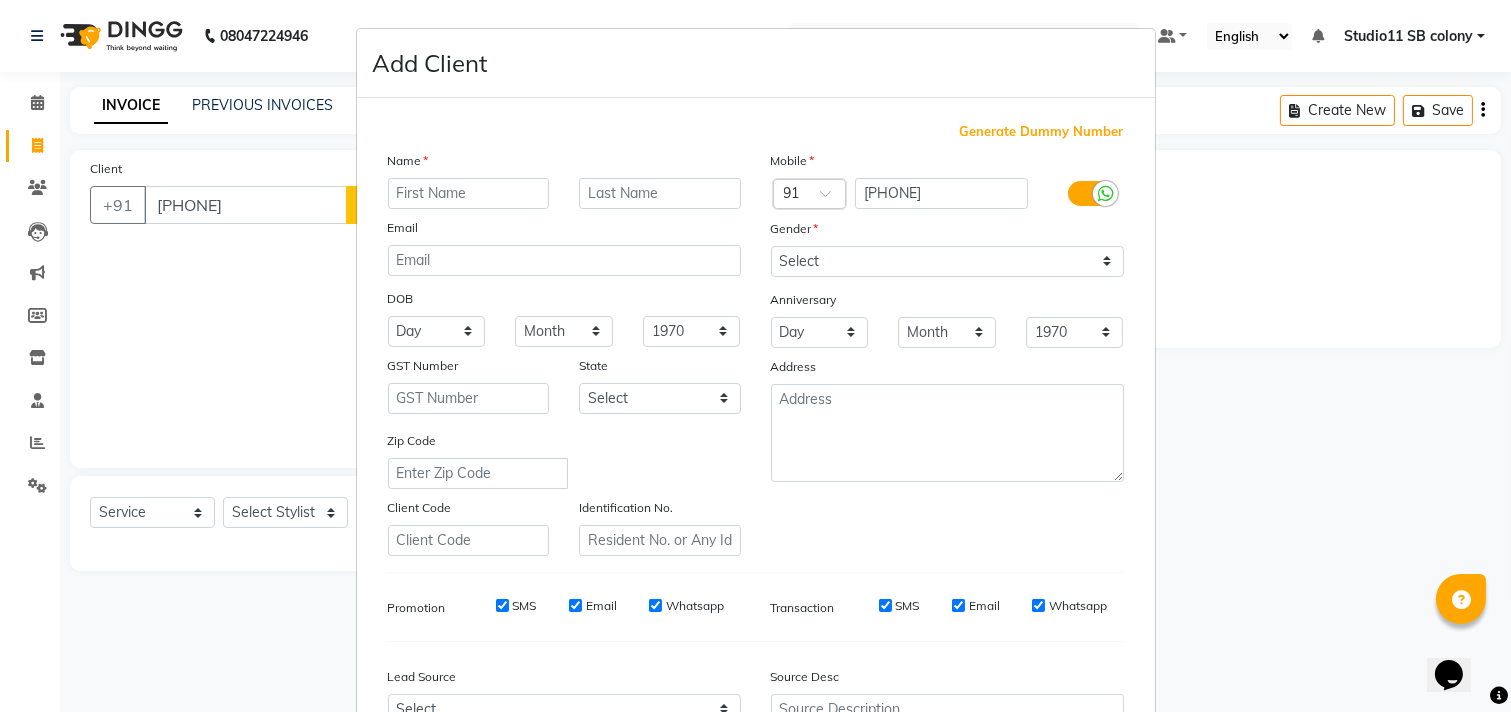 drag, startPoint x: 451, startPoint y: 168, endPoint x: 444, endPoint y: 202, distance: 34.713108 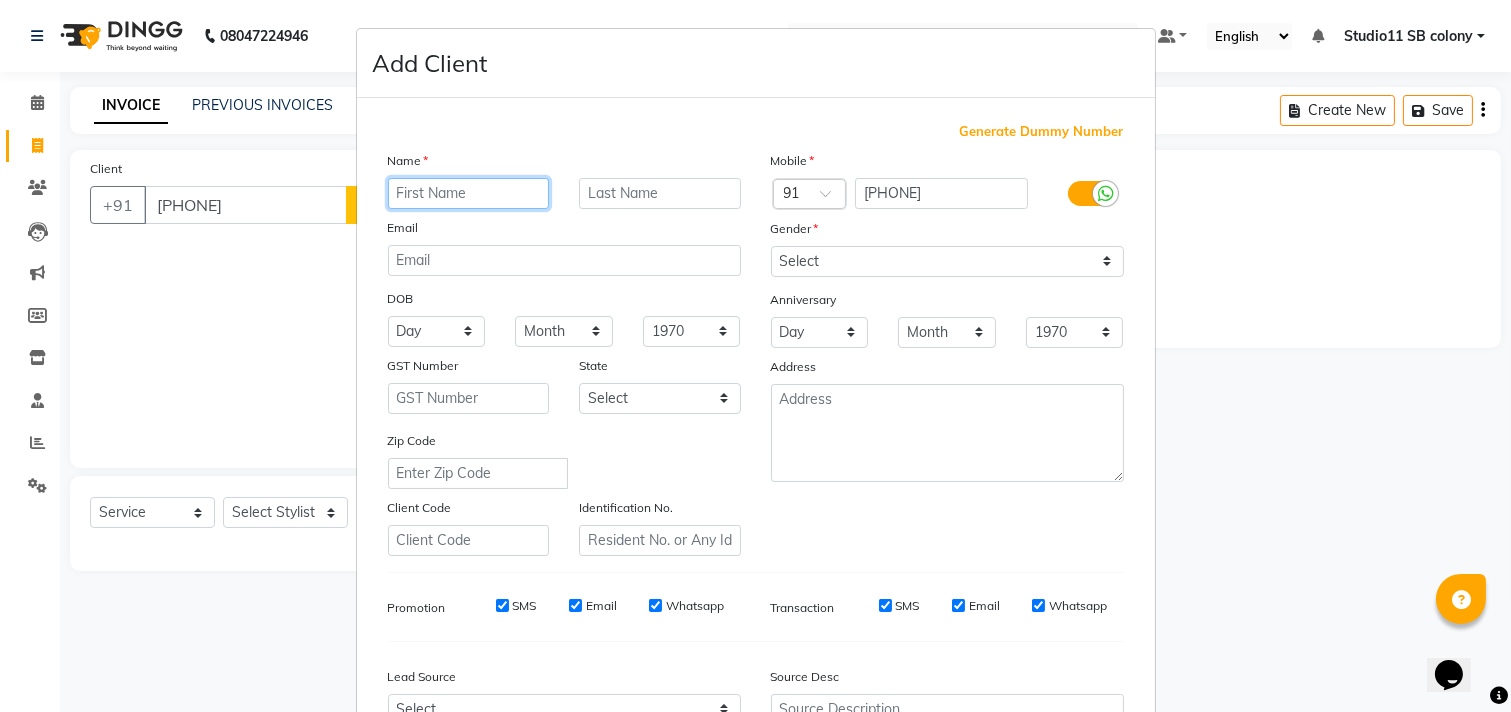 click at bounding box center (469, 193) 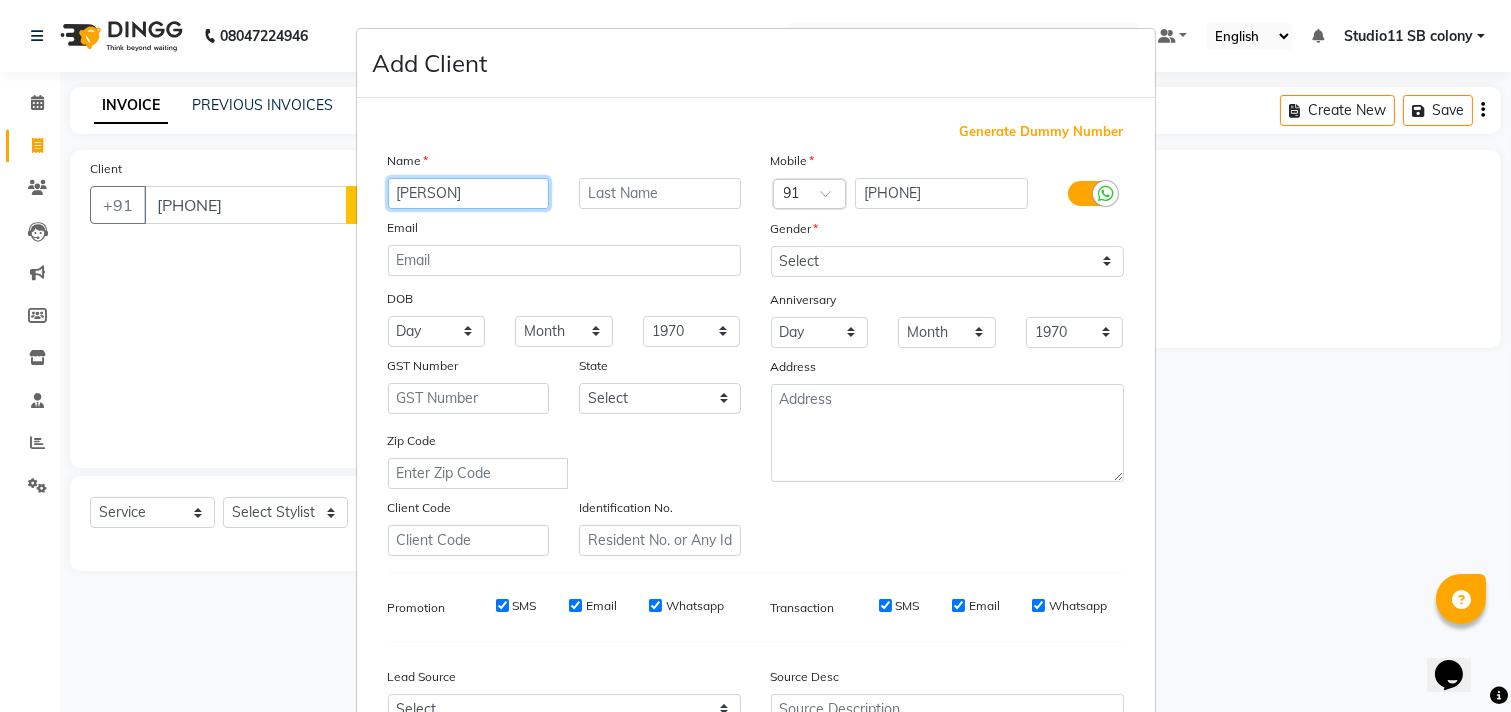 click on "[PERSON]" at bounding box center (469, 193) 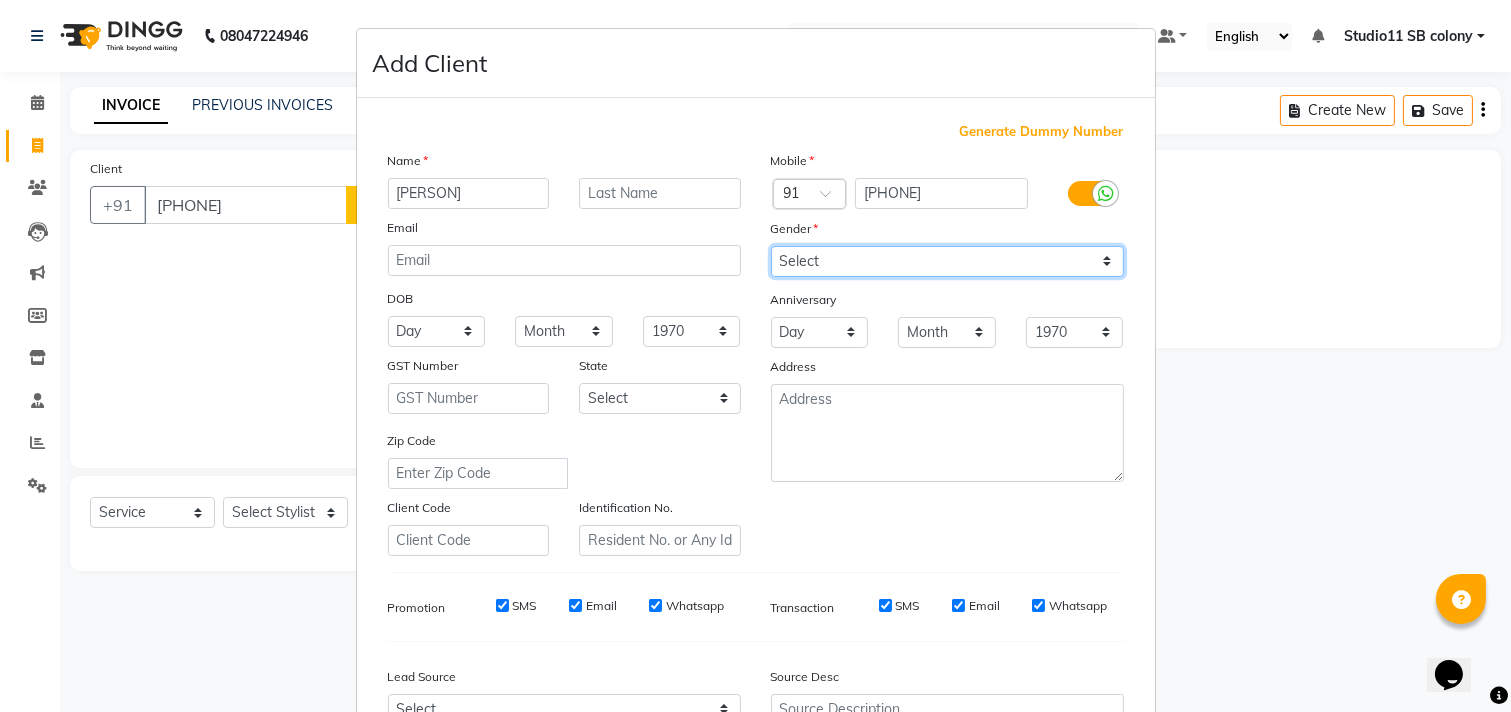 click on "Select Male Female Other Prefer Not To Say" at bounding box center [947, 261] 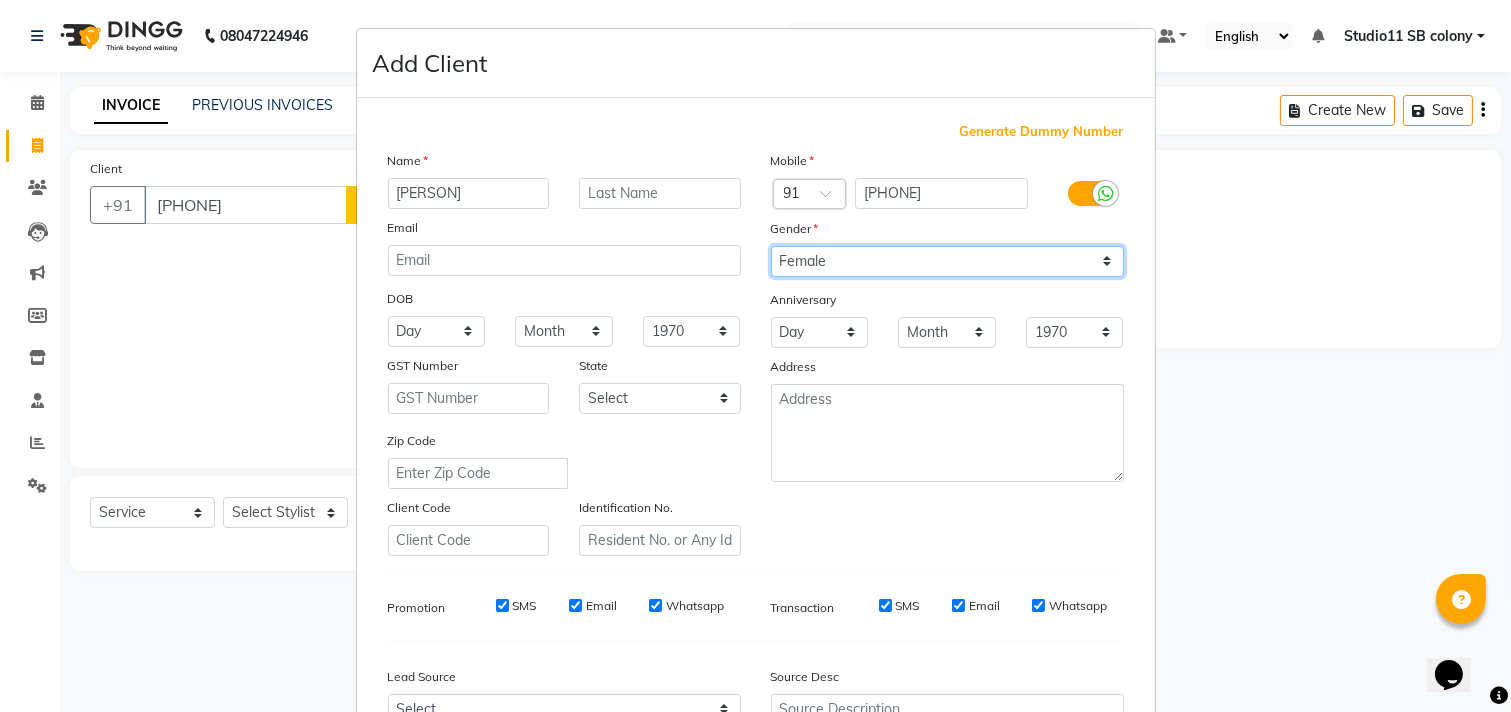 click on "Select Male Female Other Prefer Not To Say" at bounding box center (947, 261) 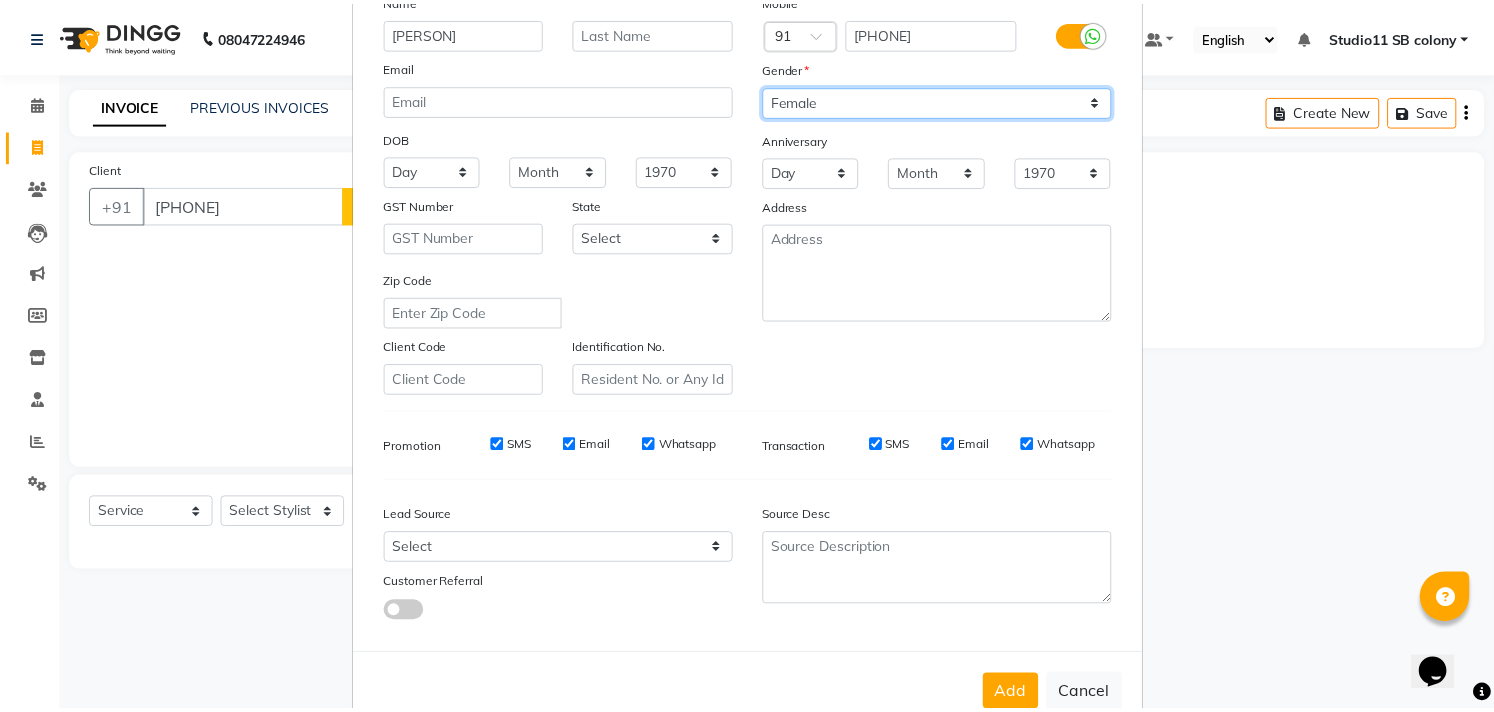 scroll, scrollTop: 212, scrollLeft: 0, axis: vertical 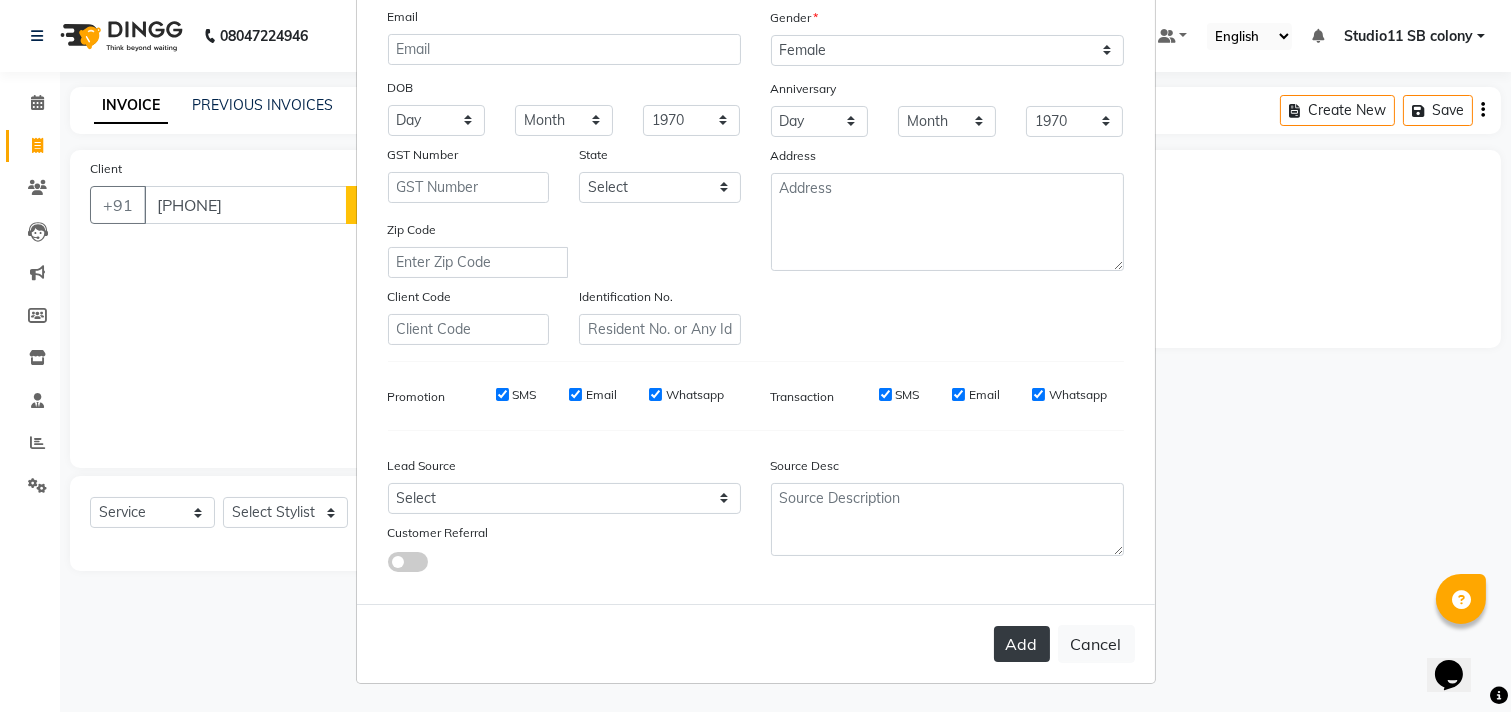 drag, startPoint x: 1003, startPoint y: 647, endPoint x: 690, endPoint y: 540, distance: 330.7839 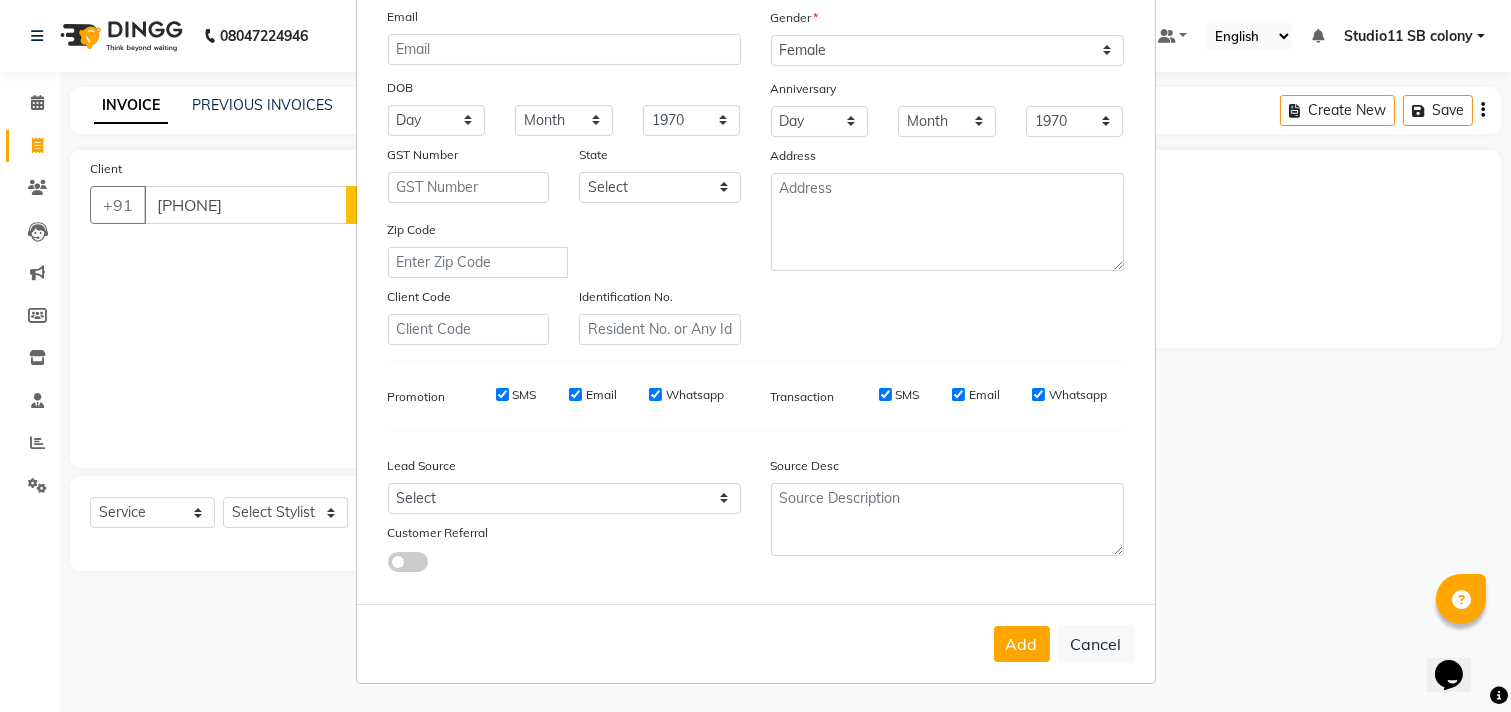 click on "Add" at bounding box center (1022, 644) 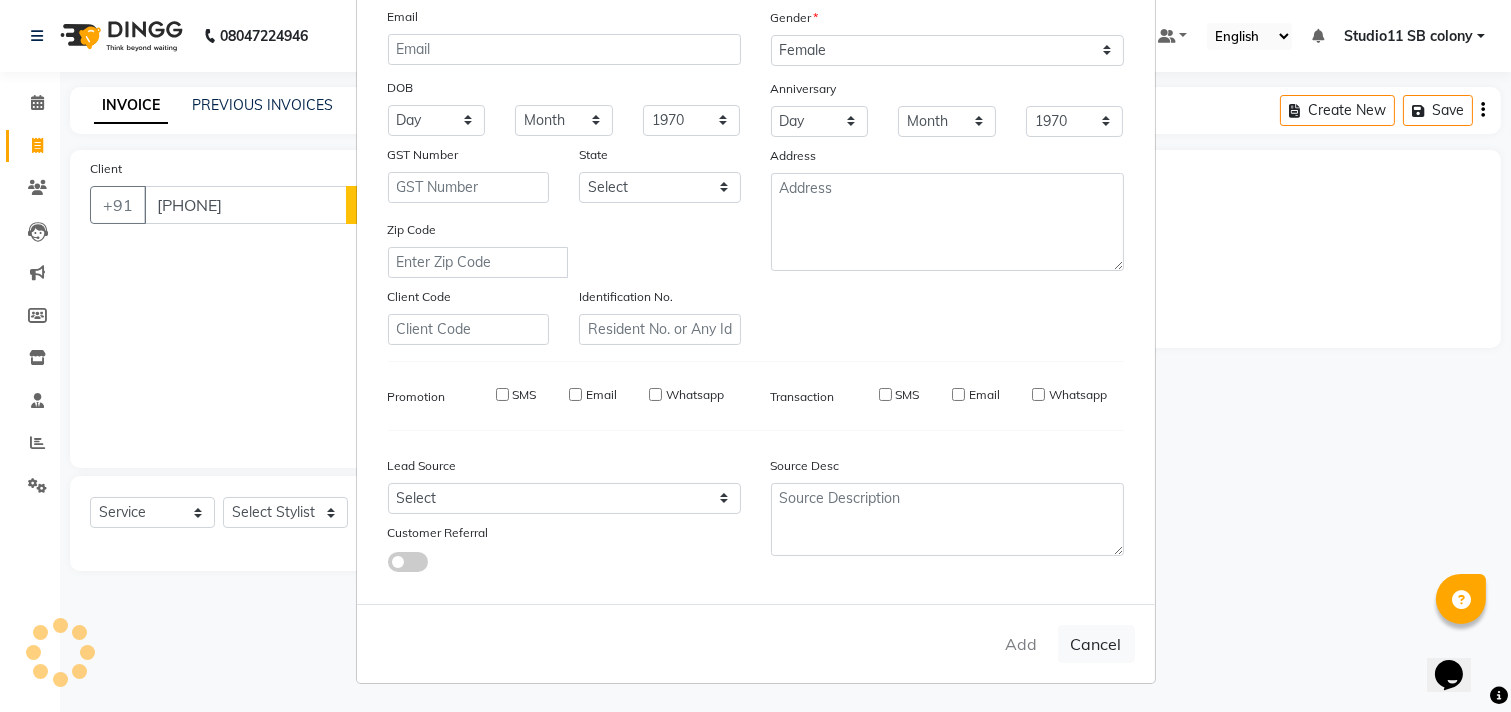 type 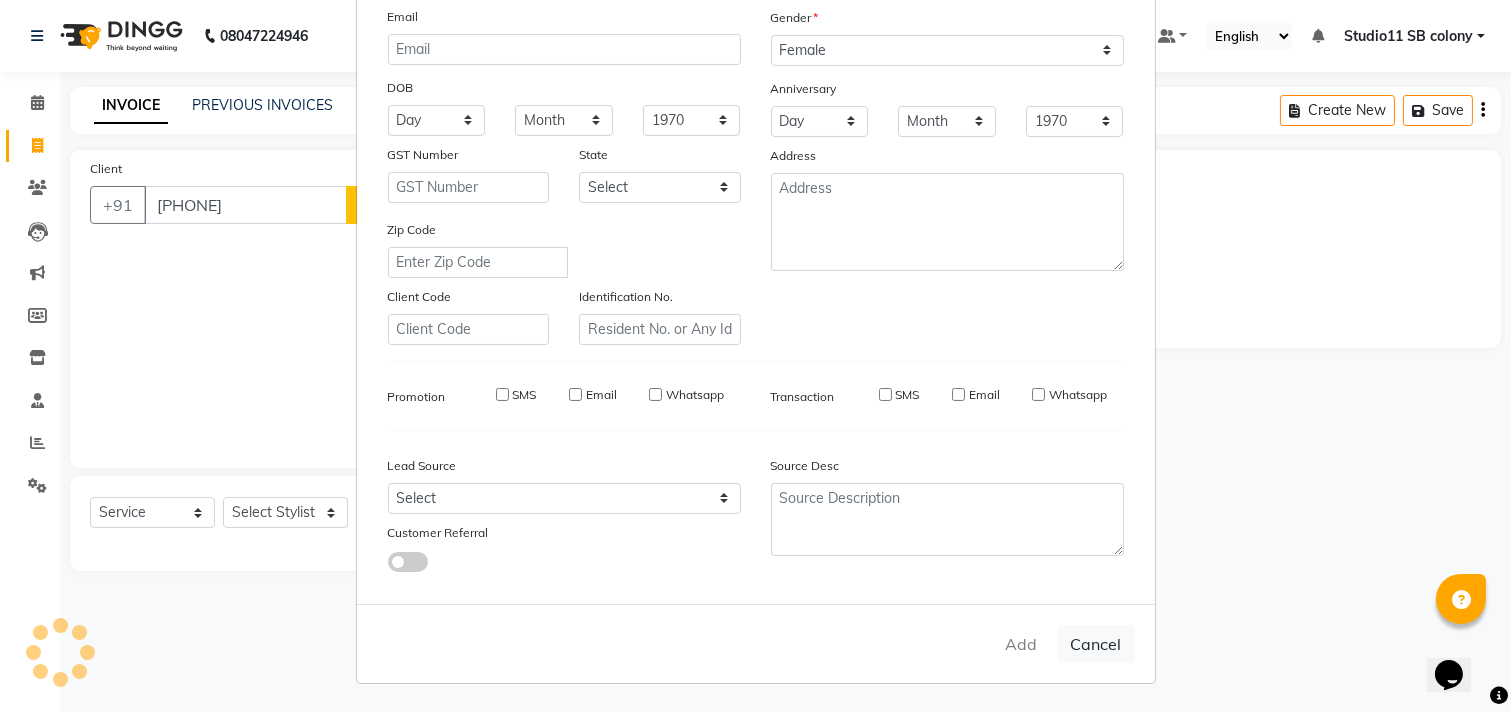select 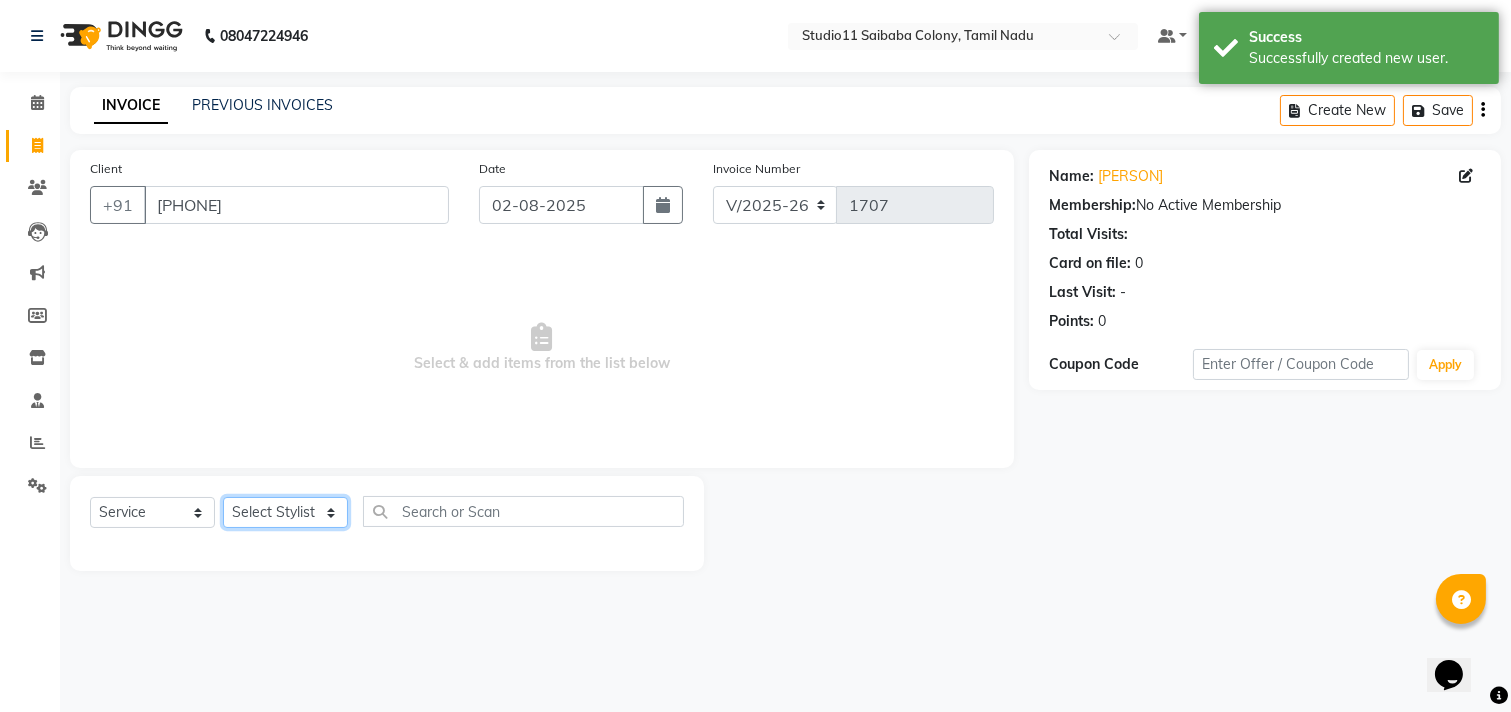 click on "Select Stylist Afzal Akbar Dani Jeni Josna kaif lavanya manimekalai Praveen Sonu Studio11 SB colony Tahir tamil" 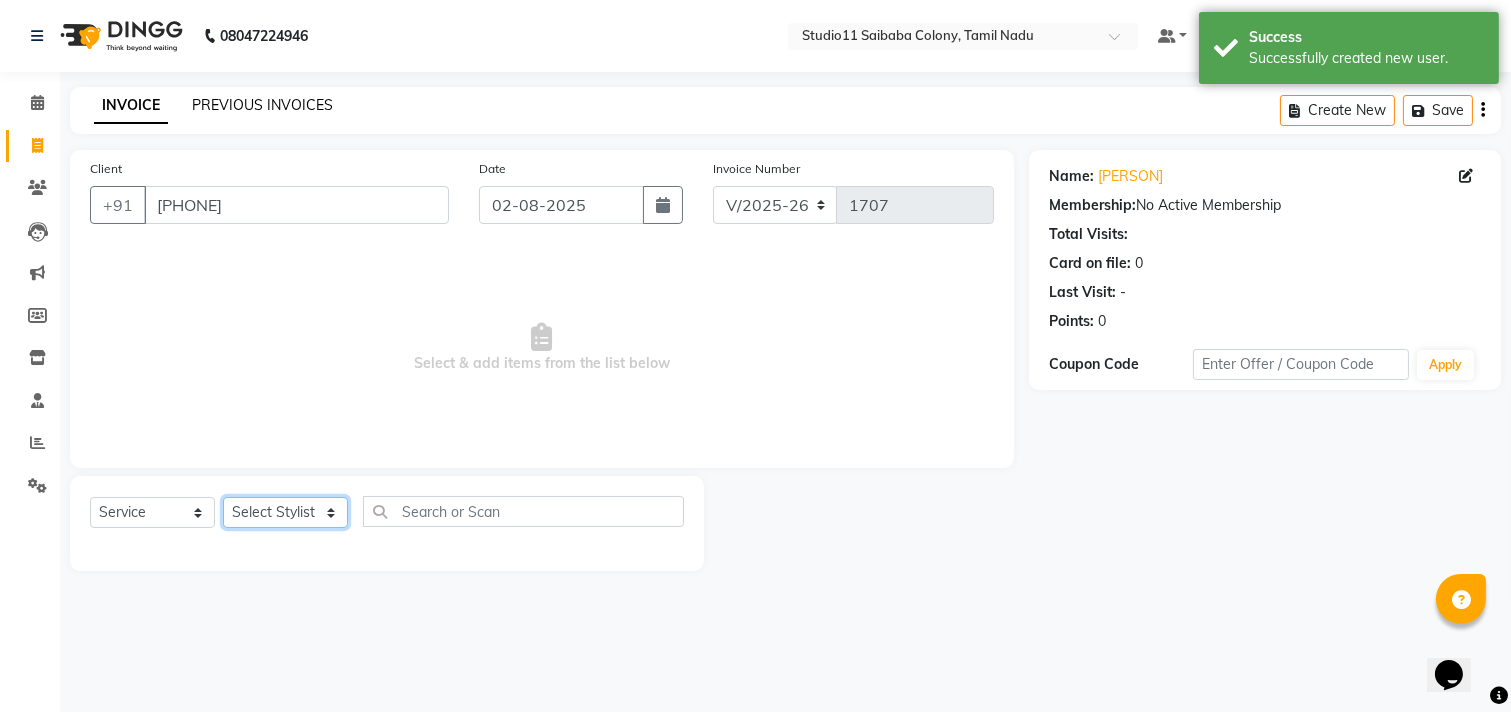 select on "69575" 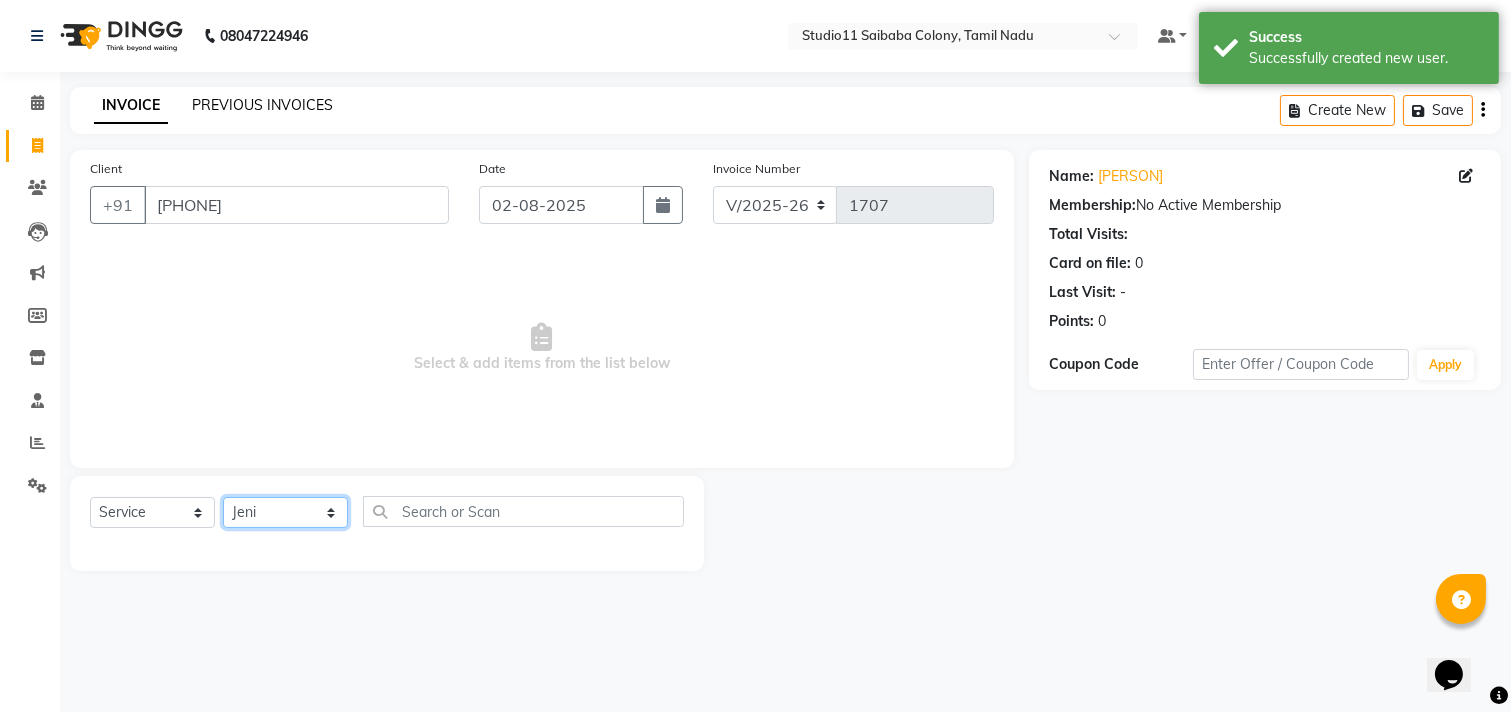 click on "Select Stylist Afzal Akbar Dani Jeni Josna kaif lavanya manimekalai Praveen Sonu Studio11 SB colony Tahir tamil" 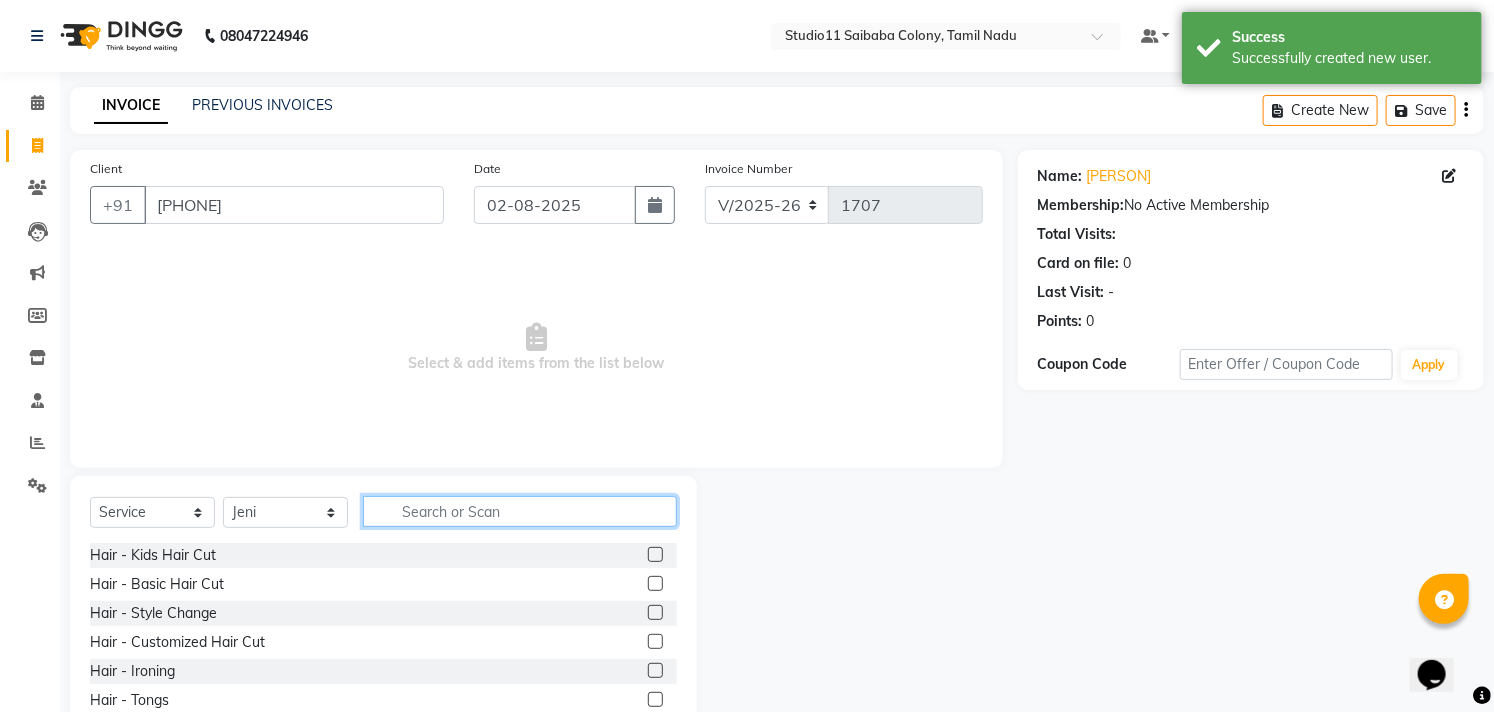 click 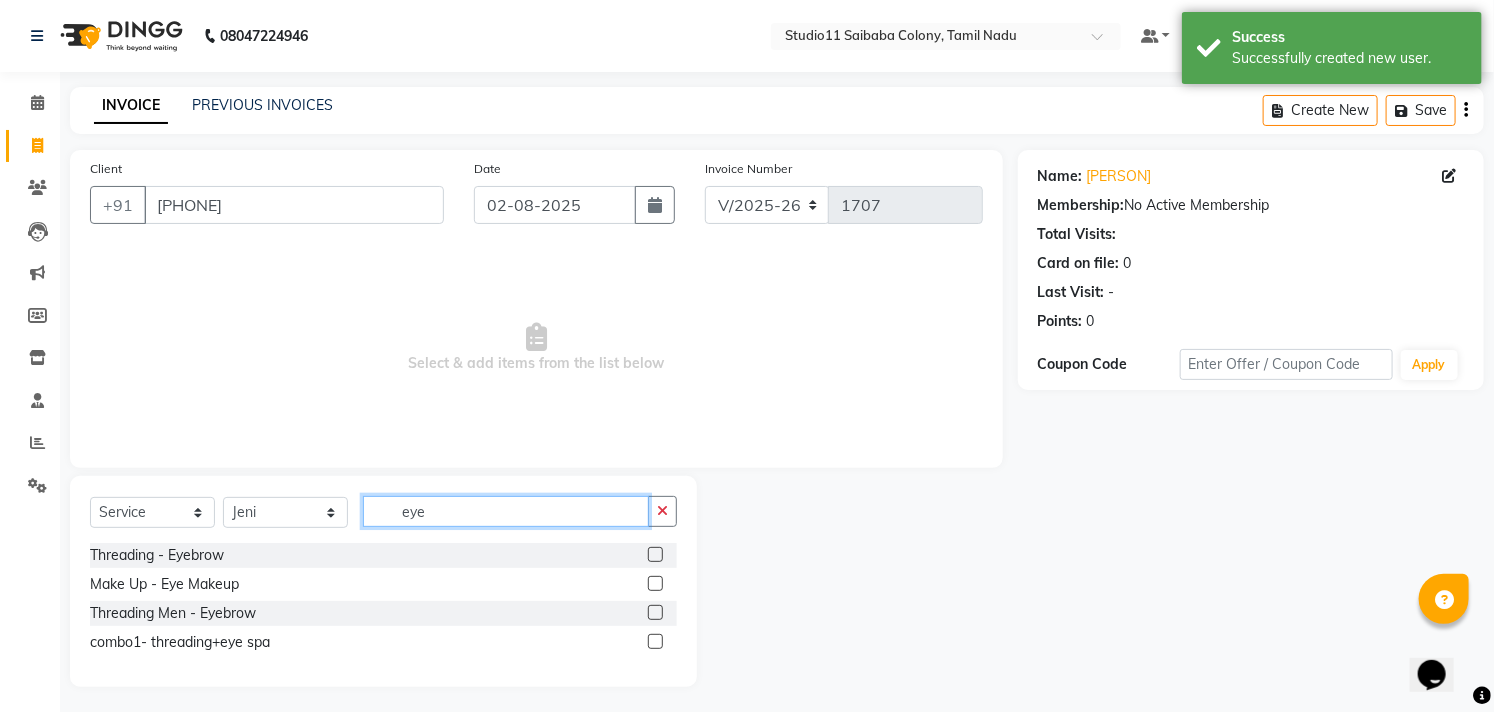 type on "eye" 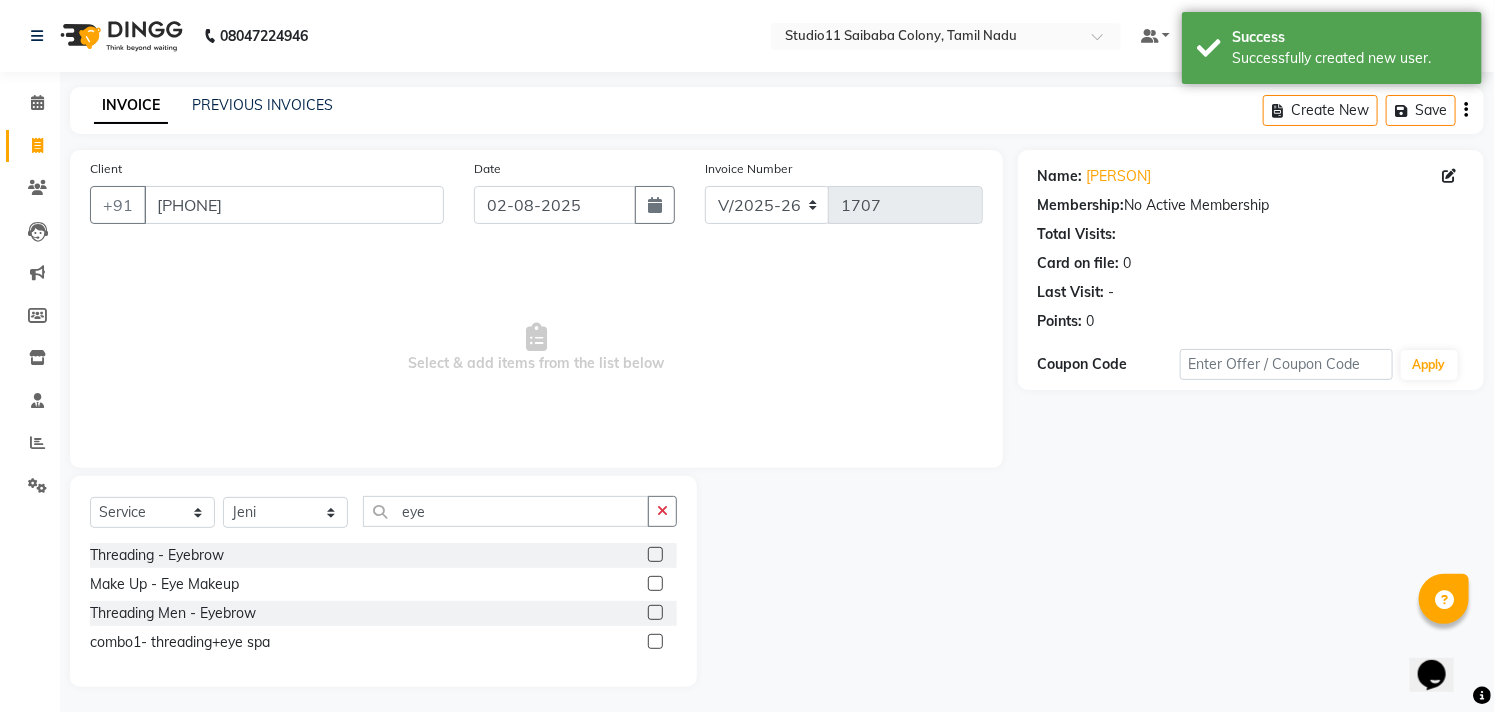 click on "Threading - Eyebrow" 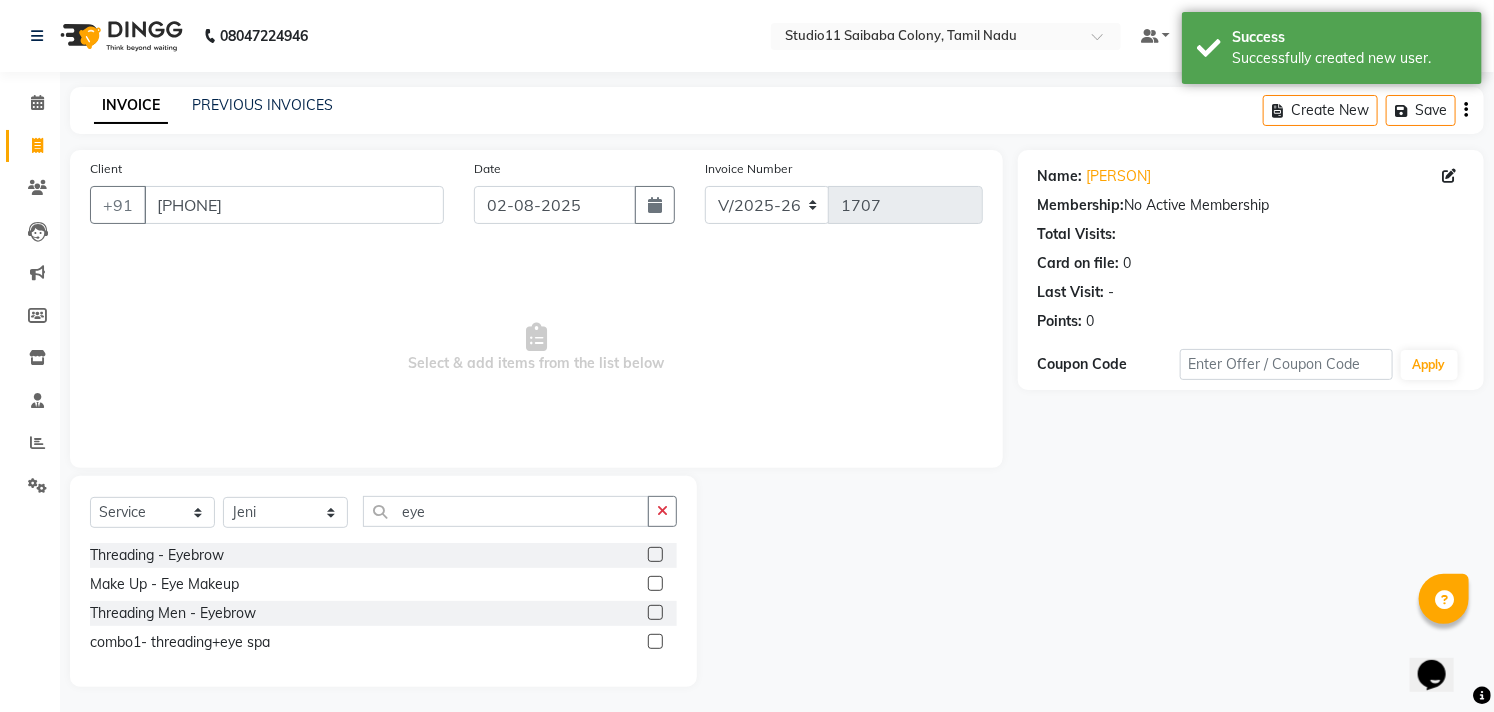 drag, startPoint x: 654, startPoint y: 554, endPoint x: 608, endPoint y: 473, distance: 93.15041 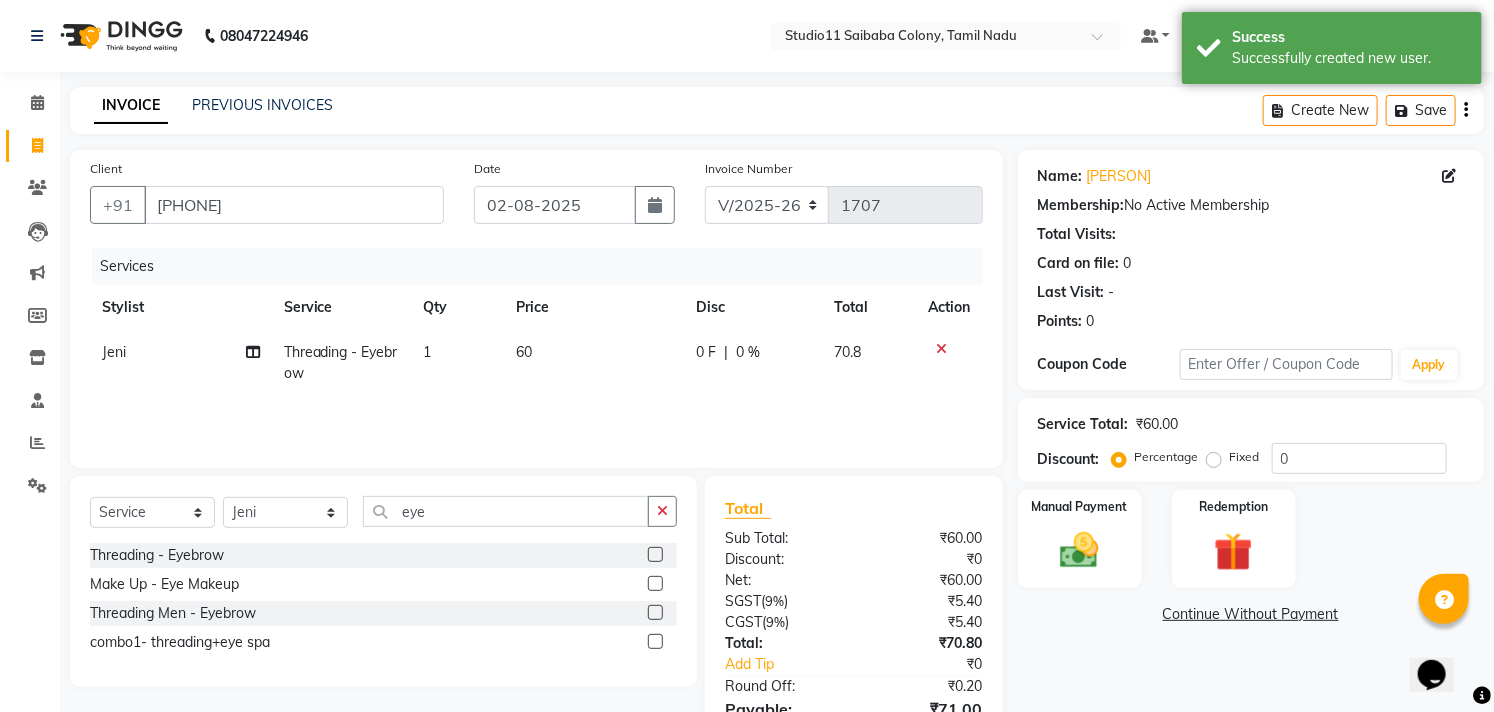 checkbox on "false" 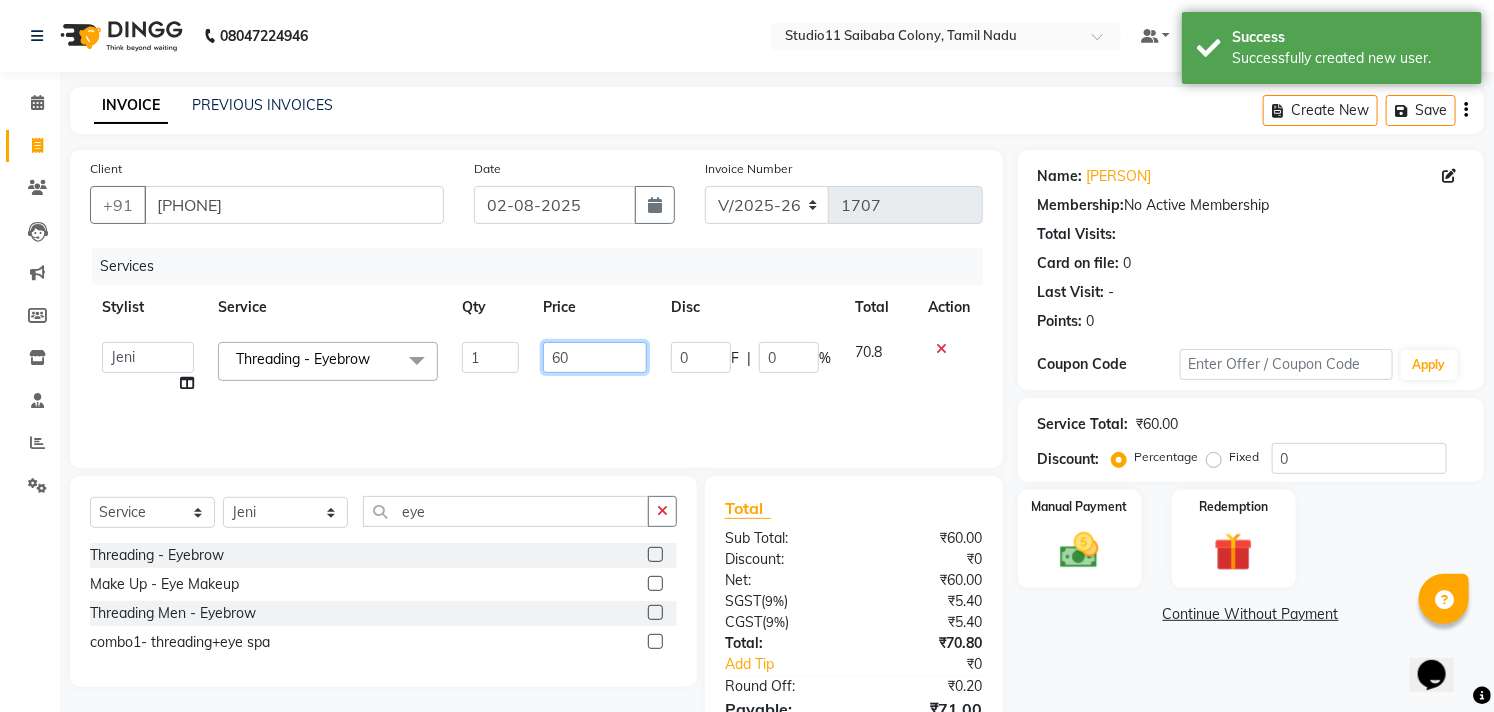 click on "60" 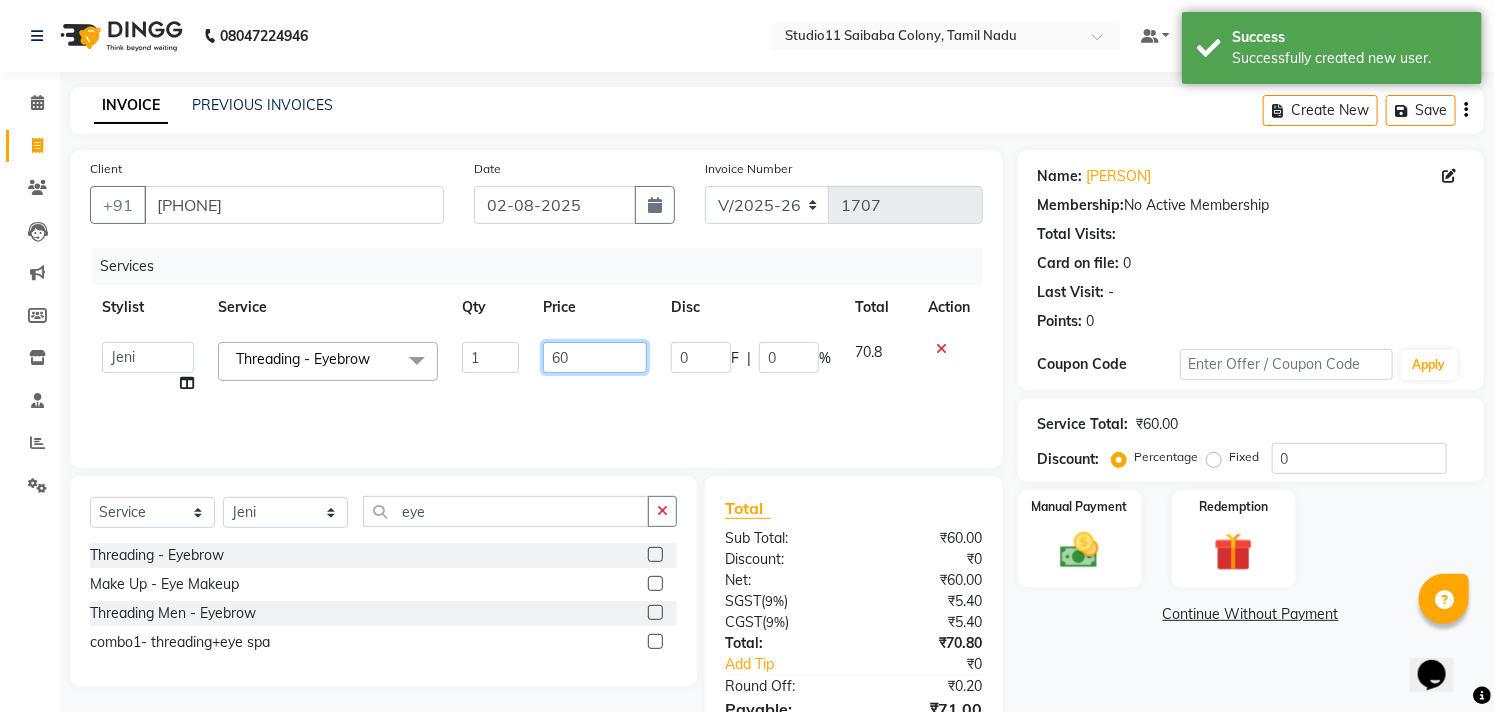 click on "60" 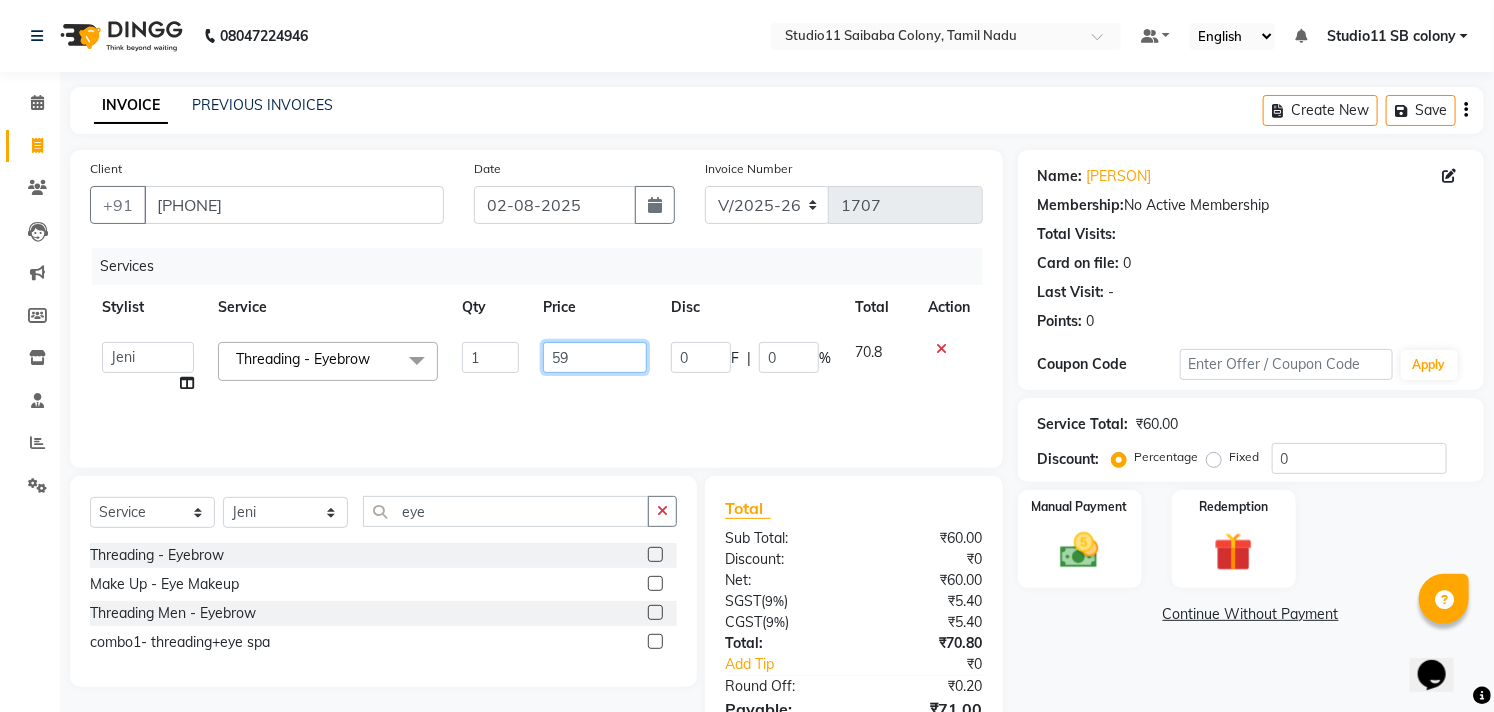 type on "59.5" 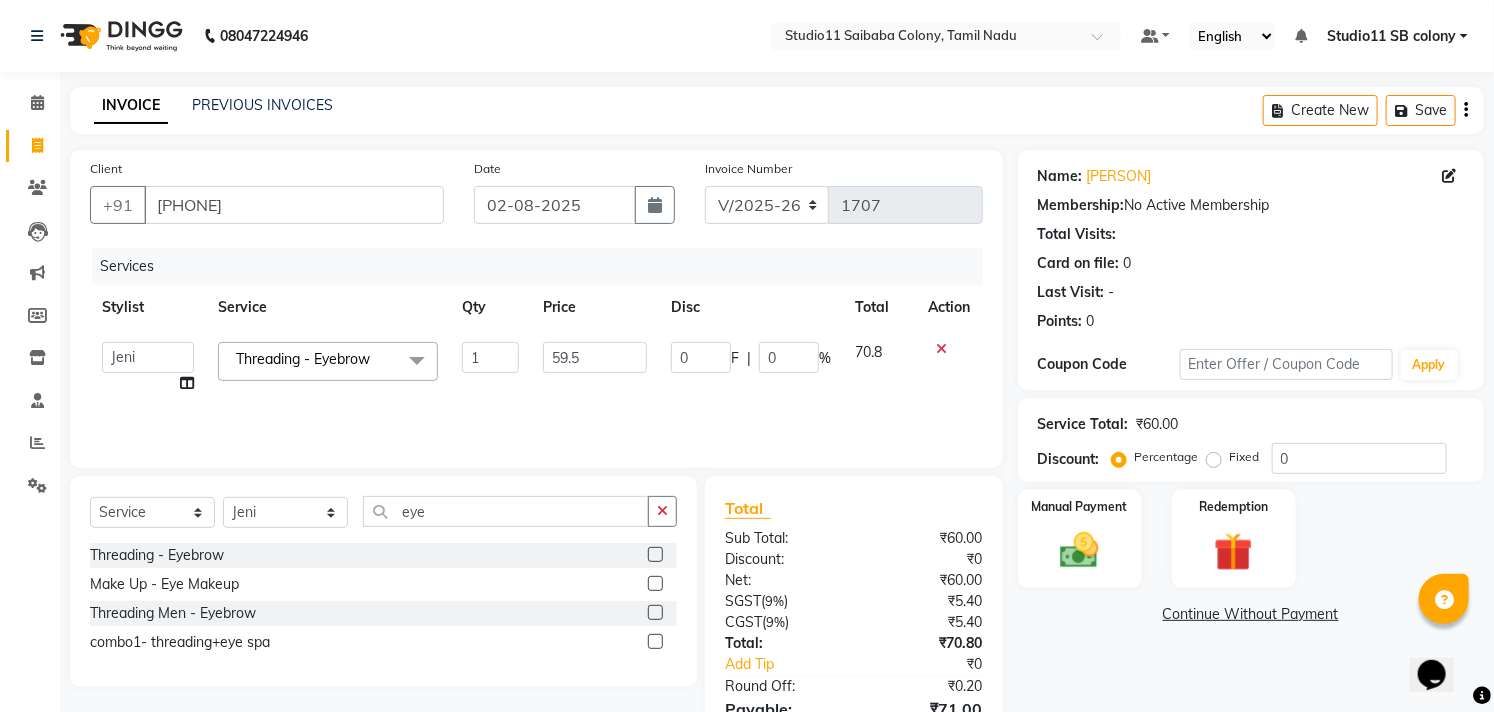 click on "Services Stylist Service Qty Price Disc Total Action Afzal Akbar Dani Jeni Josna kaif lavanya [PERSON] Praveen Sonu Studio11 SB colony Tahir tamil Threading - Eyebrow x Hair - Kids Hair Cut Hair - Basic Hair Cut Hair - Style Change Hair - Customized Hair Cut Hair - Ironing Hair - Tongs Hair - Roller Sets Hair Advance - Hair Do-Basic Hair Advance - Hair -Up Do Hair Technical - Straightening Hair Technical - Smoothening Hair Technical - Rebonding Hair Technical - Keratin Hair Technical - Kera Smooth Colouring - Root Touch Up(Ammonia) Colouring - Root Touch Up(Ammonia Free) Colouring - Global Color(Ammonia) Colouring - Global Color(Ammonia Free) Fashion Colour - Global Ammonia Fashion Colour - Global Ammonia Free Fashion Colour - Fashion Streaks(Min 3 Streaks) Fashion Colour - Highlights Half Fashion Colour - Highlights Full Wash&Blowdry - Blowdry Wash&Blowdry - Blowdry & Hair Wash Wash&Blowdry - Hair Wash & Setting Wash&Blowdry - Moroccan Hairwash & Conditioning Threading - Chin 1" 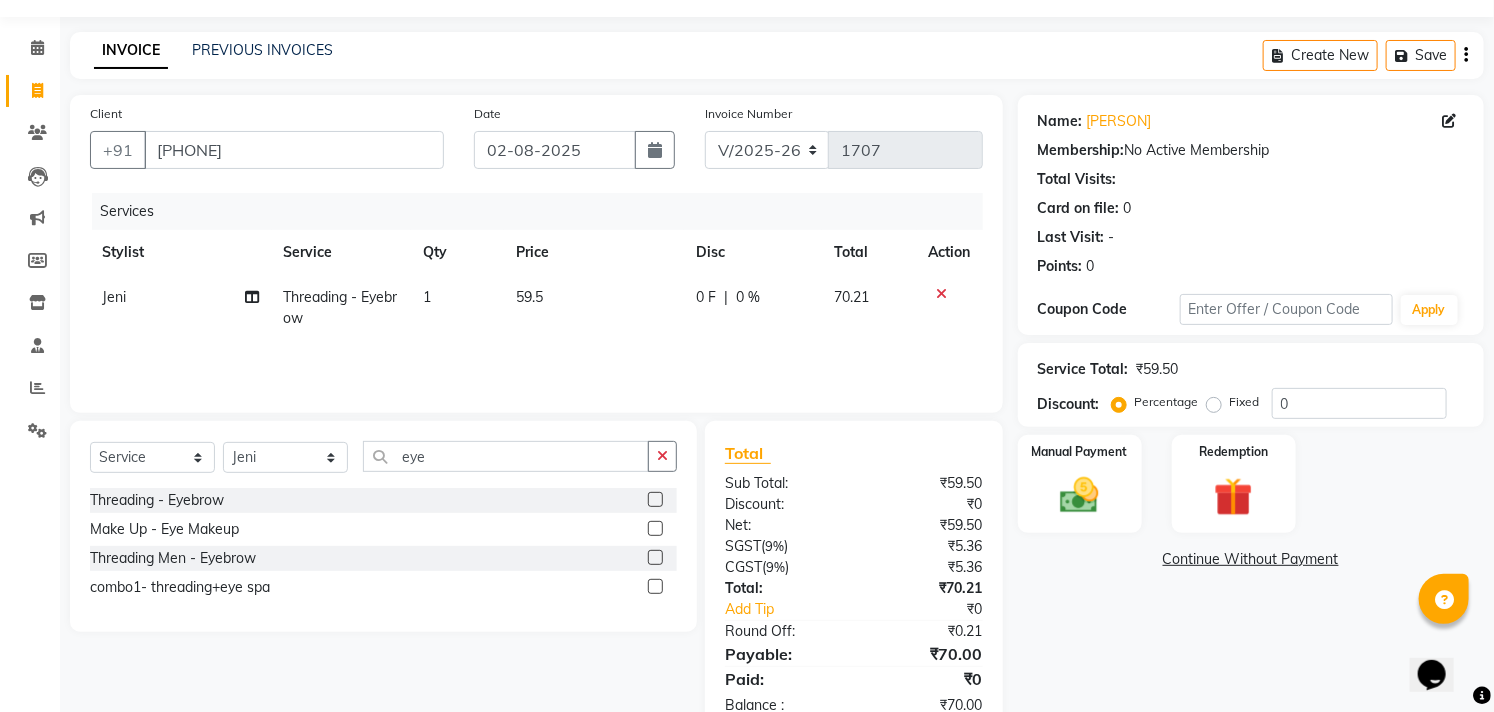 scroll, scrollTop: 108, scrollLeft: 0, axis: vertical 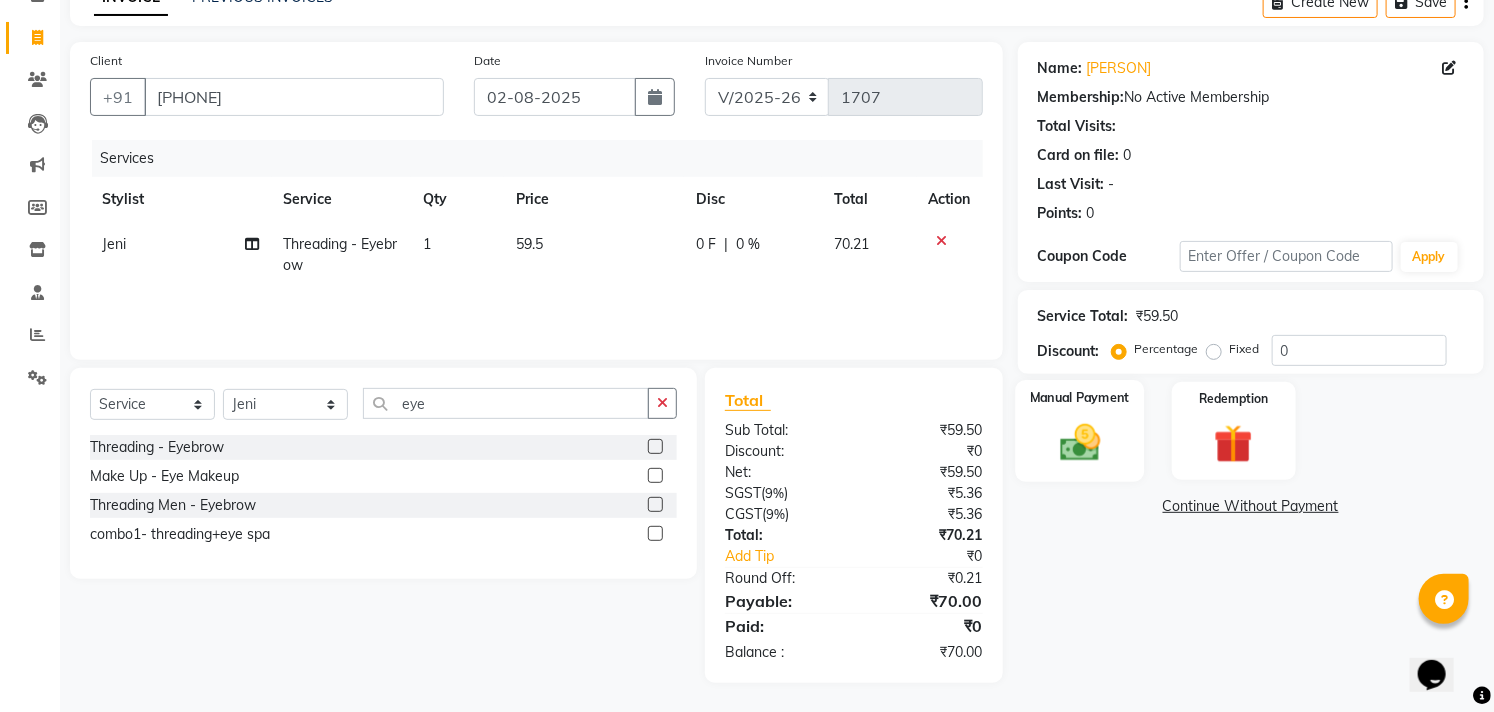 click 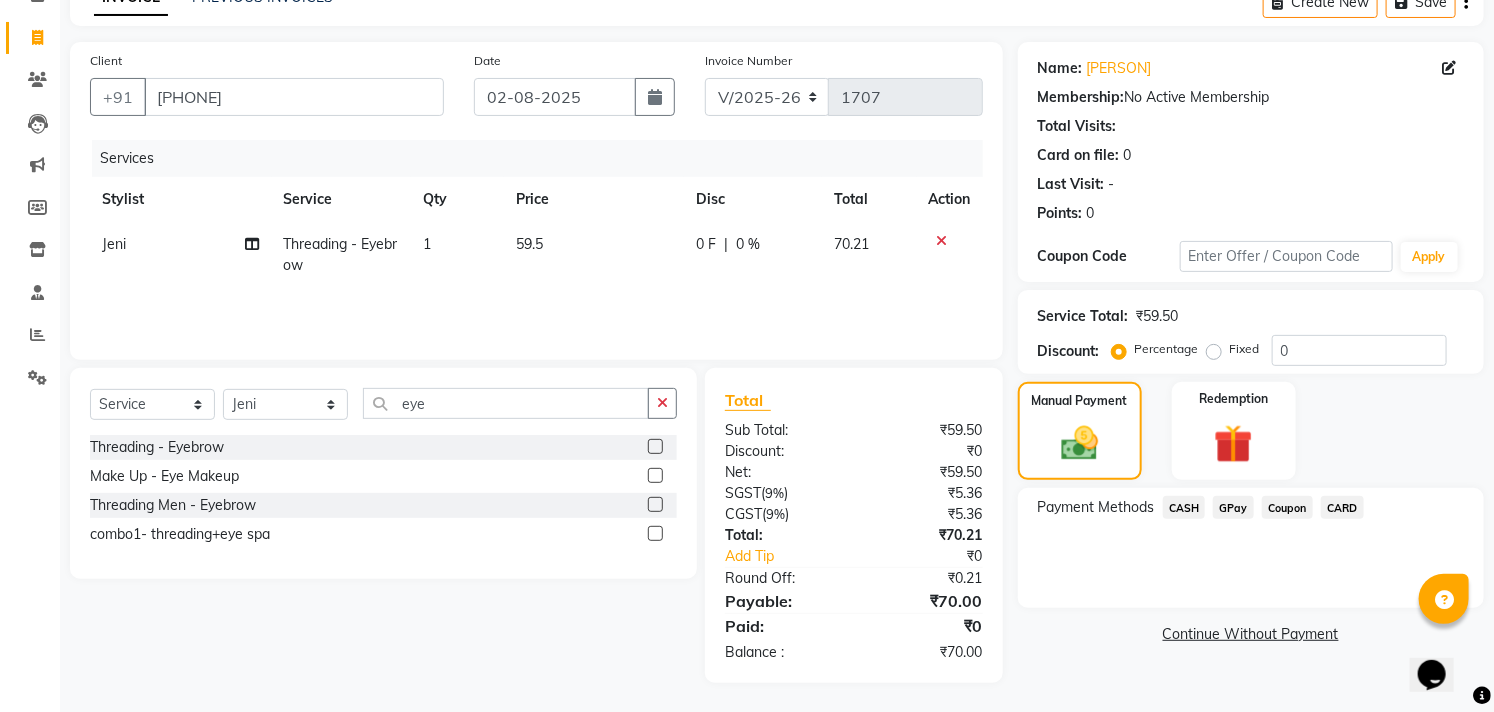 click on "GPay" 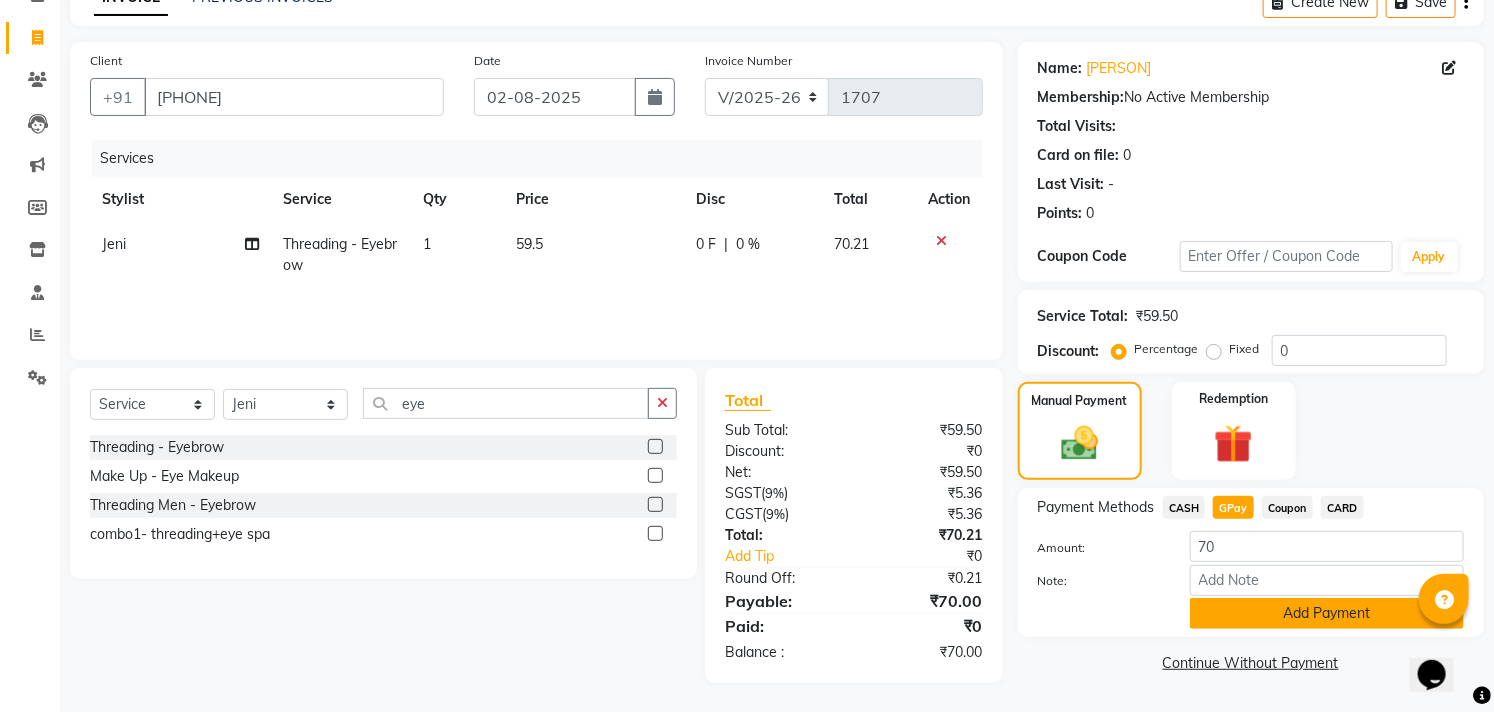 click on "Add Payment" 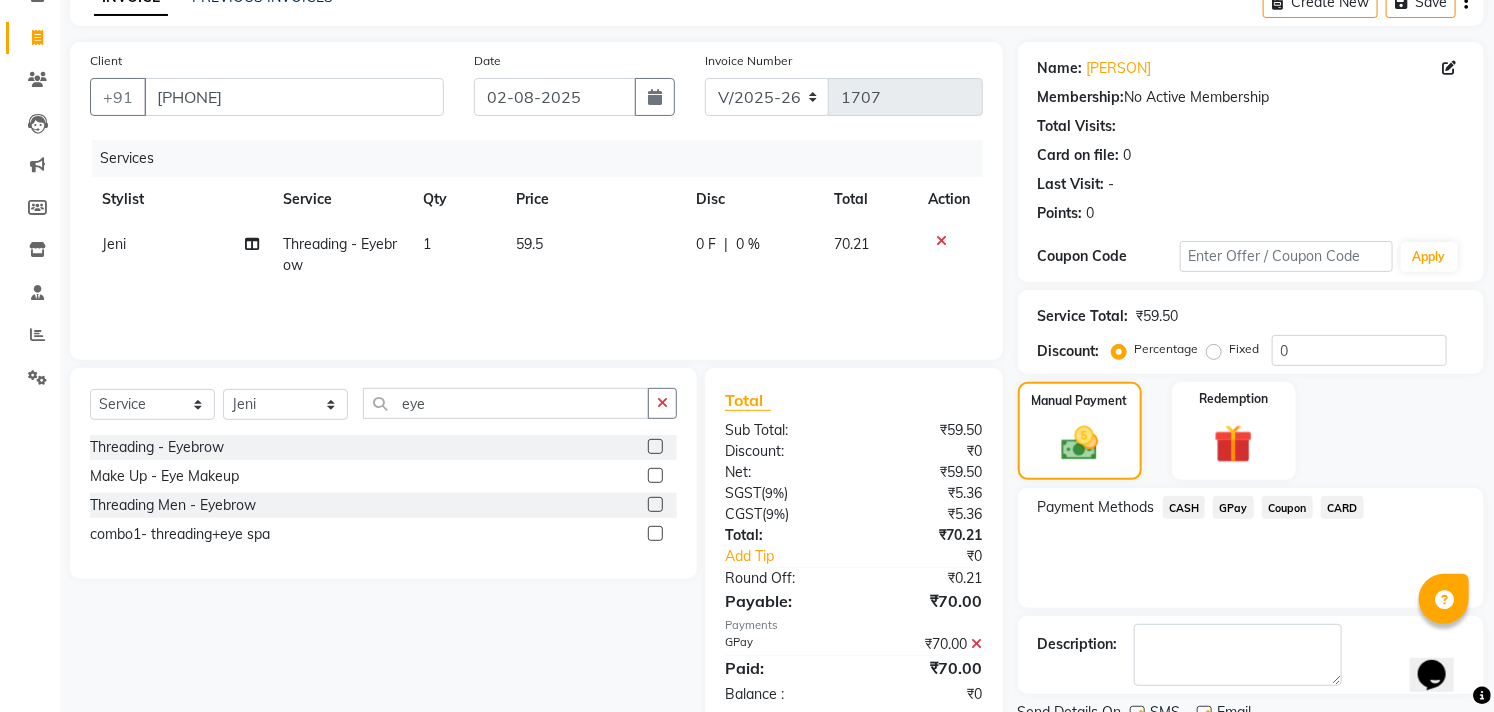 scroll, scrollTop: 187, scrollLeft: 0, axis: vertical 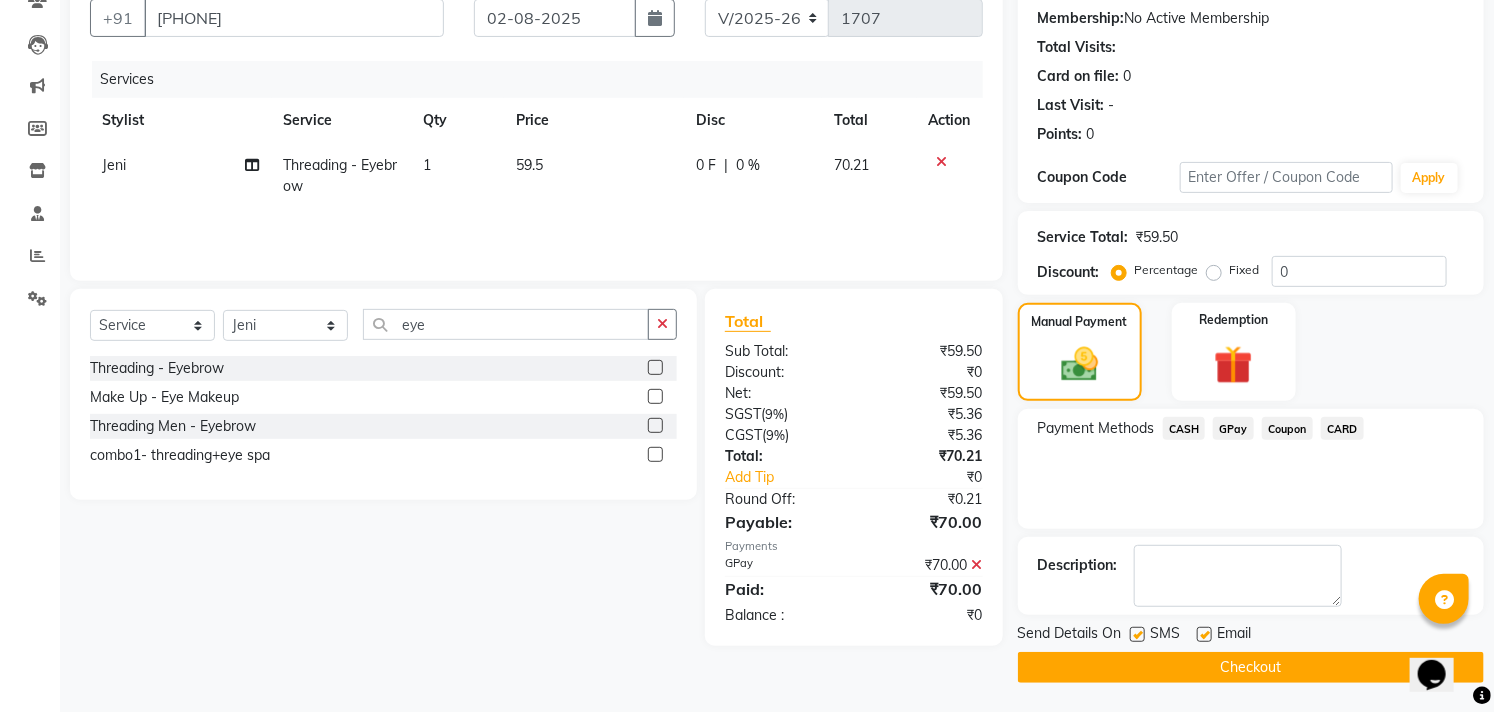 click 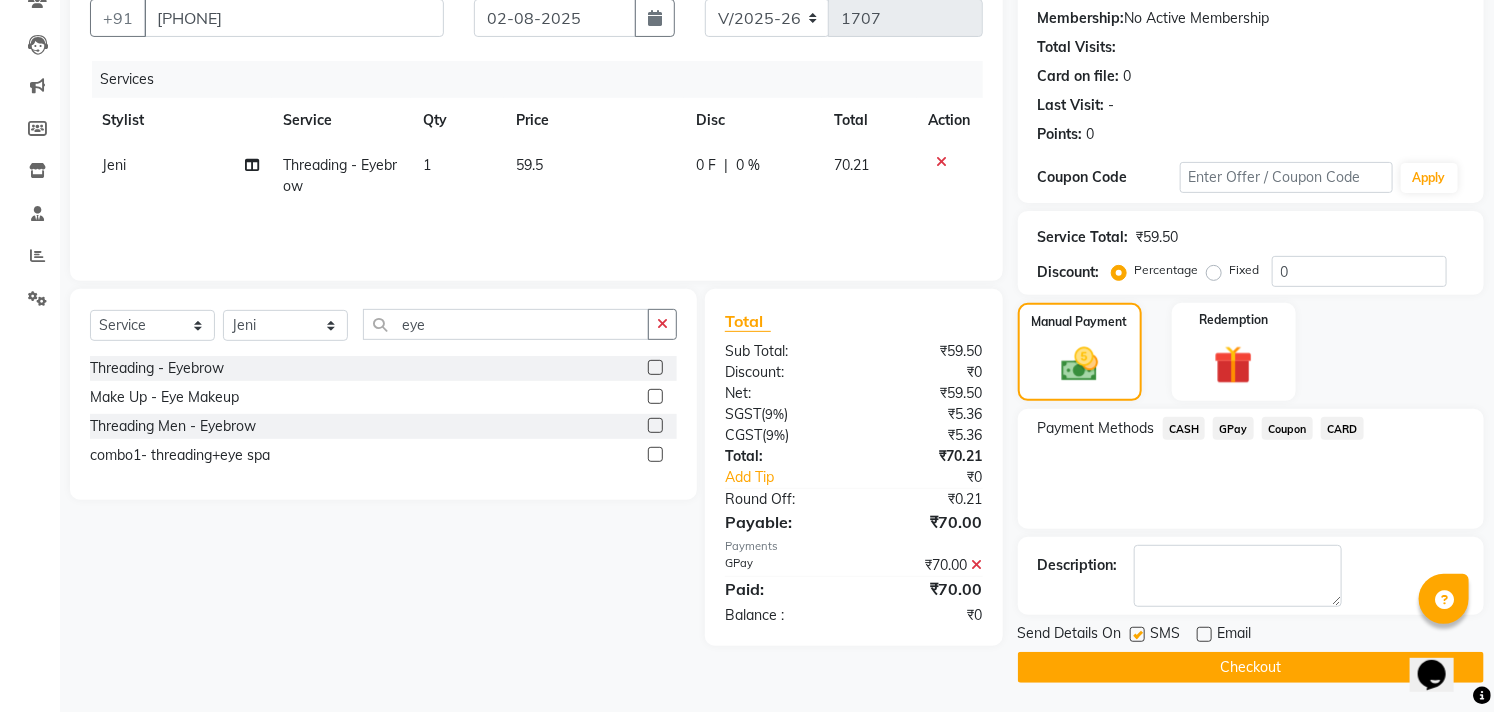 click 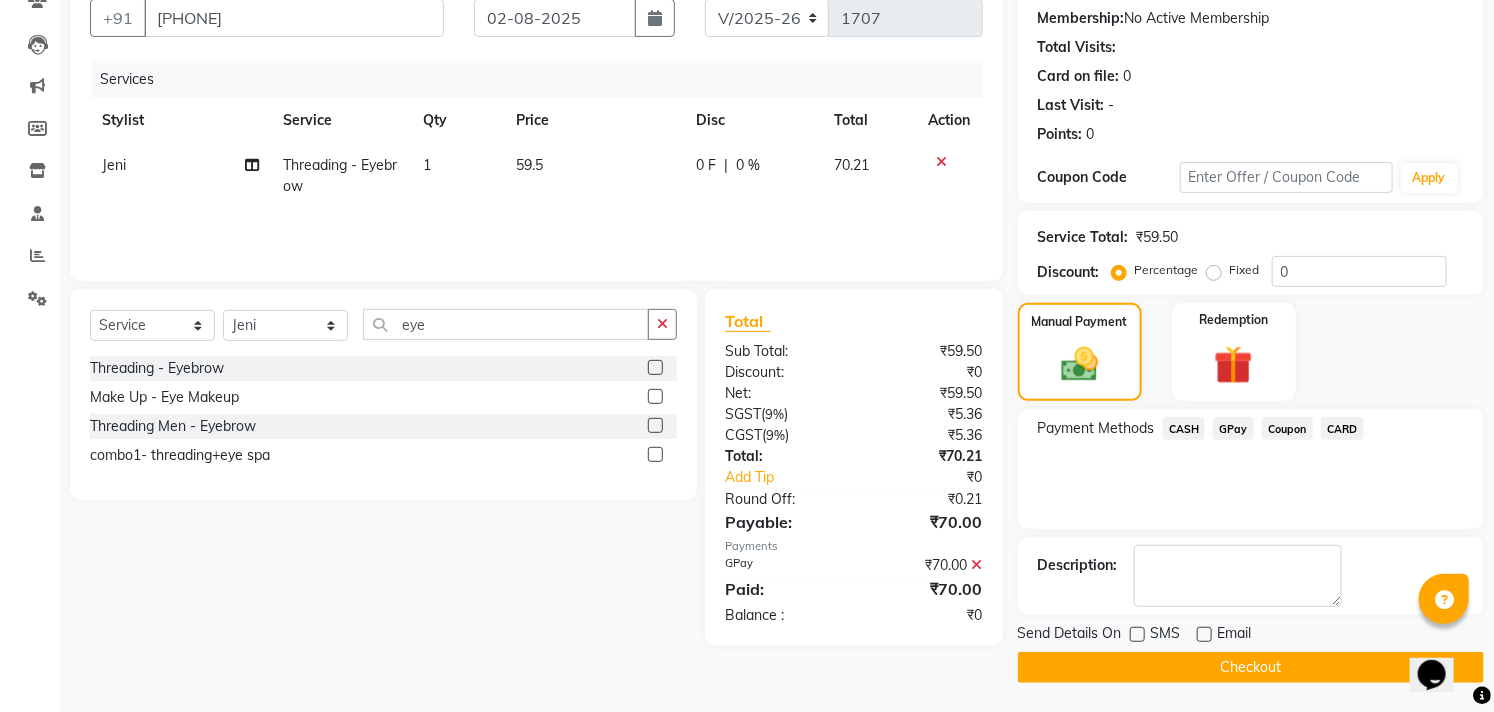 click on "Checkout" 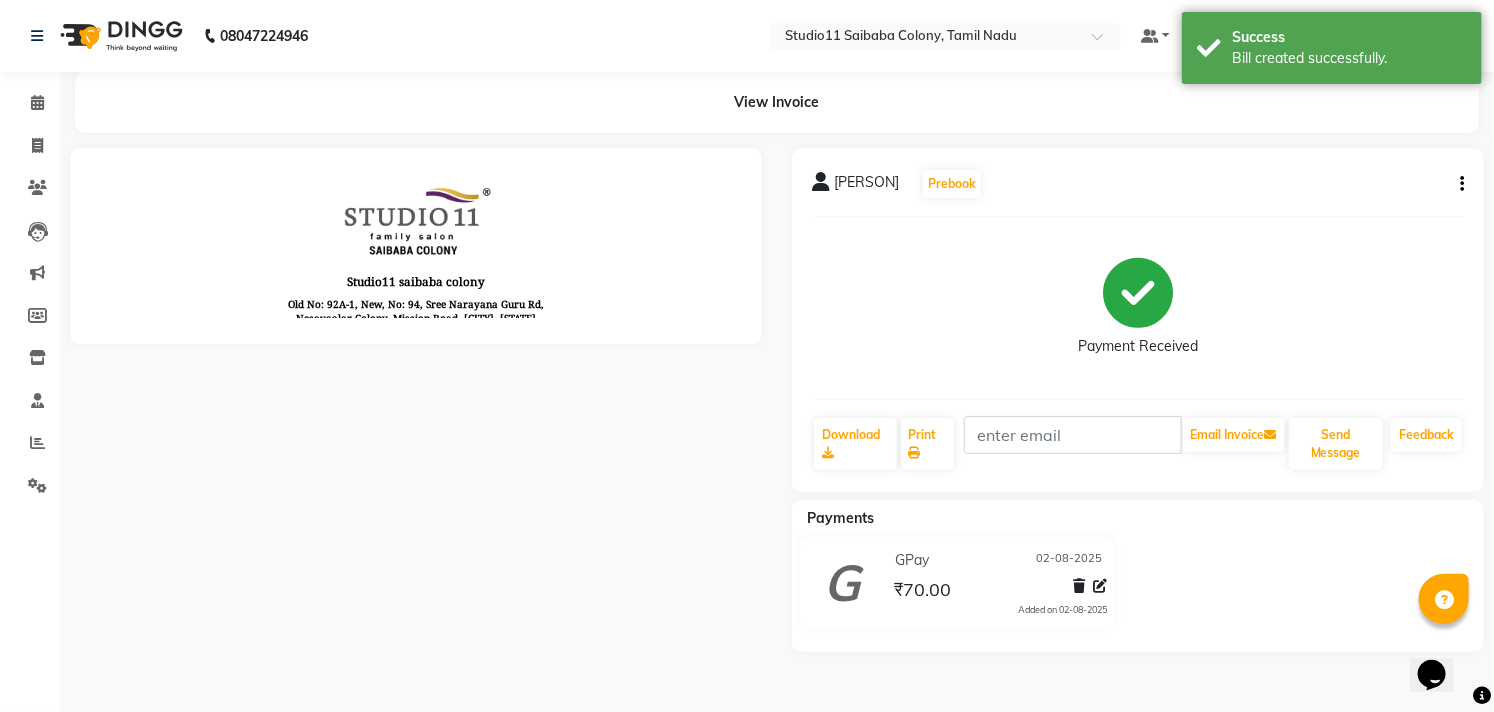 scroll, scrollTop: 0, scrollLeft: 0, axis: both 